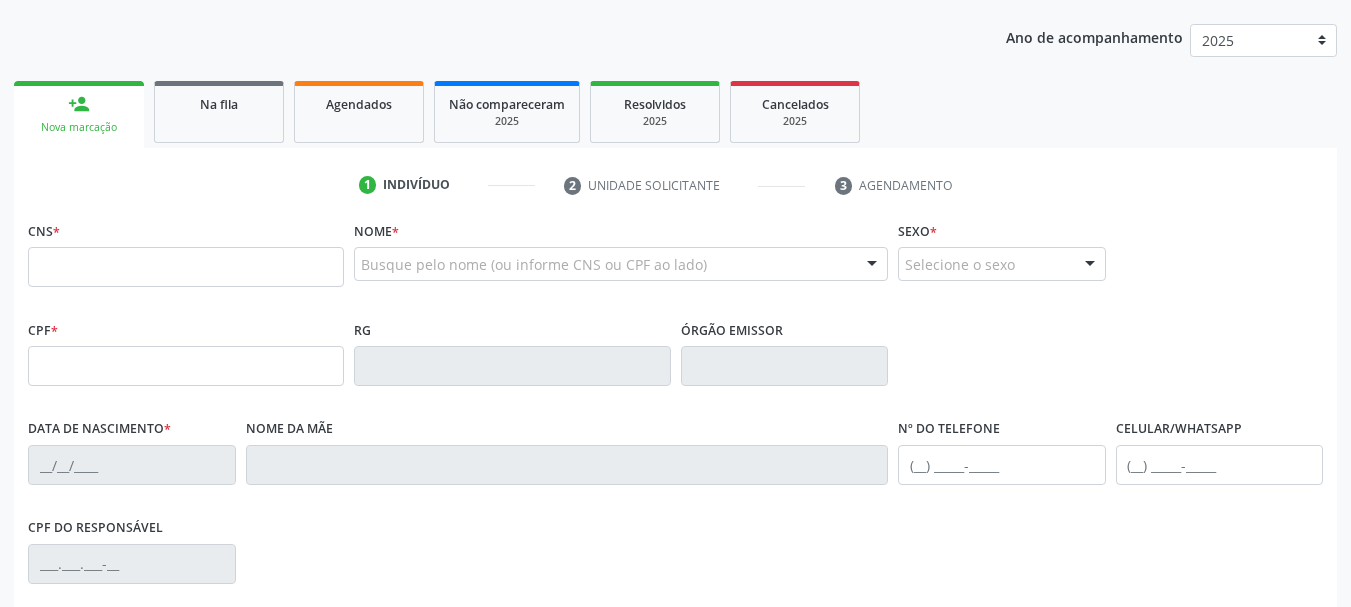 scroll, scrollTop: 100, scrollLeft: 0, axis: vertical 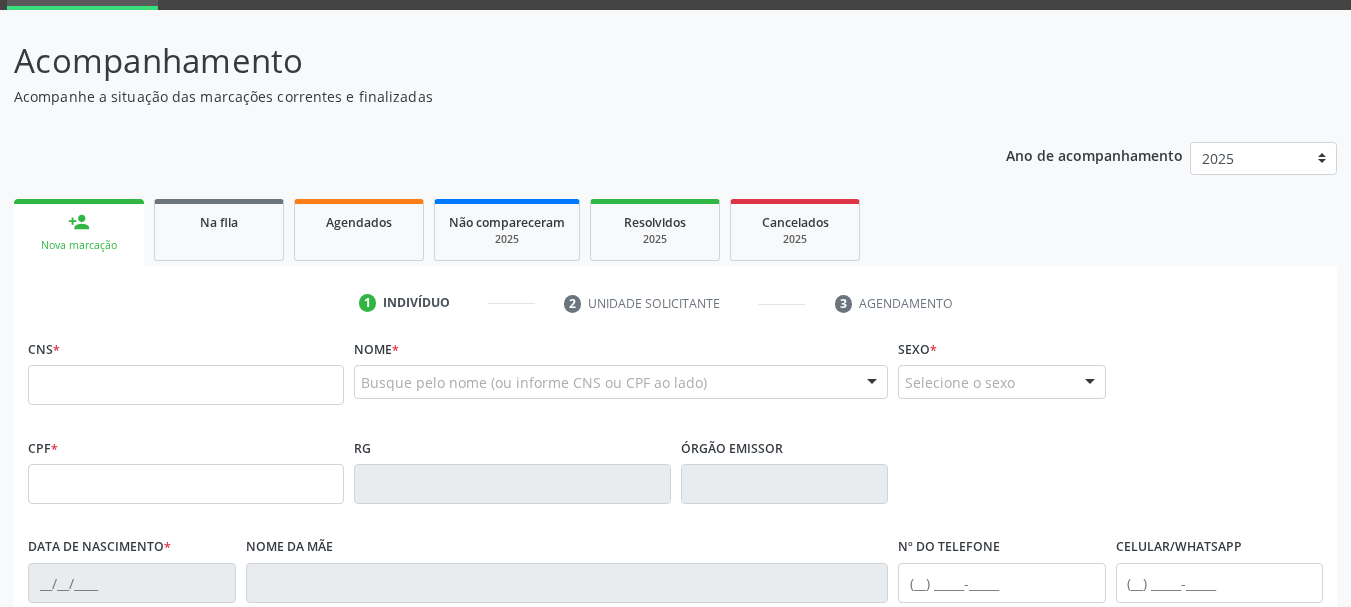 click on "Acompanhe a situação das marcações correntes e finalizadas" at bounding box center [477, 96] 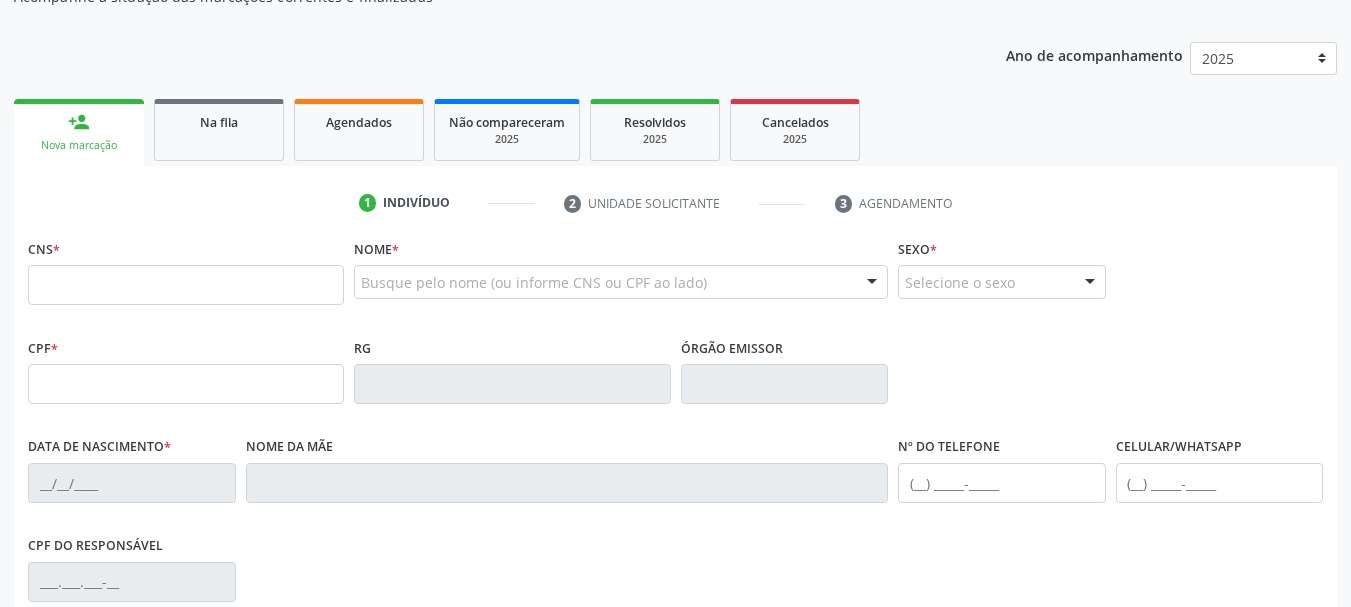 scroll, scrollTop: 100, scrollLeft: 0, axis: vertical 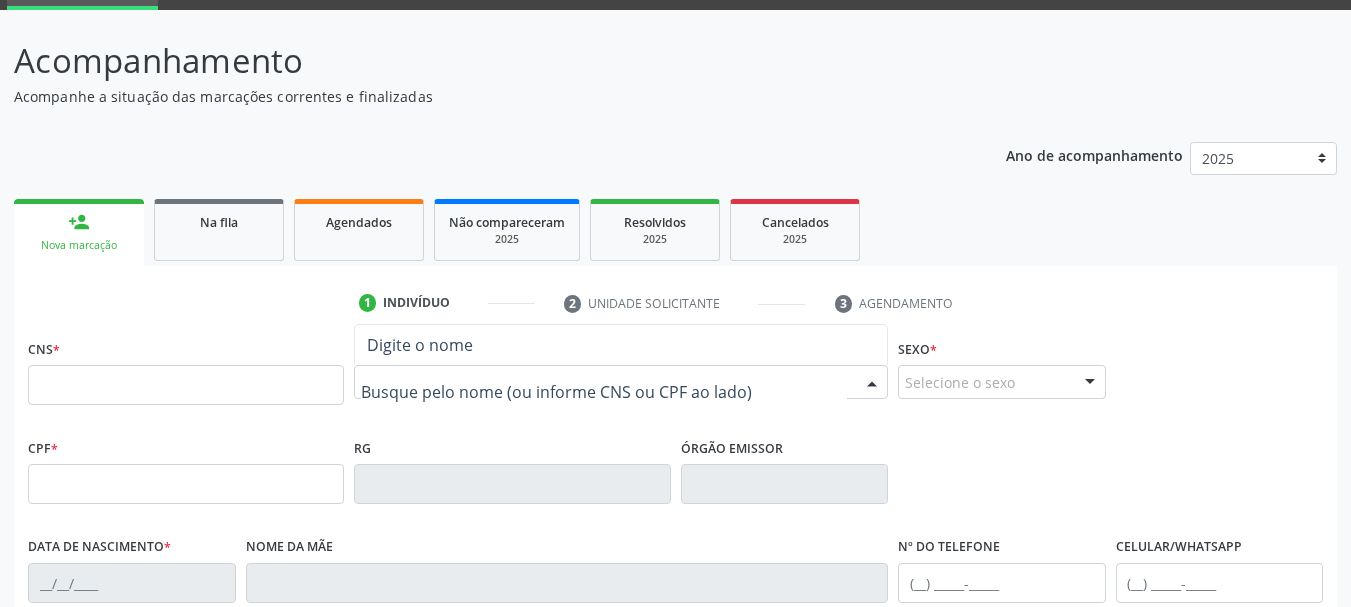 click at bounding box center [604, 392] 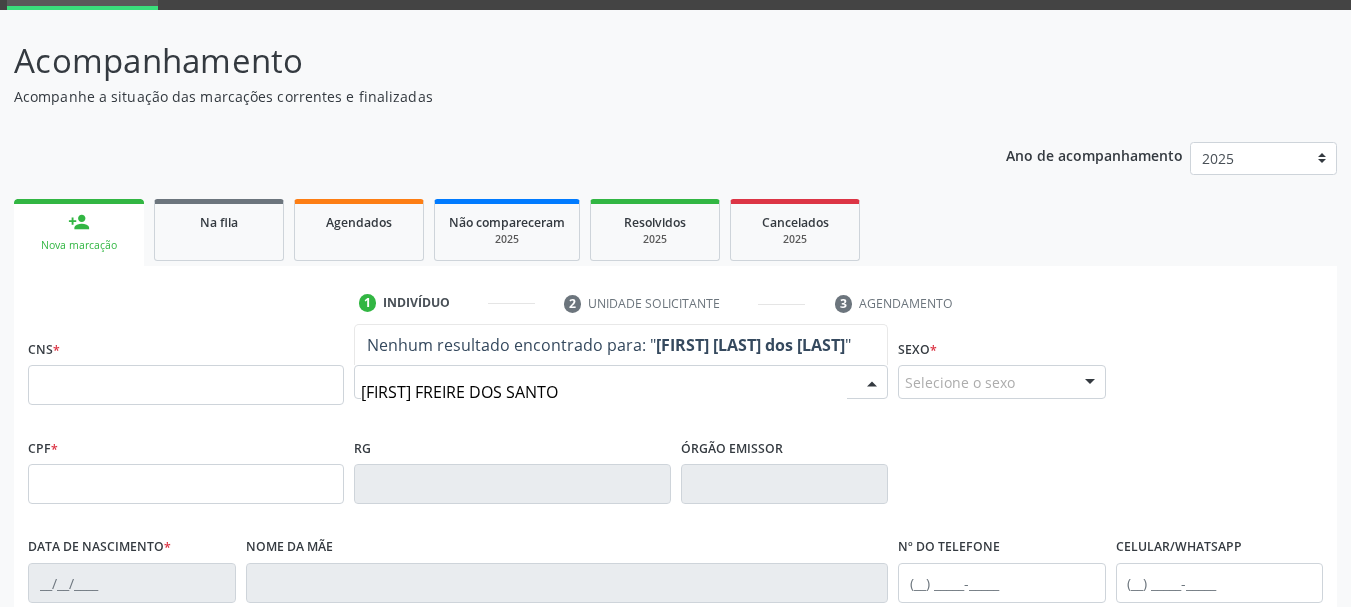 type on "[FIRST] [LAST] dos [LAST]" 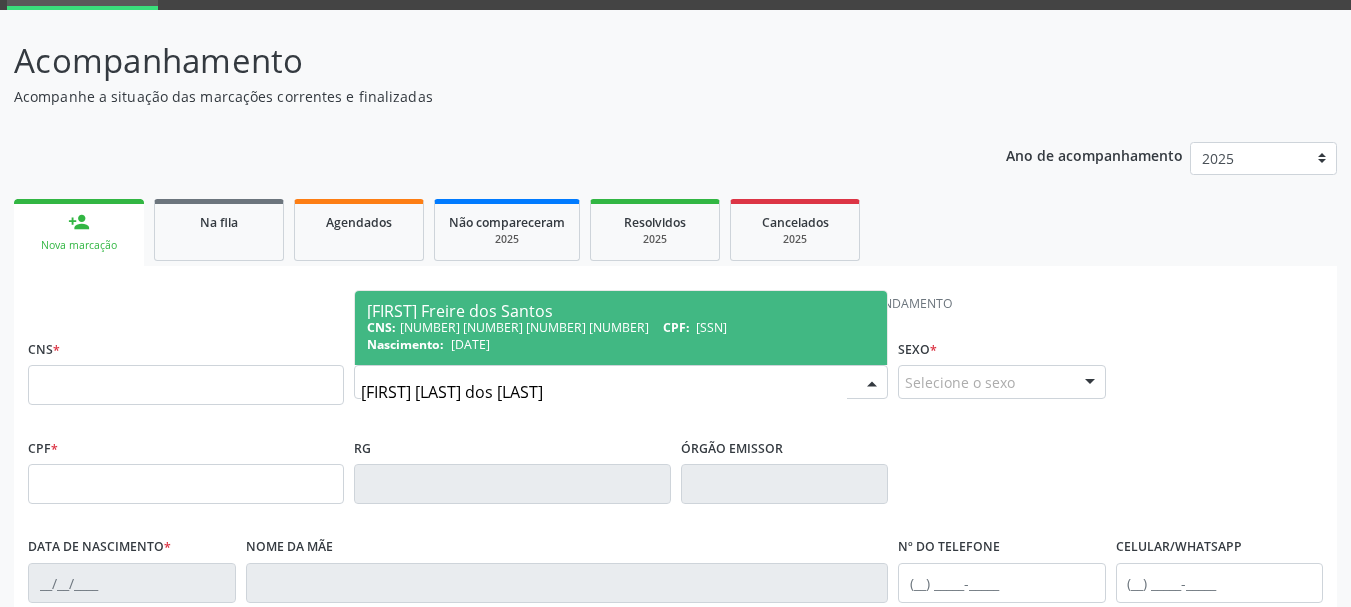 click on "Nascimento:
[DATE]" at bounding box center [621, 344] 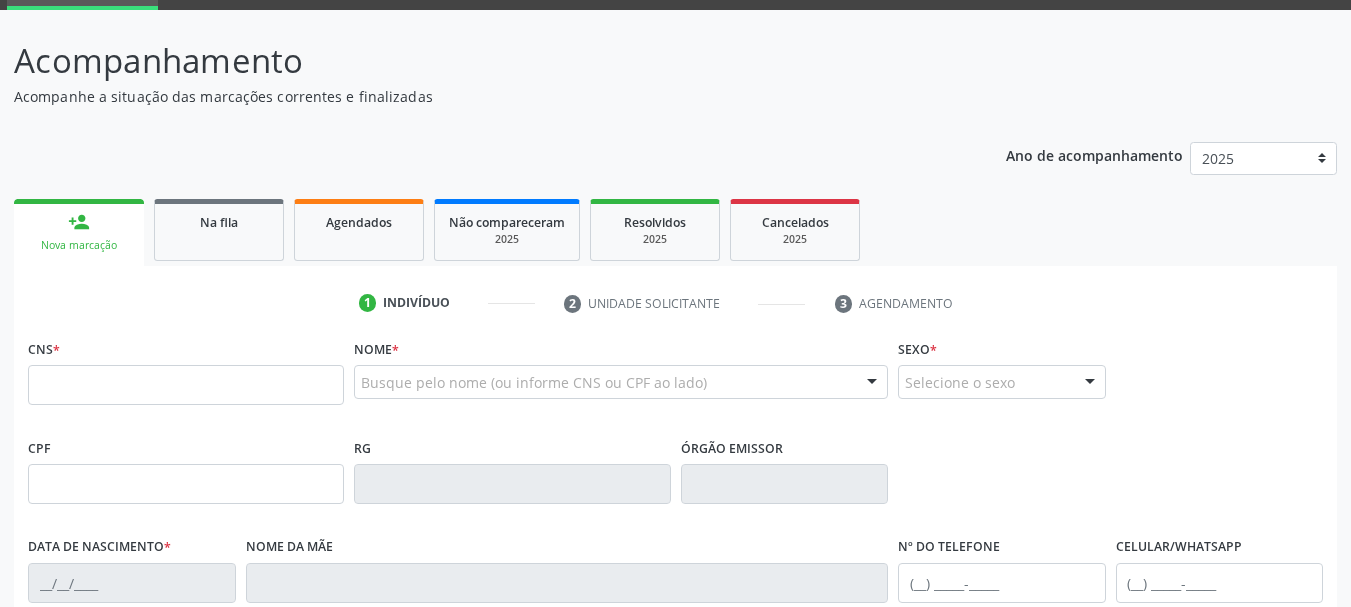 type on "[NUMBER] [NUMBER] [NUMBER] [NUMBER]" 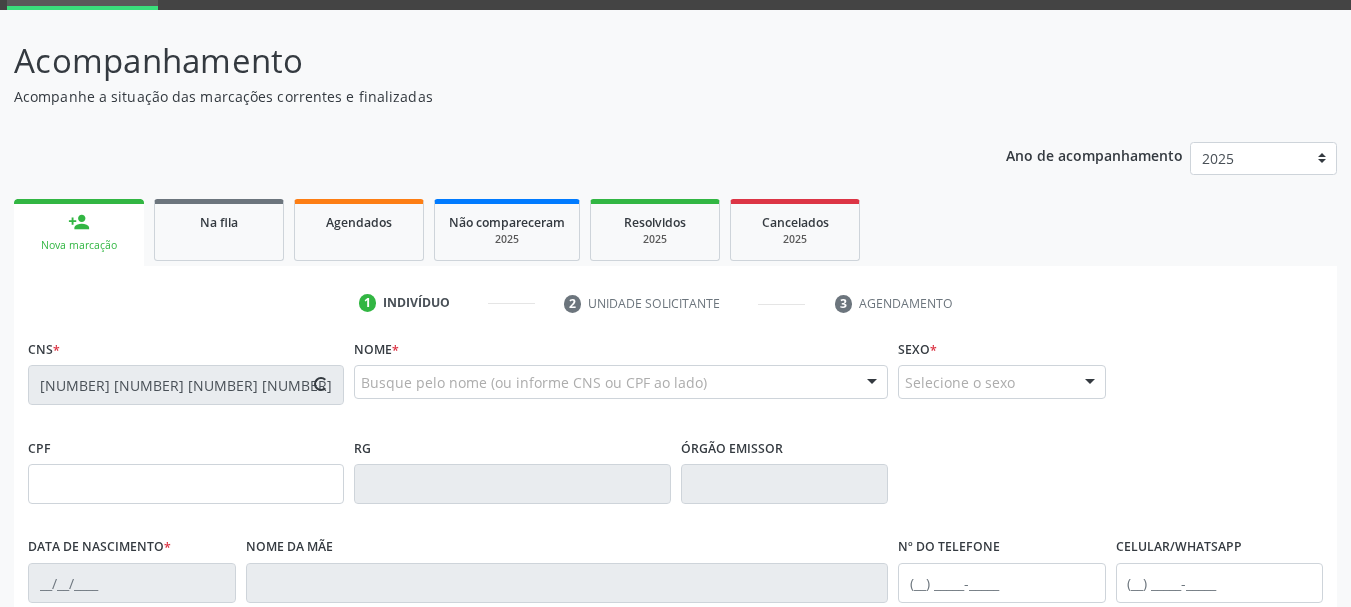 type on "[SSN]" 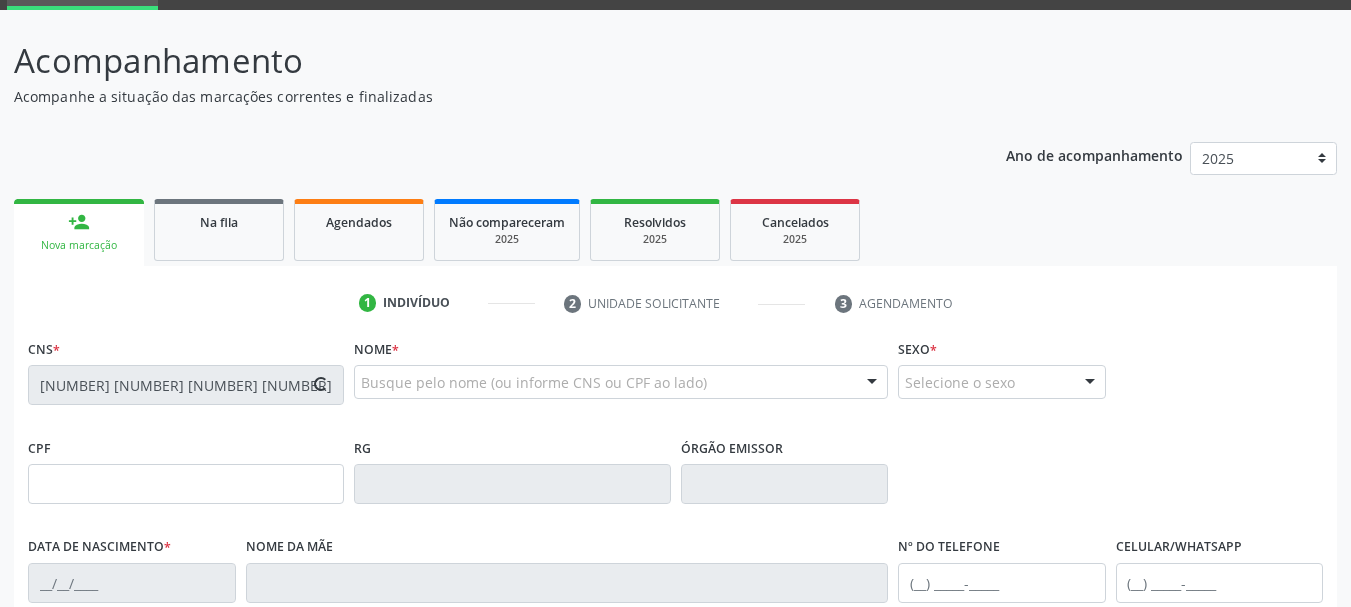 type on "[NUMBER]" 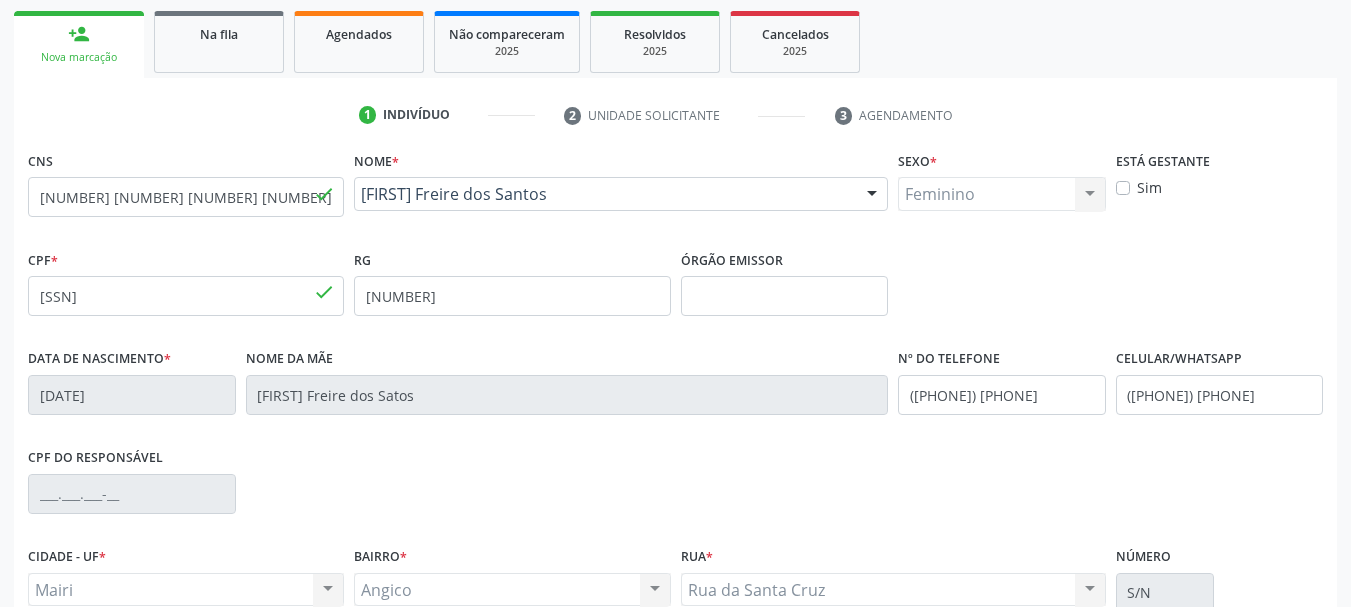scroll, scrollTop: 477, scrollLeft: 0, axis: vertical 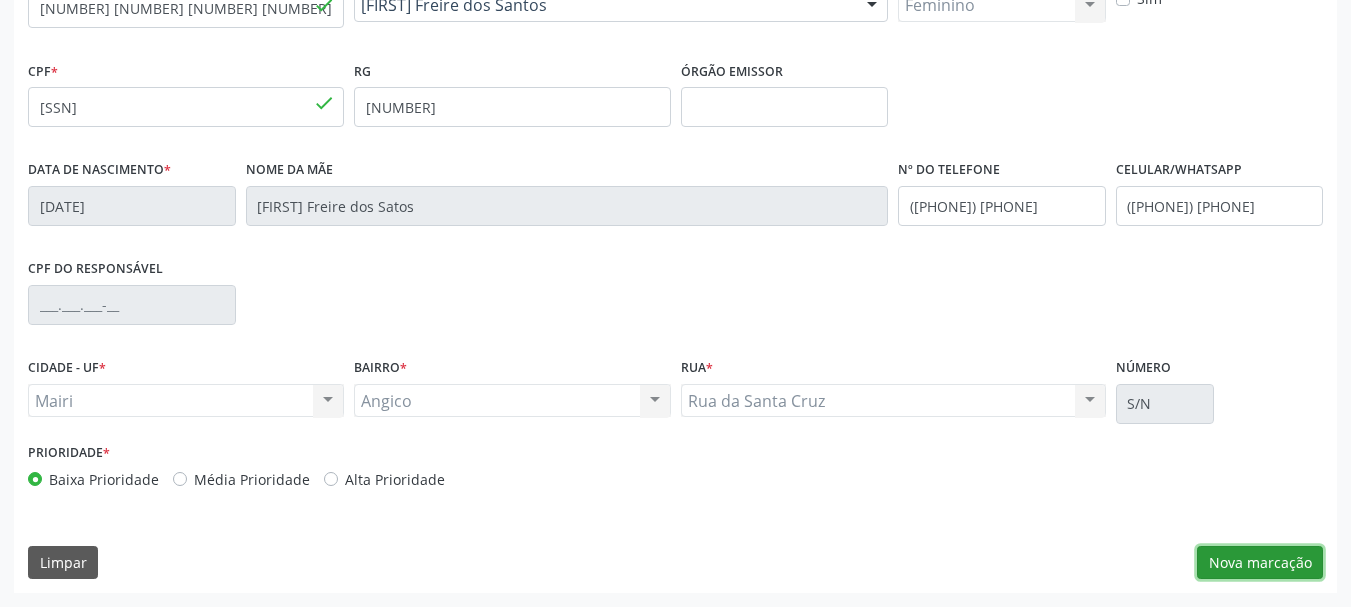 click on "Nova marcação" at bounding box center (1260, 563) 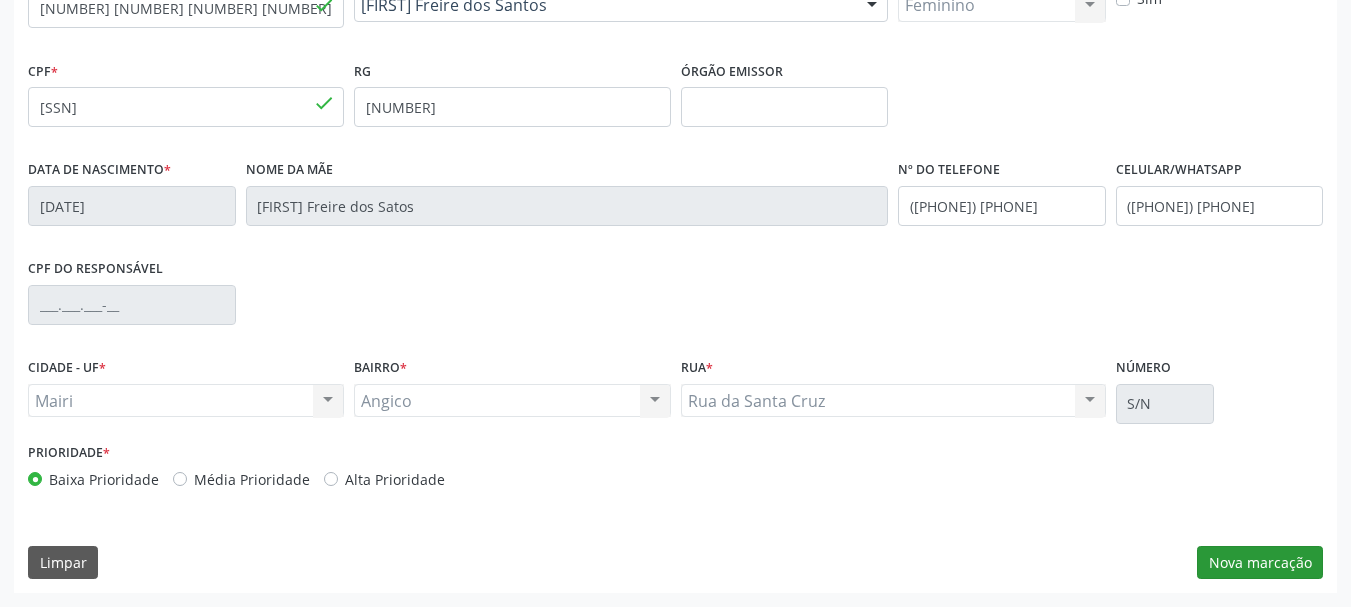 scroll, scrollTop: 299, scrollLeft: 0, axis: vertical 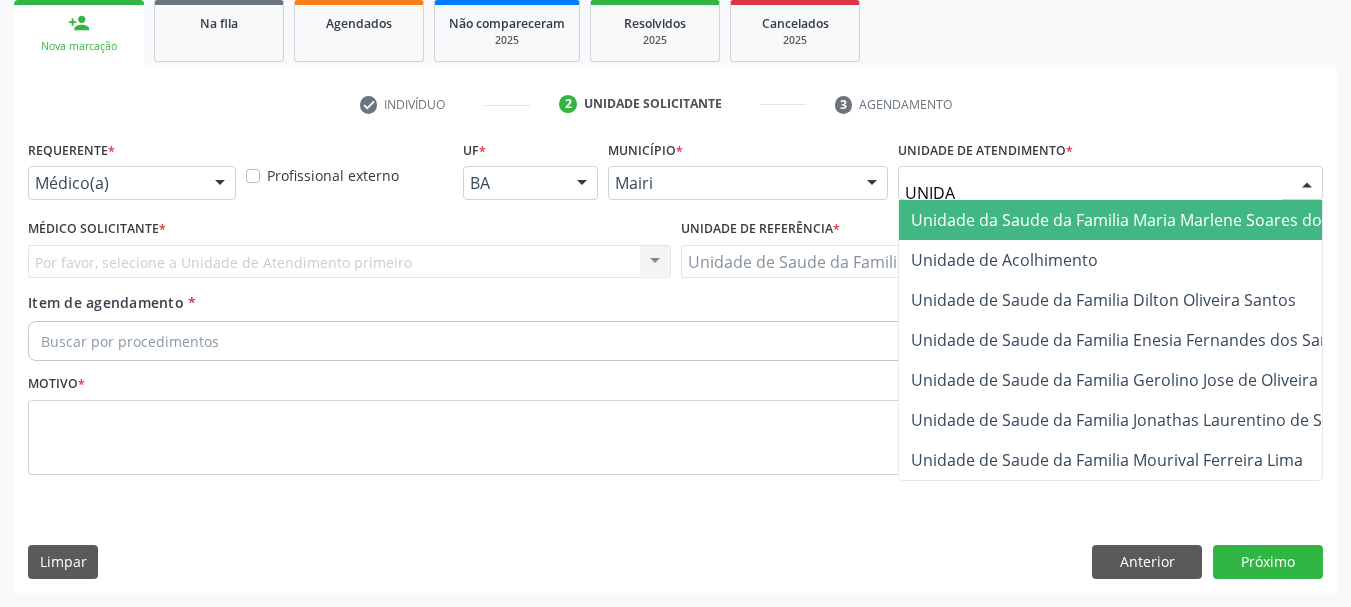 type on "UNIDAD" 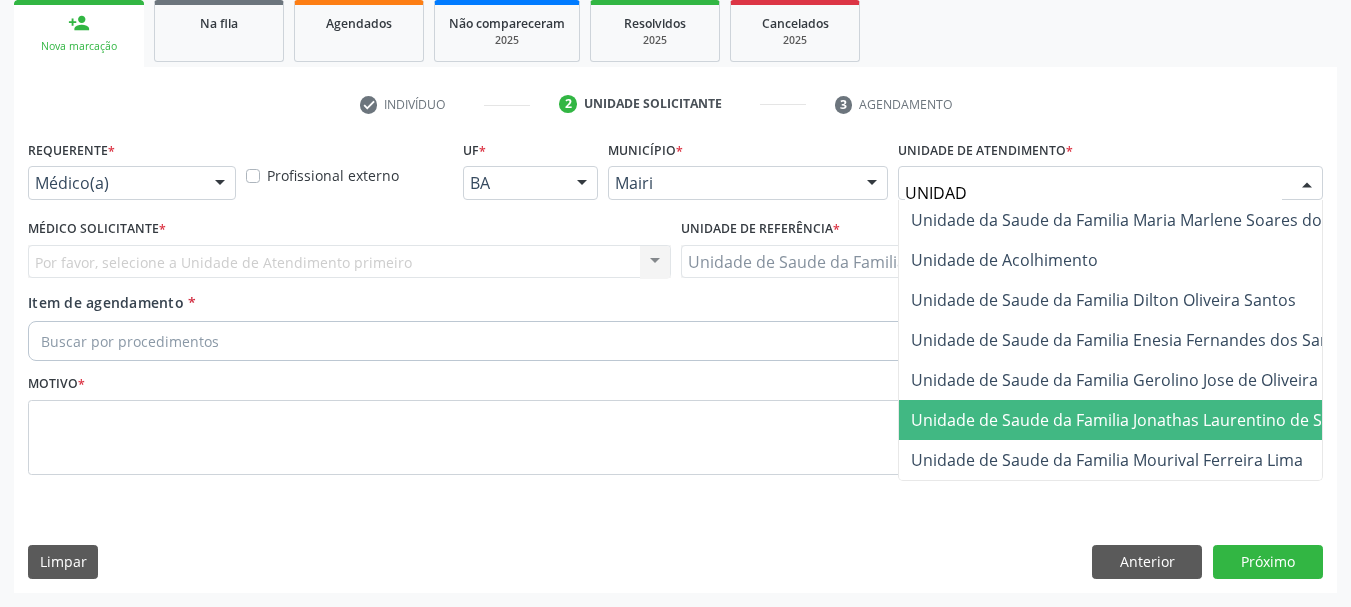 click on "Unidade de Saude da Familia Jonathas Laurentino de Santana" at bounding box center [1143, 420] 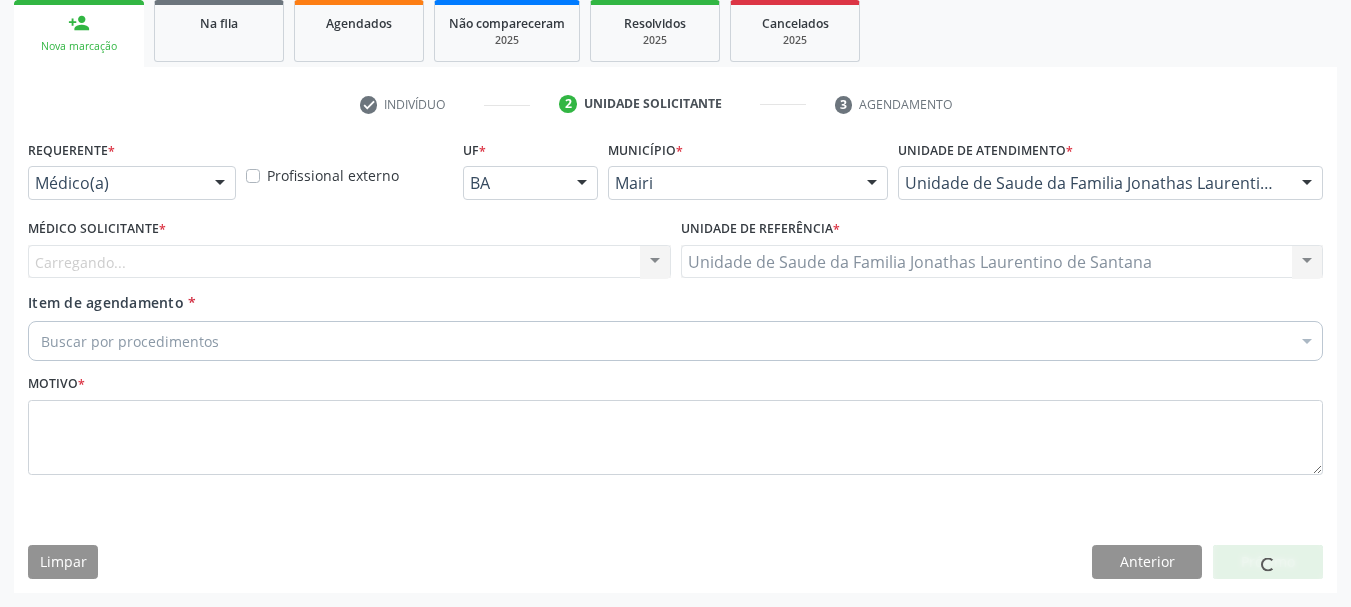 click on "Carregando...
Nenhum resultado encontrado para: "   "
Não há nenhuma opção para ser exibida." at bounding box center [349, 262] 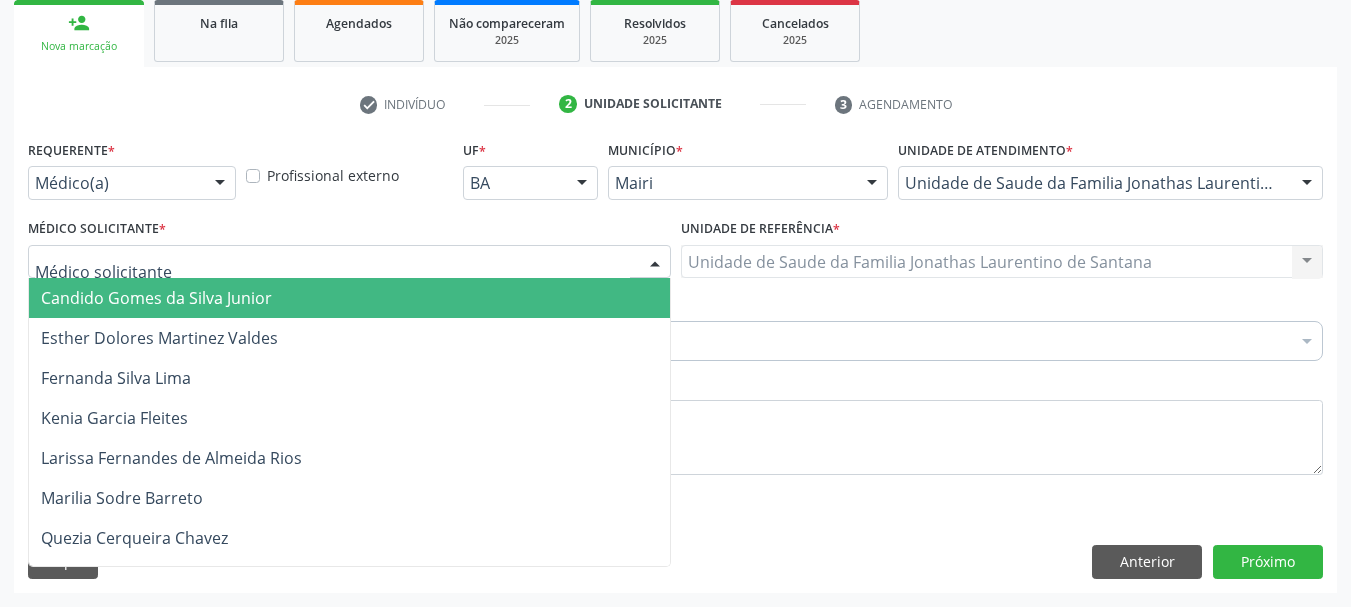 click at bounding box center (349, 262) 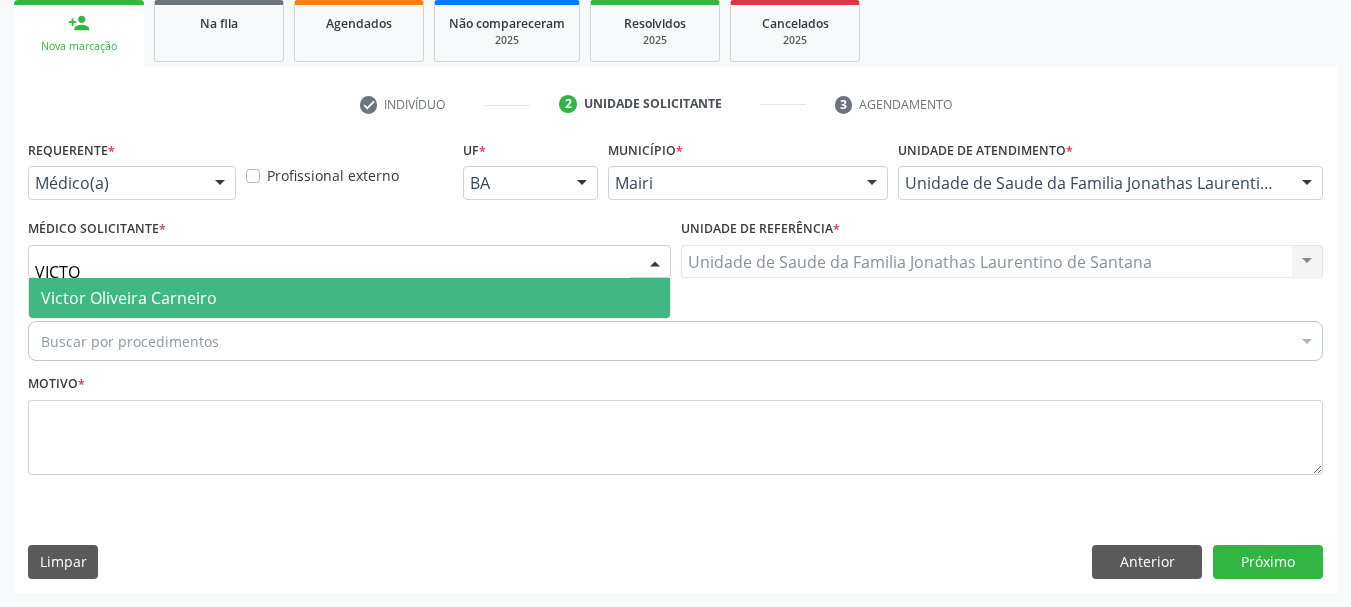 type on "[FIRST]" 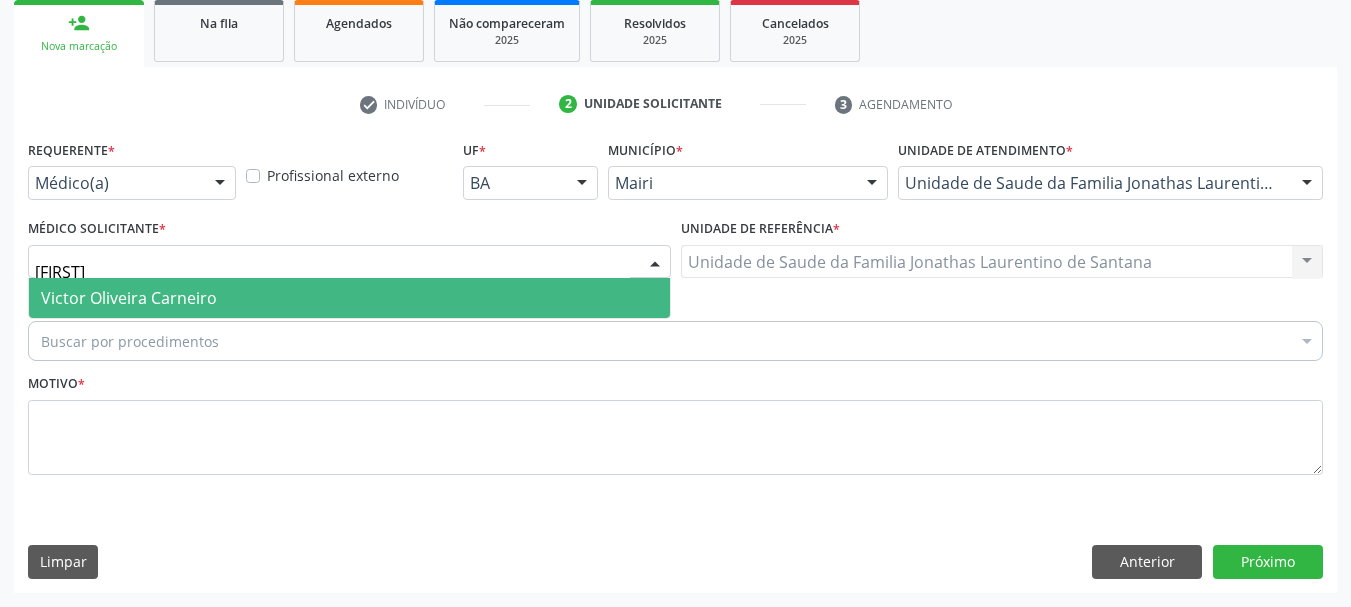 click on "Victor Oliveira Carneiro" at bounding box center (129, 298) 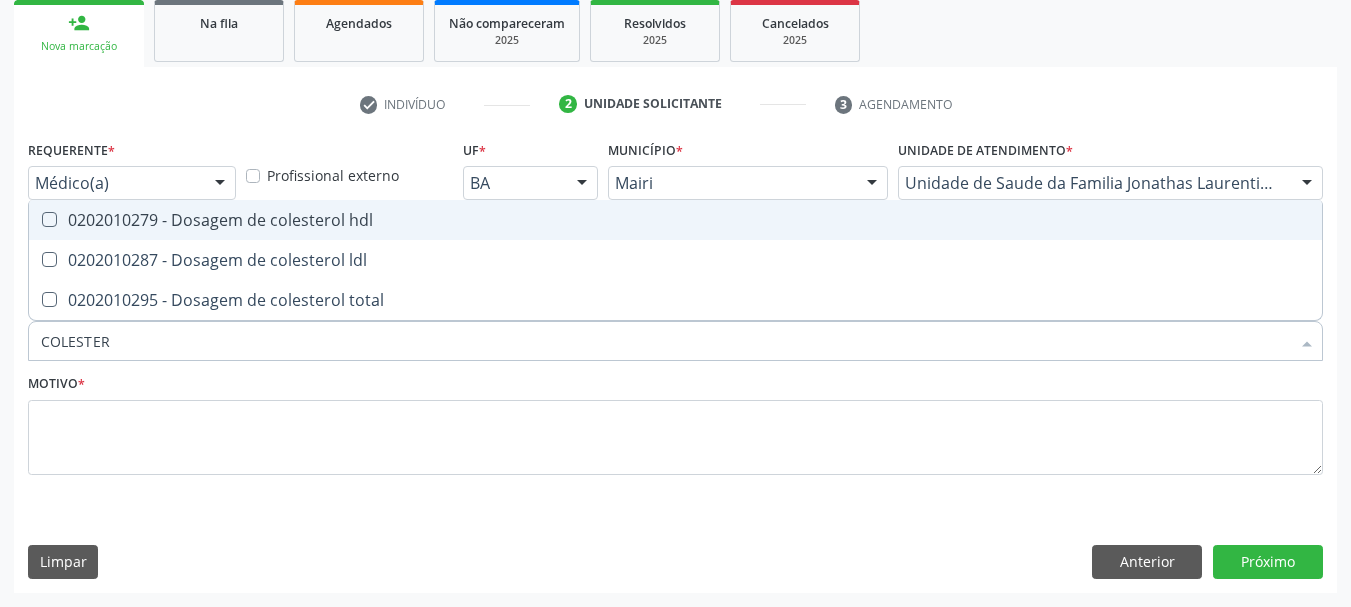 type on "COLESTERO" 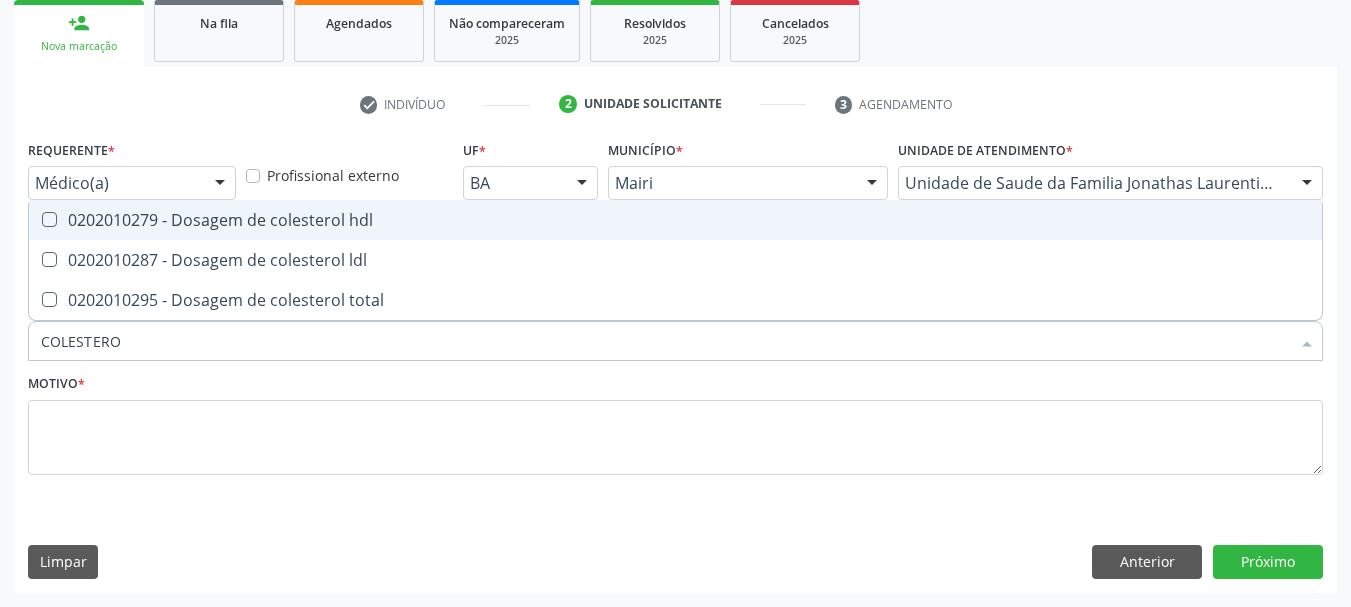 click on "0202010279 - Dosagem de colesterol hdl" at bounding box center [675, 220] 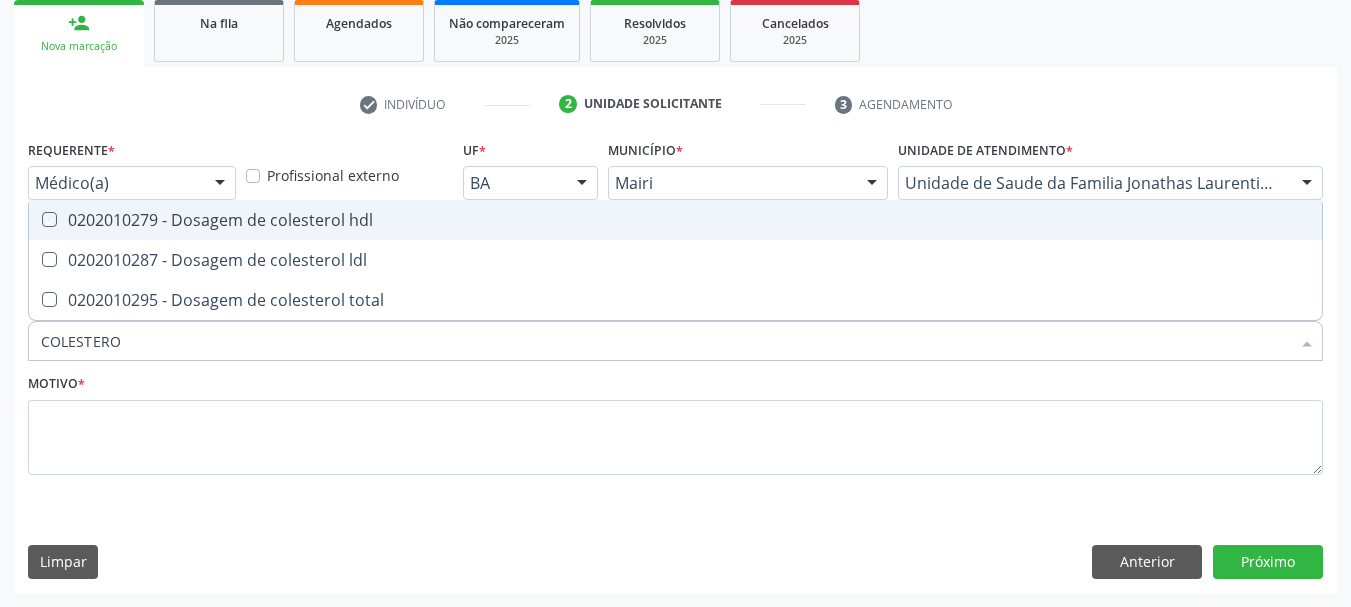 checkbox on "true" 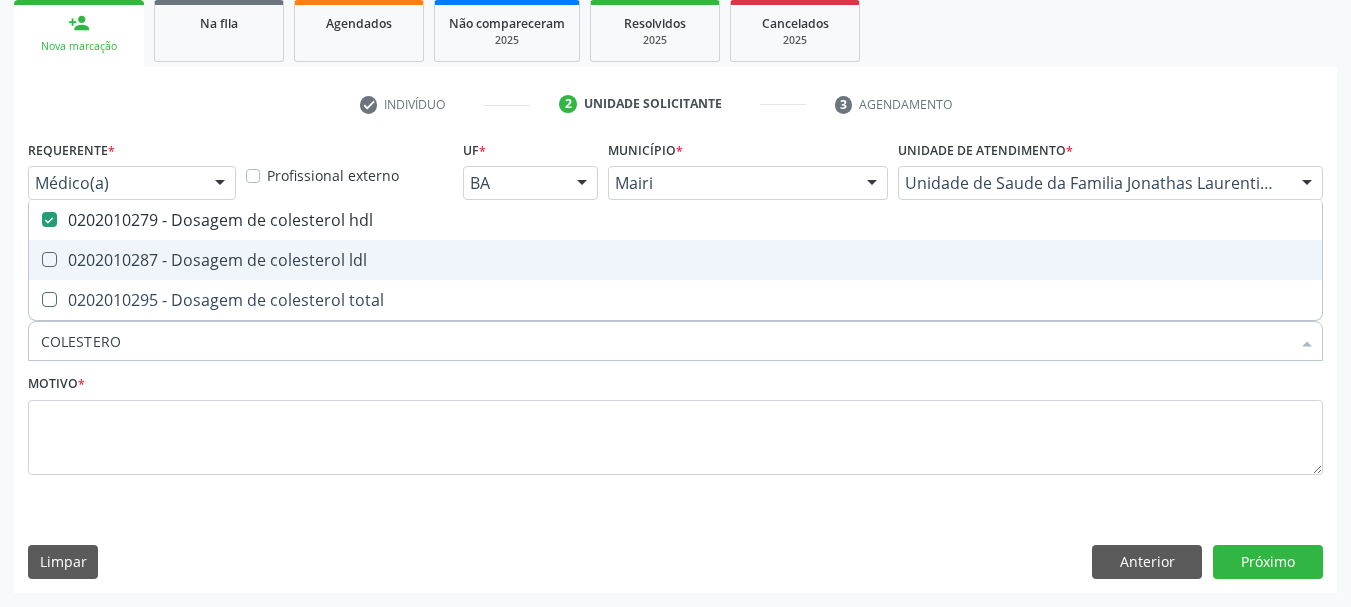 click on "0202010287 - Dosagem de colesterol ldl" at bounding box center (675, 260) 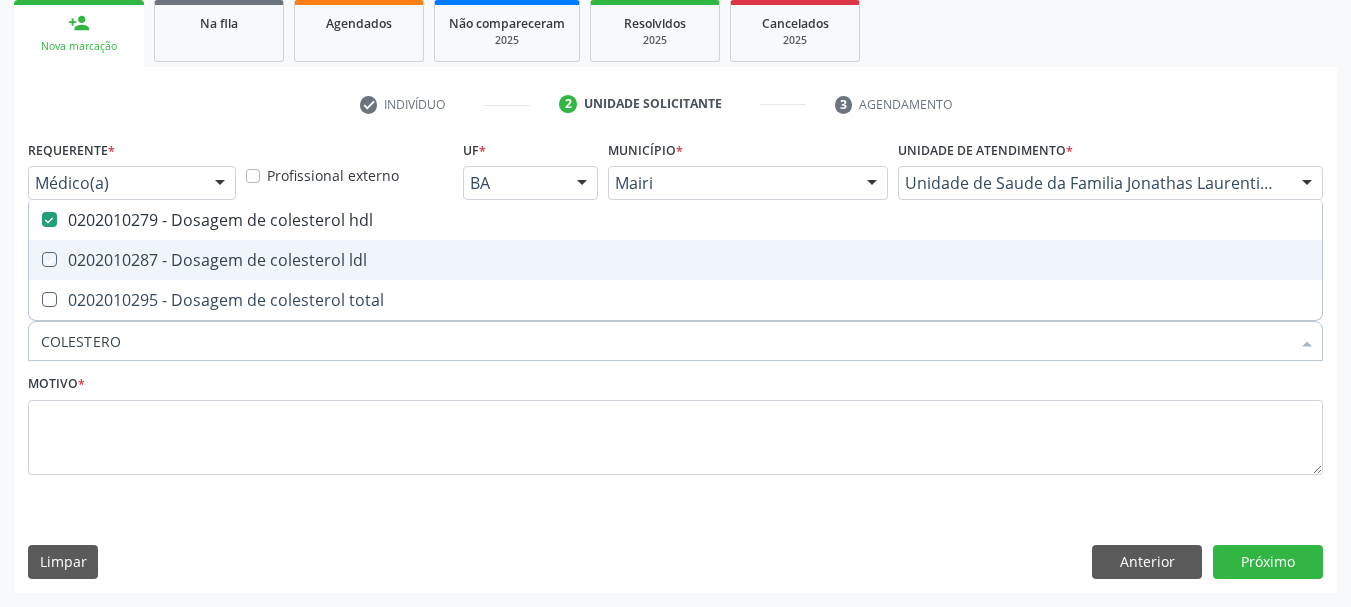 checkbox on "true" 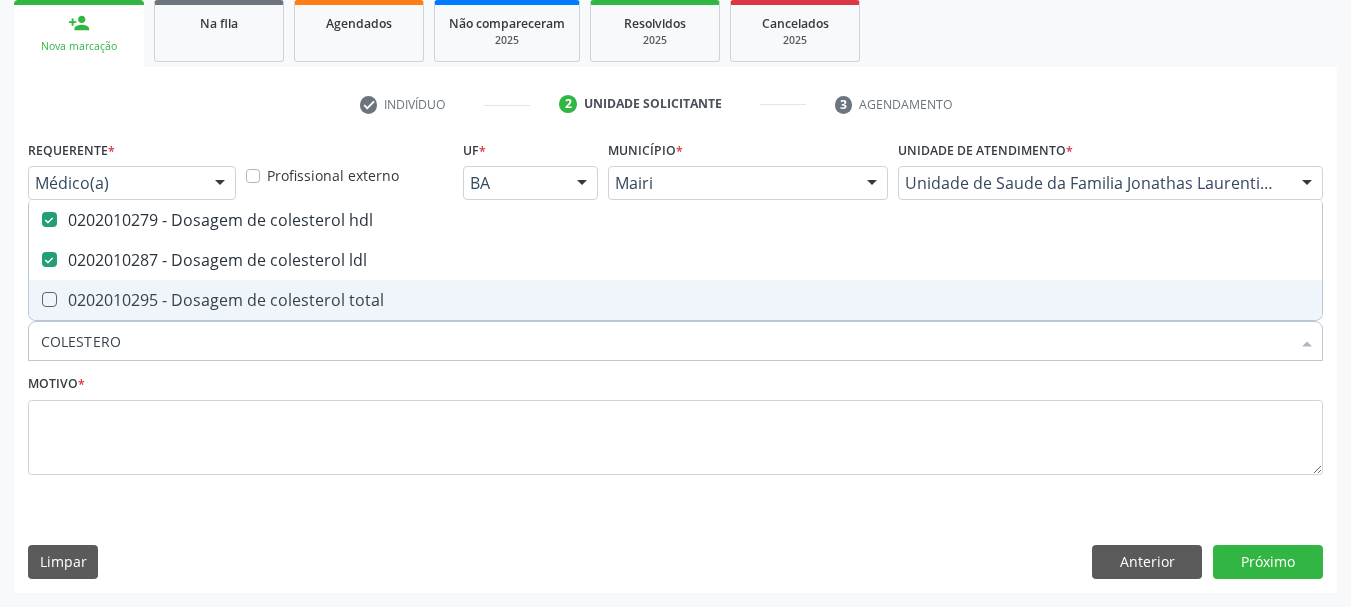click on "0202010295 - Dosagem de colesterol total" at bounding box center (675, 300) 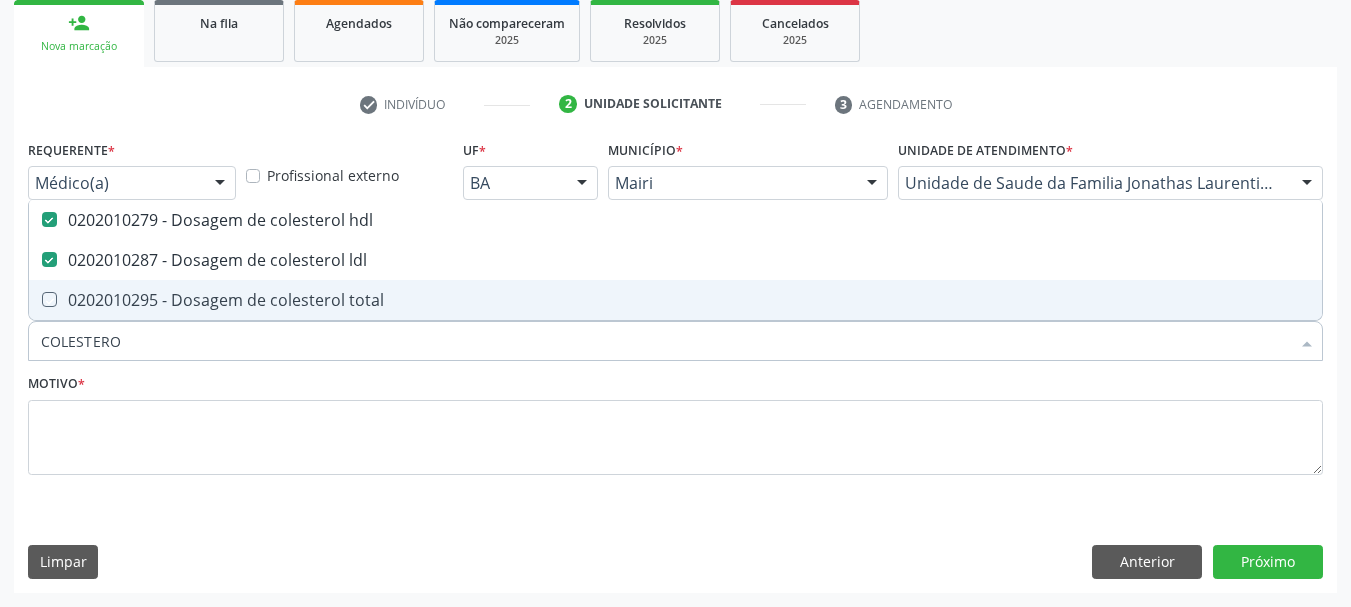 checkbox on "true" 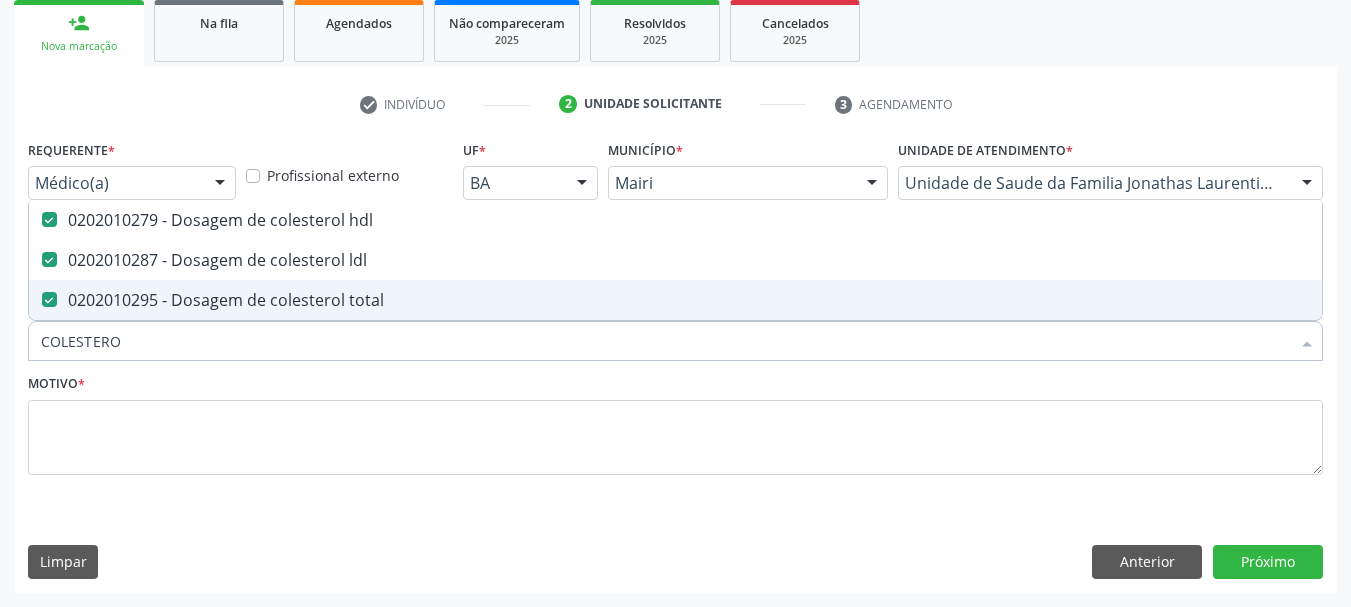 drag, startPoint x: 14, startPoint y: 334, endPoint x: 0, endPoint y: 334, distance: 14 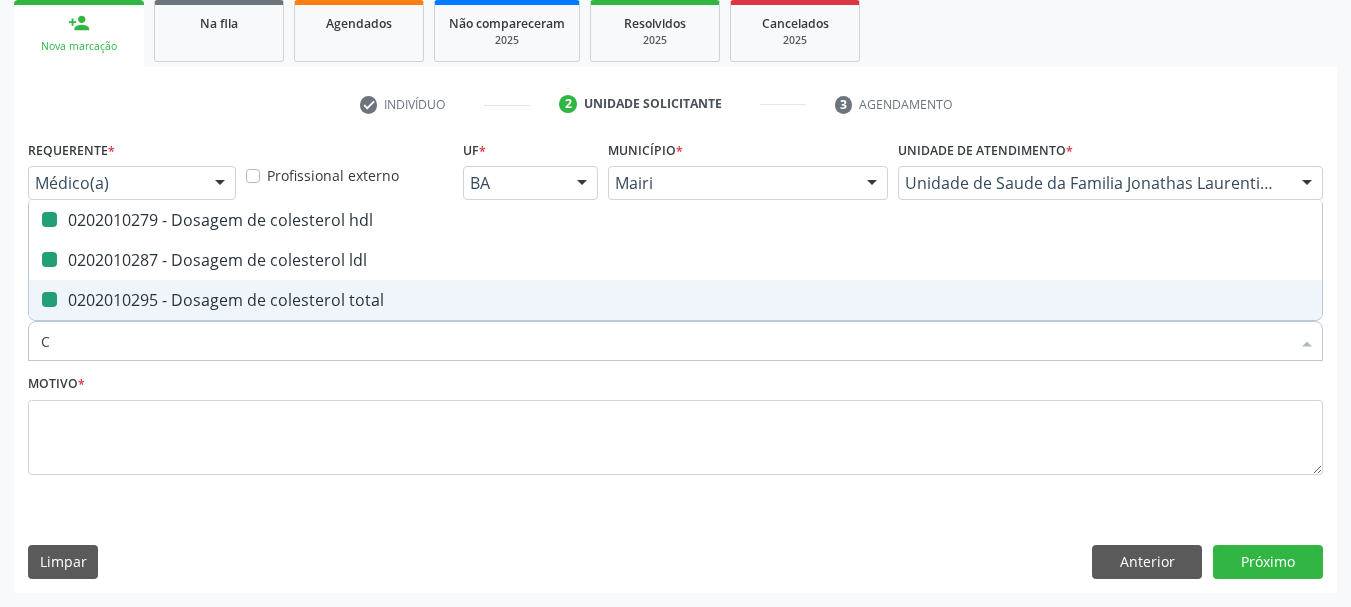 type on "CR" 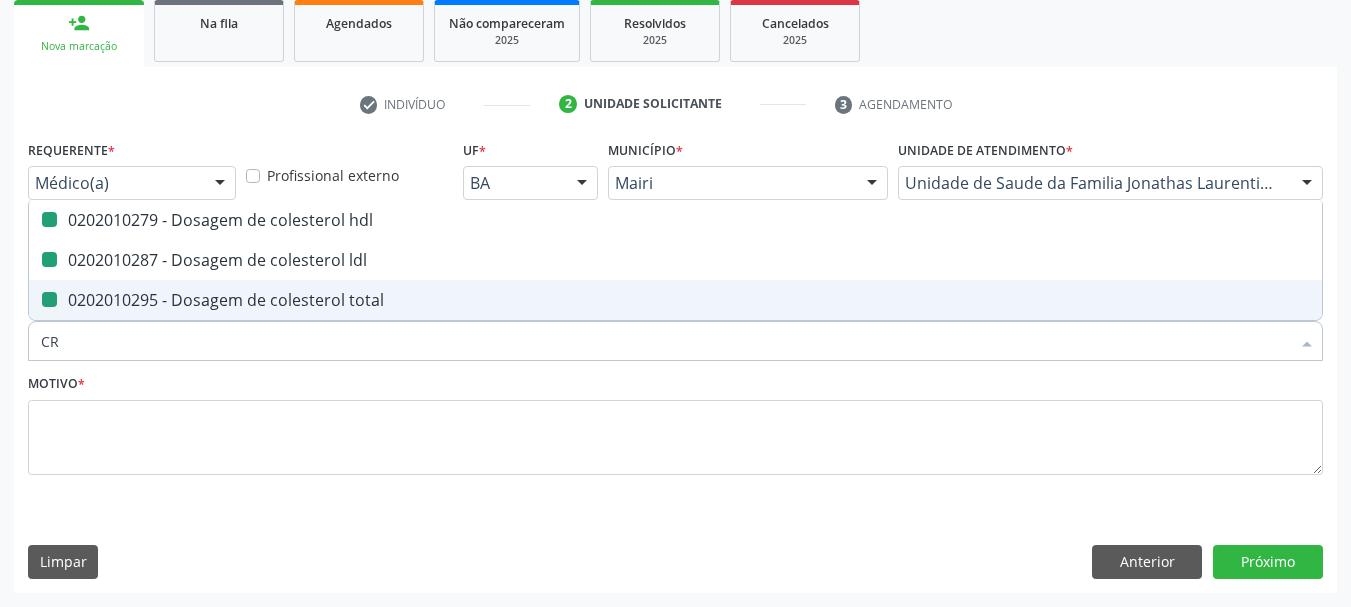checkbox on "false" 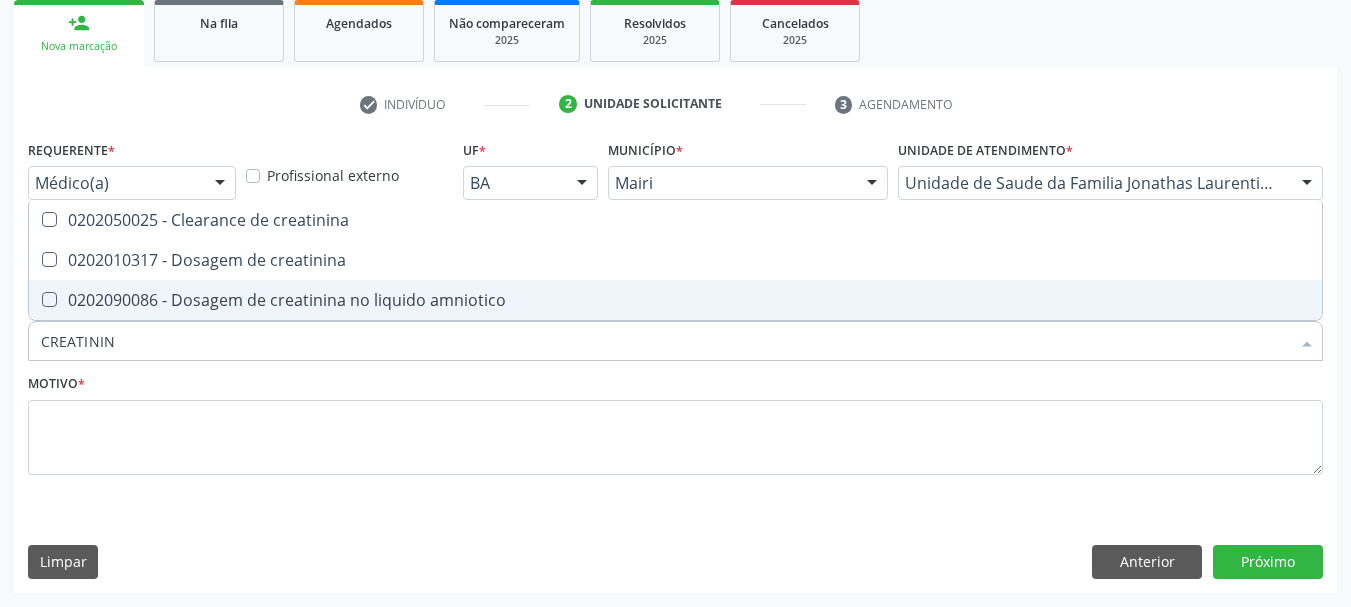 type on "CREATININA" 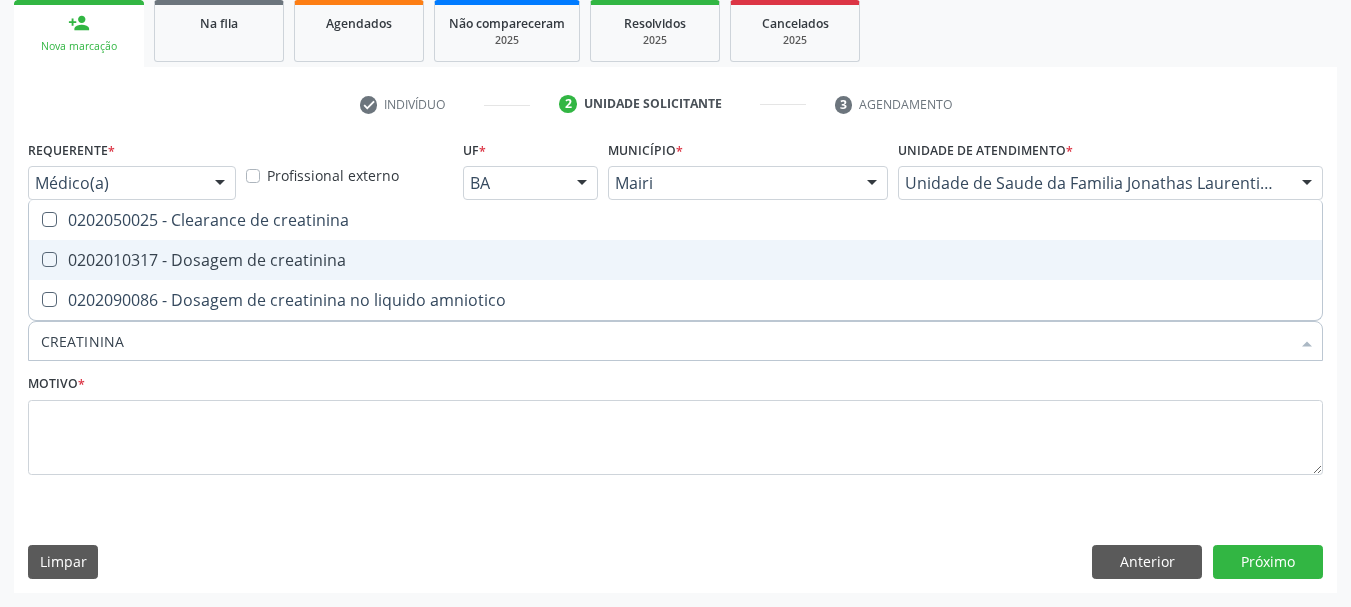 click on "0202010317 - Dosagem de creatinina" at bounding box center [675, 260] 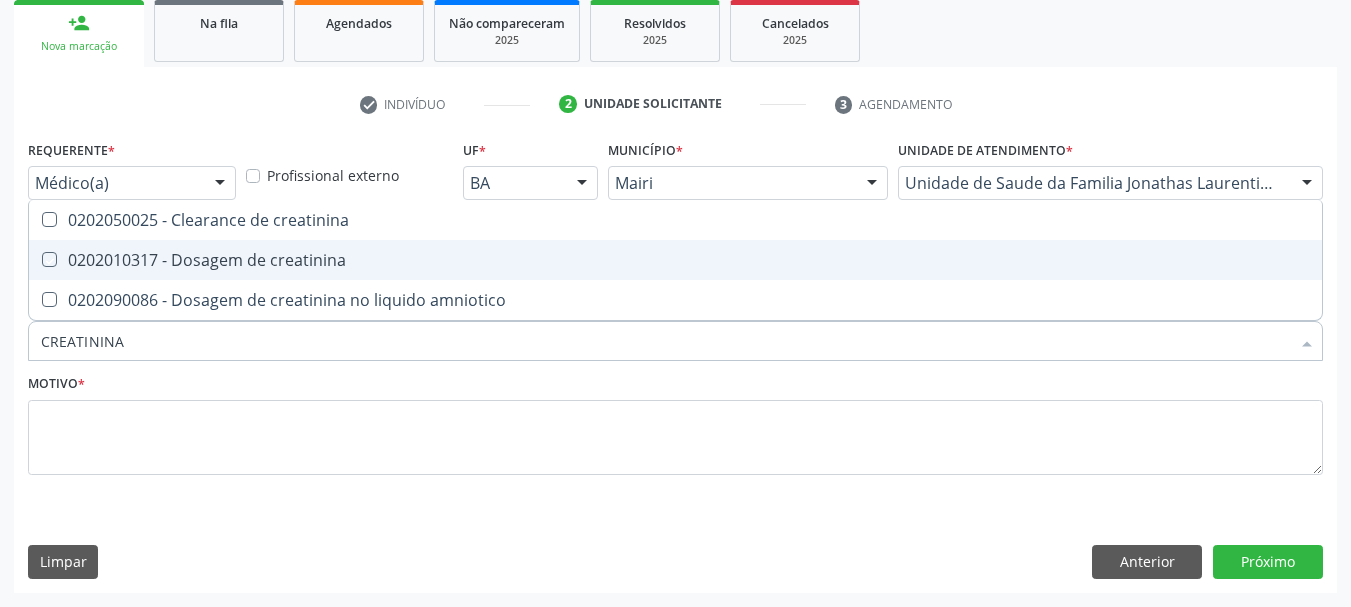 checkbox on "true" 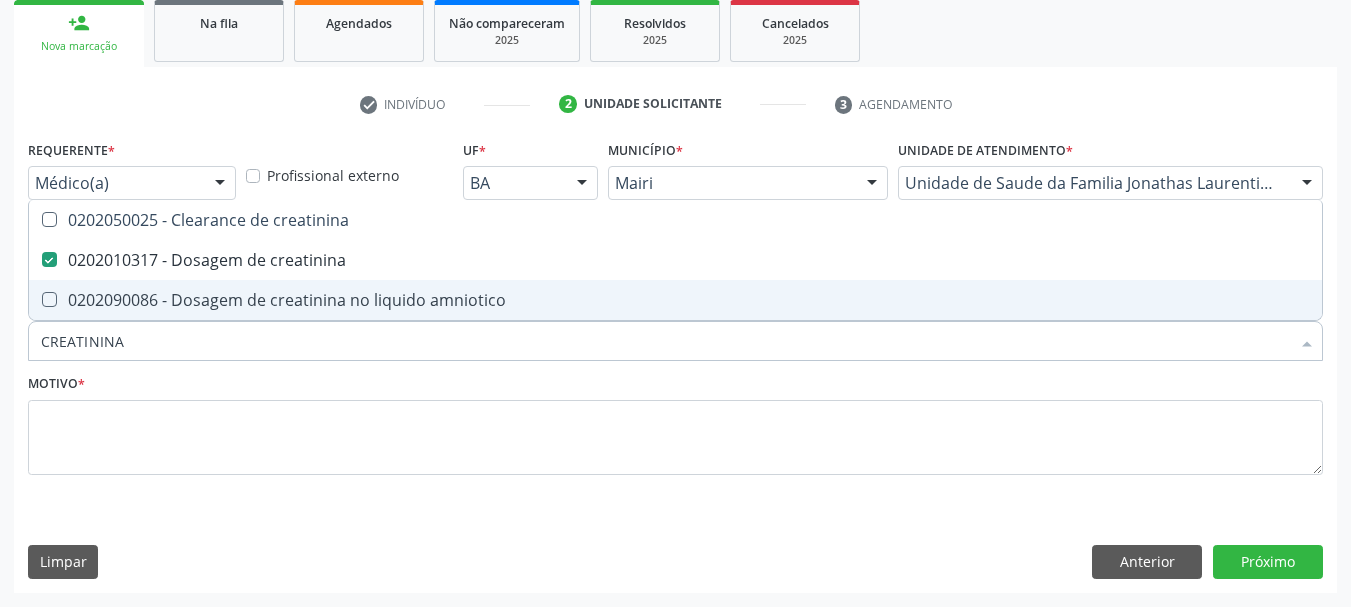 drag, startPoint x: 156, startPoint y: 340, endPoint x: 0, endPoint y: 345, distance: 156.08011 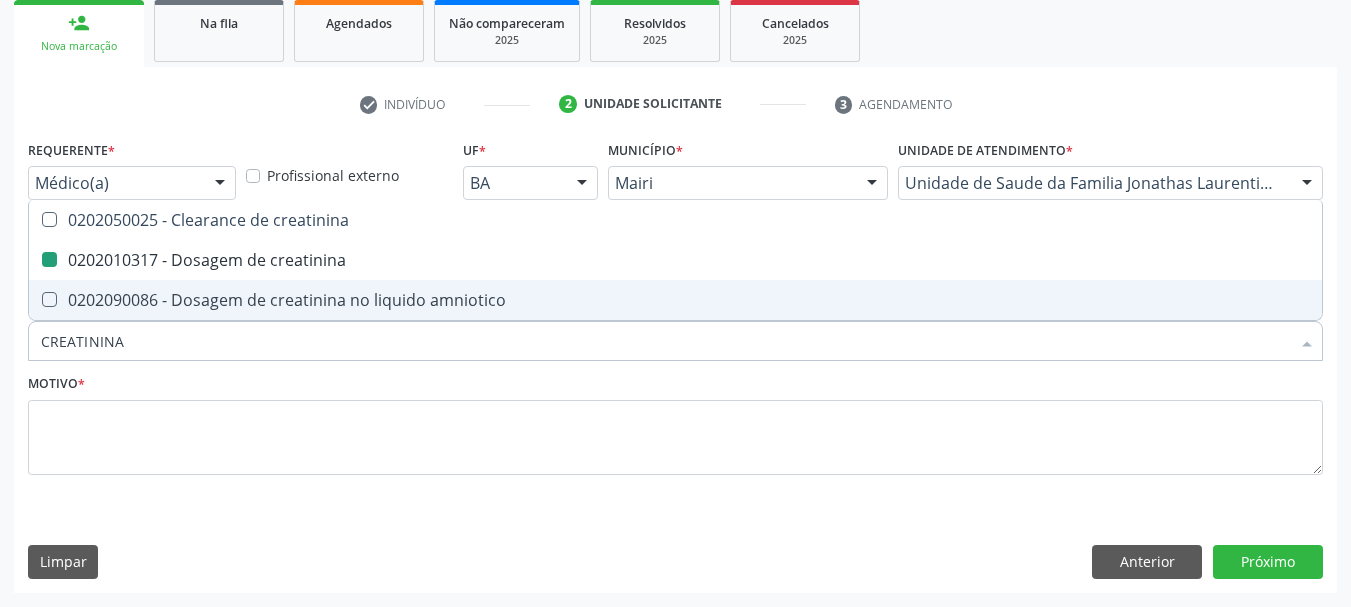 type on "P" 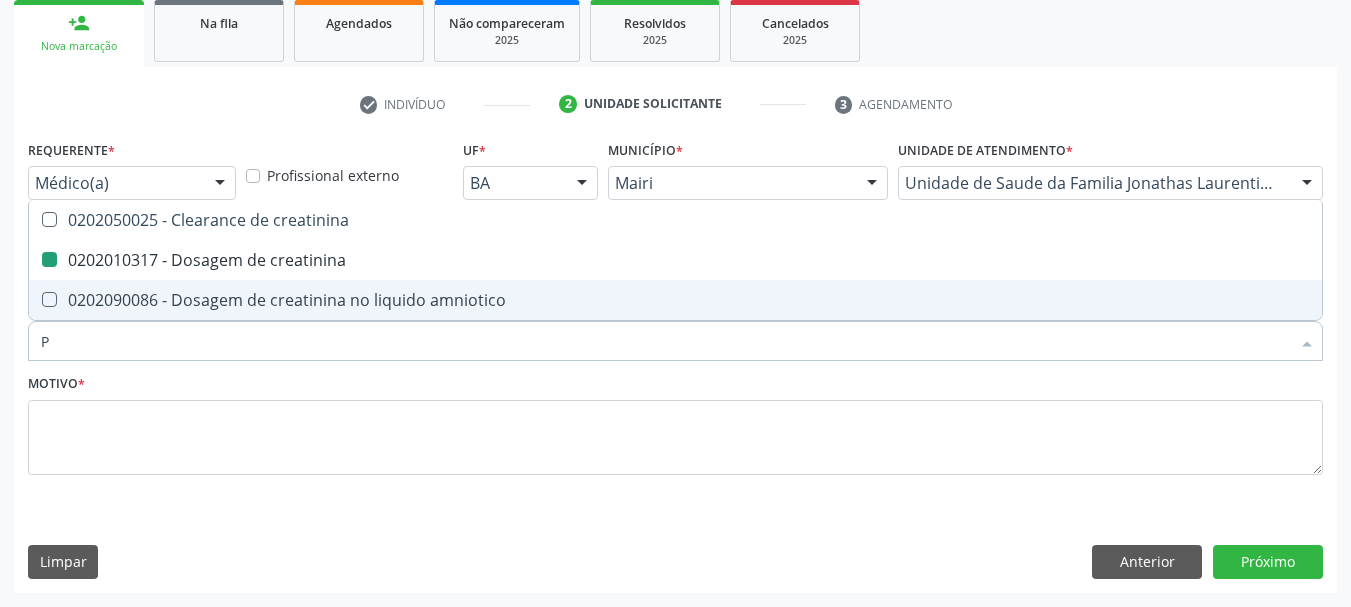 checkbox on "false" 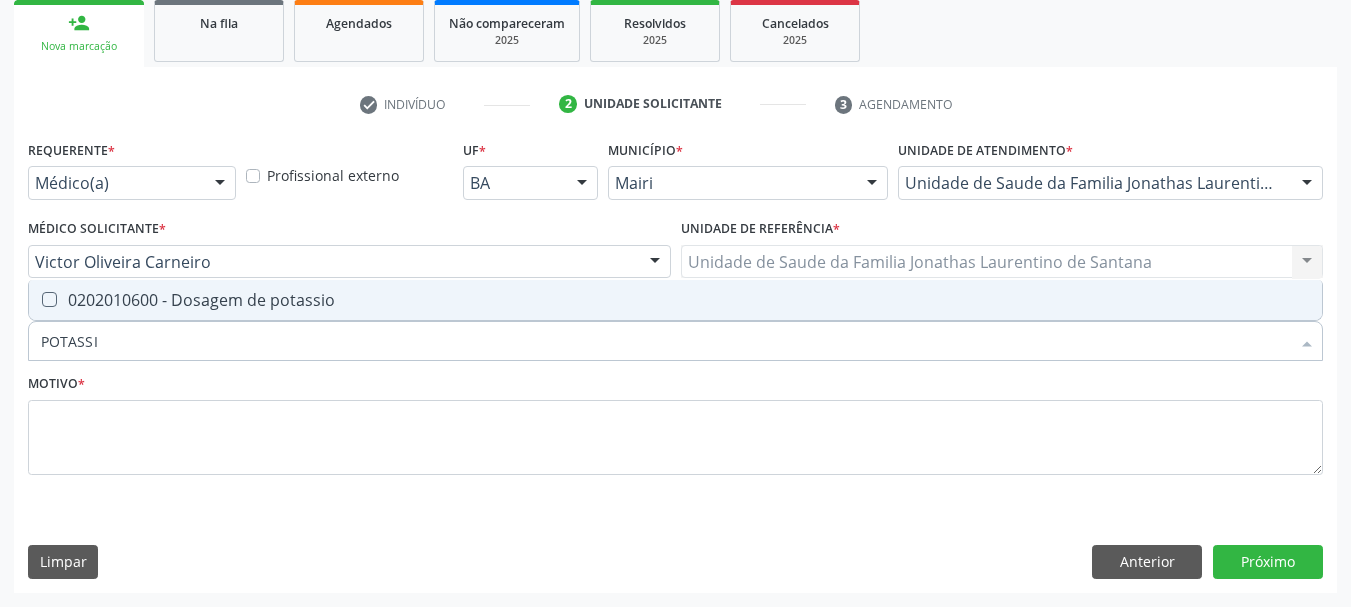 type on "POTASSIO" 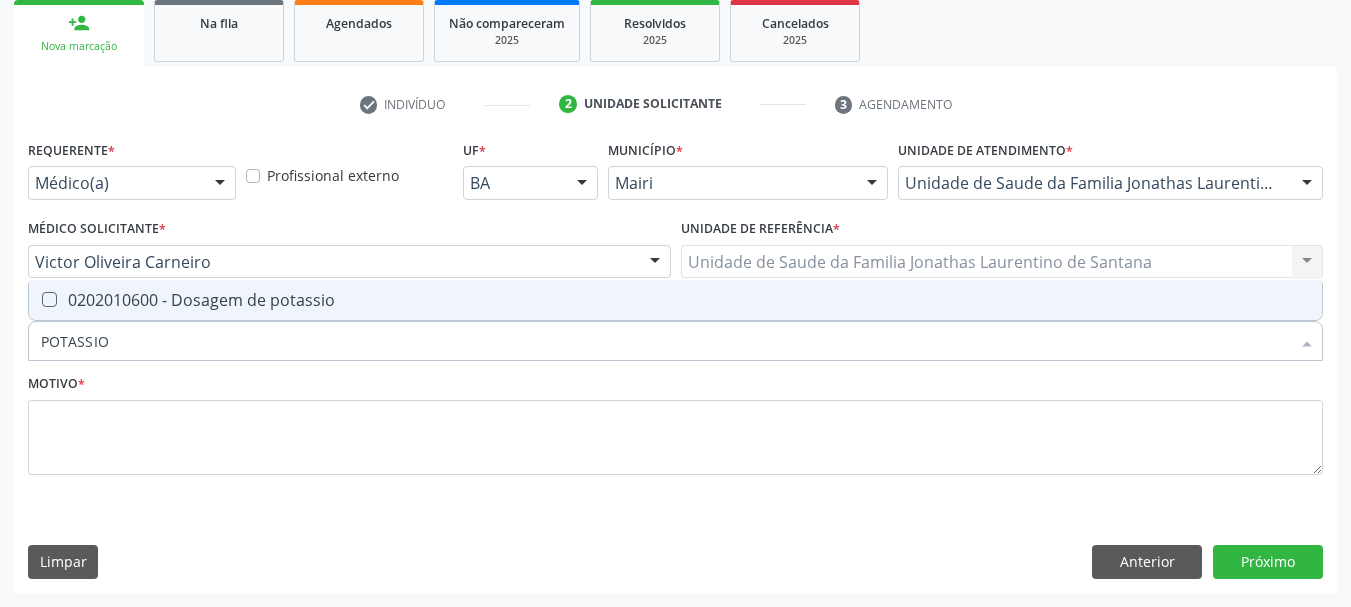 click on "0202010600 - Dosagem de potassio" at bounding box center [675, 300] 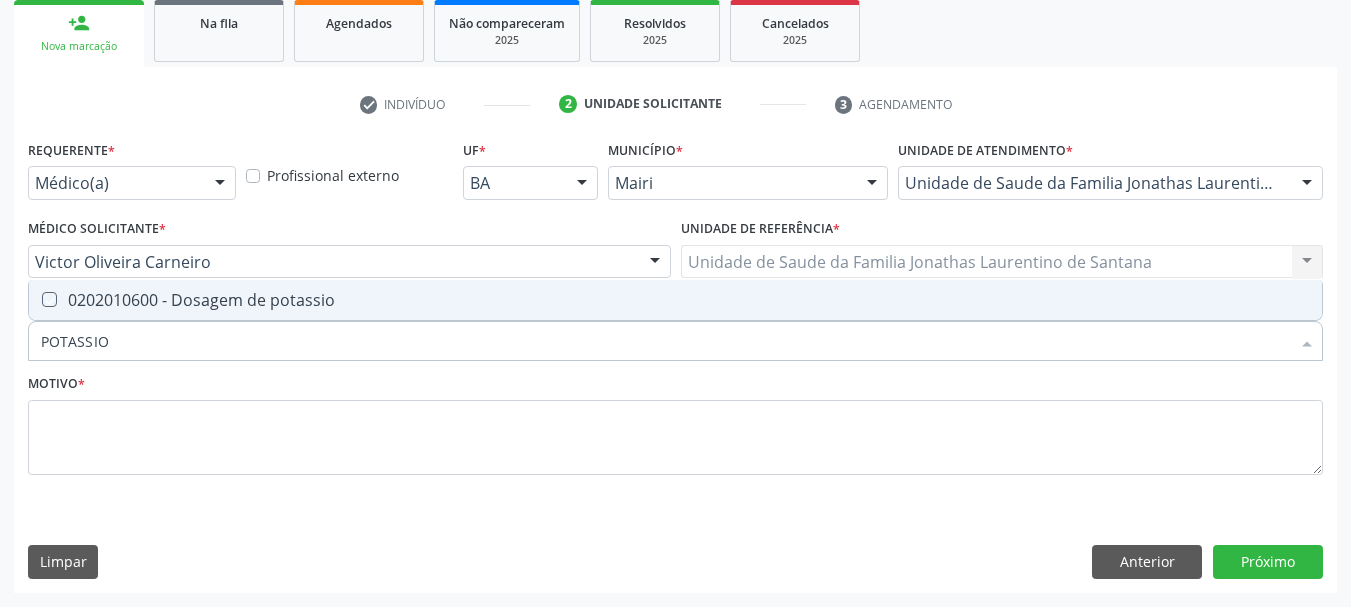 checkbox on "true" 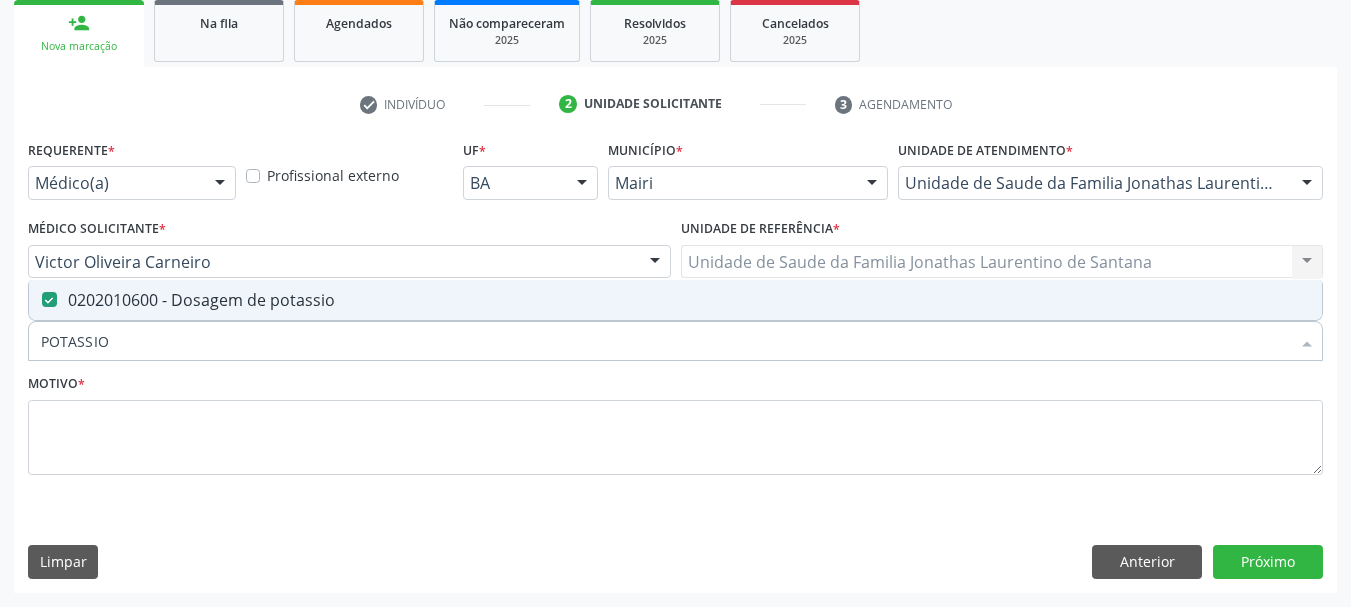 drag, startPoint x: 119, startPoint y: 344, endPoint x: 0, endPoint y: 348, distance: 119.06721 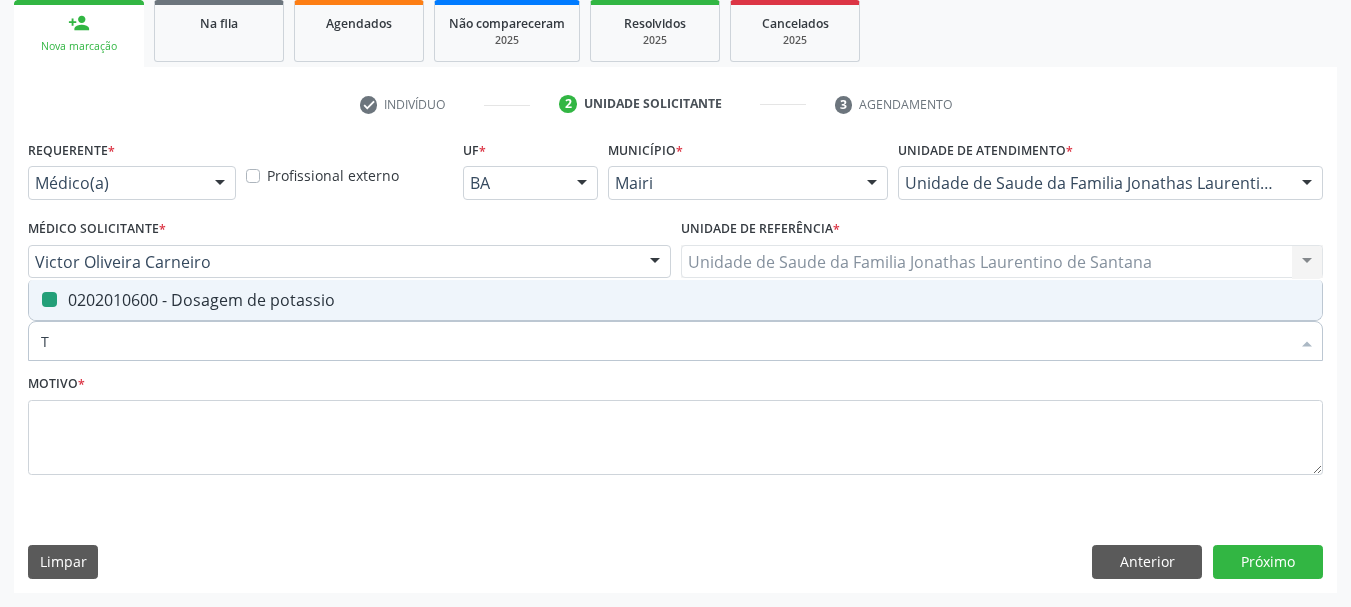 type on "TR" 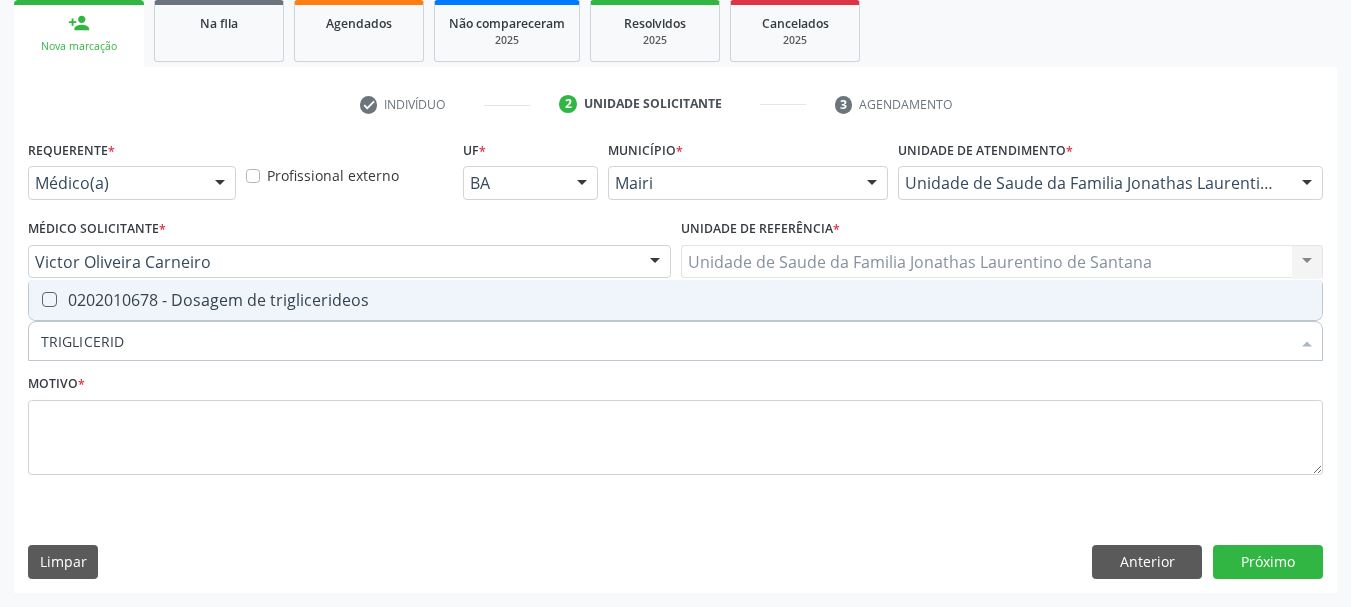 type on "TRIGLICERIDE" 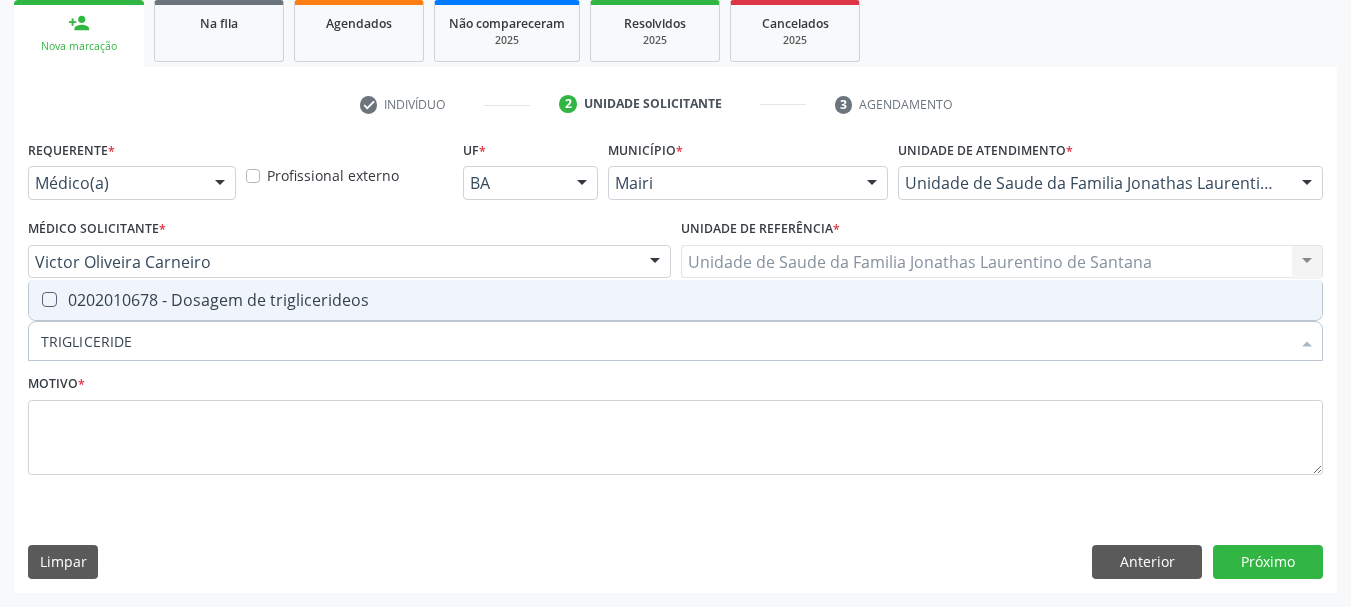 click on "0202010678 - Dosagem de triglicerideos" at bounding box center (675, 300) 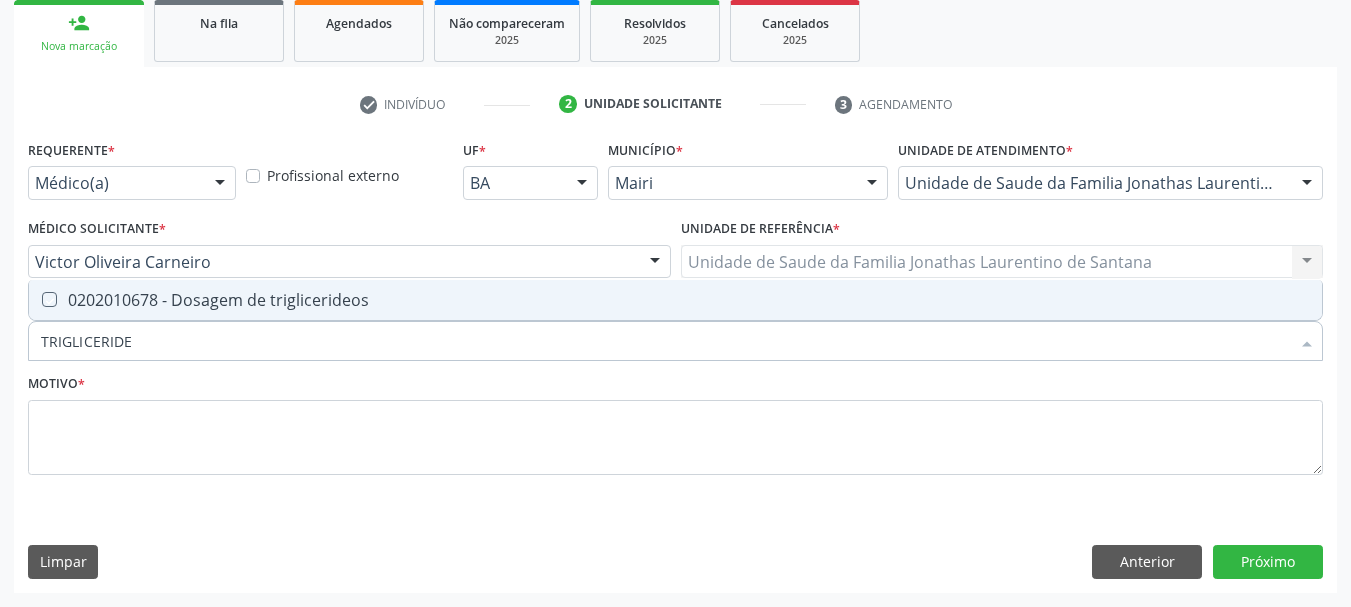 checkbox on "true" 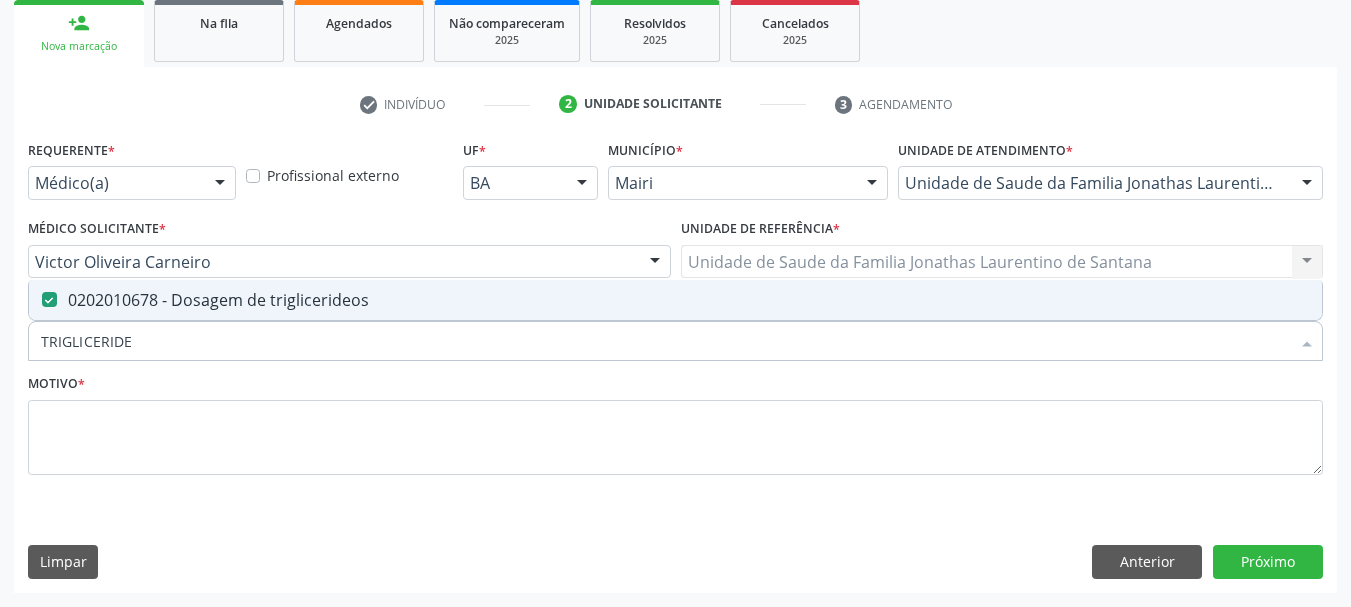 drag, startPoint x: 134, startPoint y: 345, endPoint x: 0, endPoint y: 349, distance: 134.0597 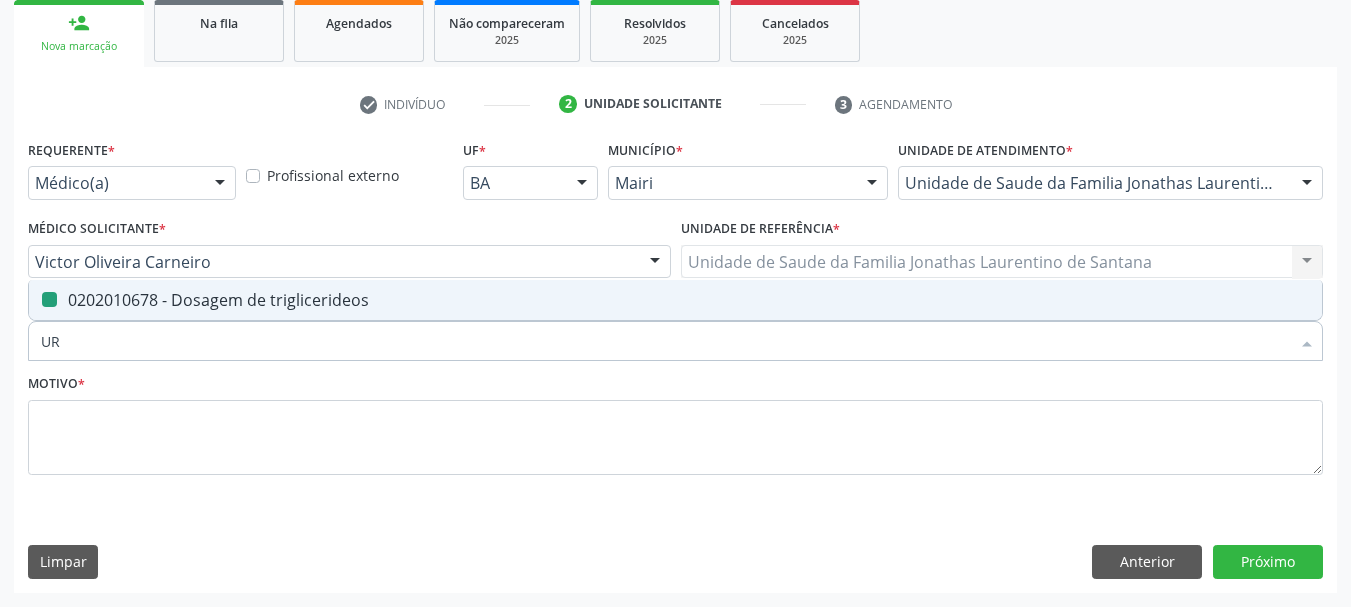 type on "URI" 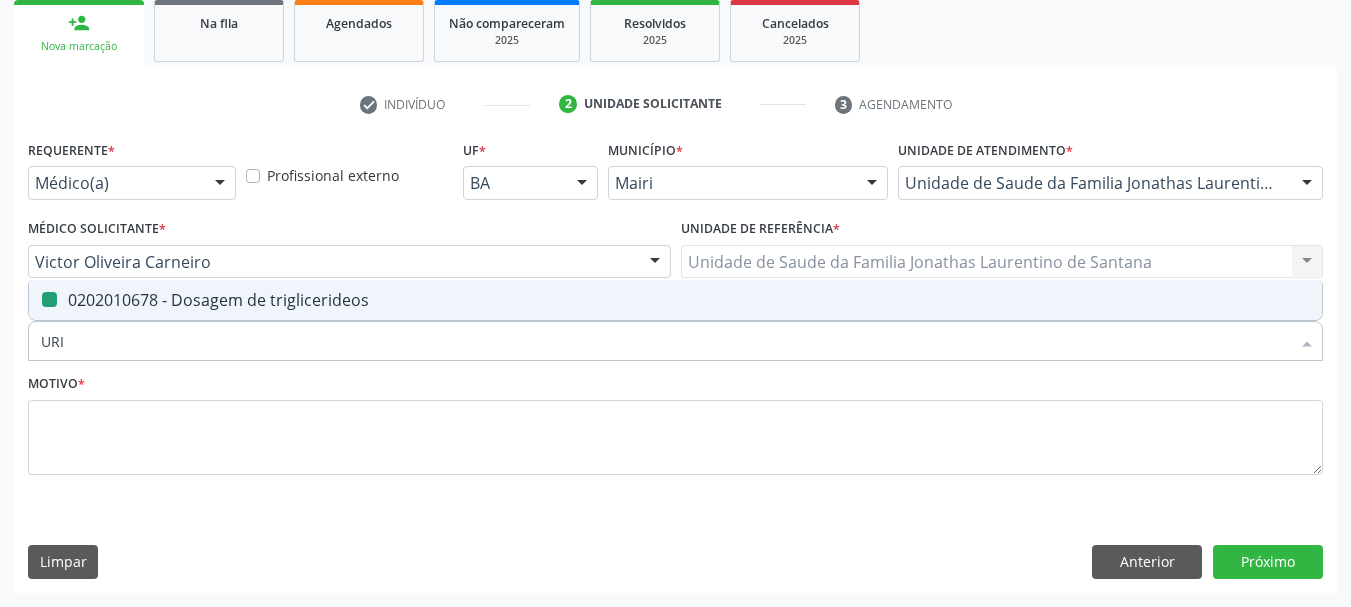 checkbox on "false" 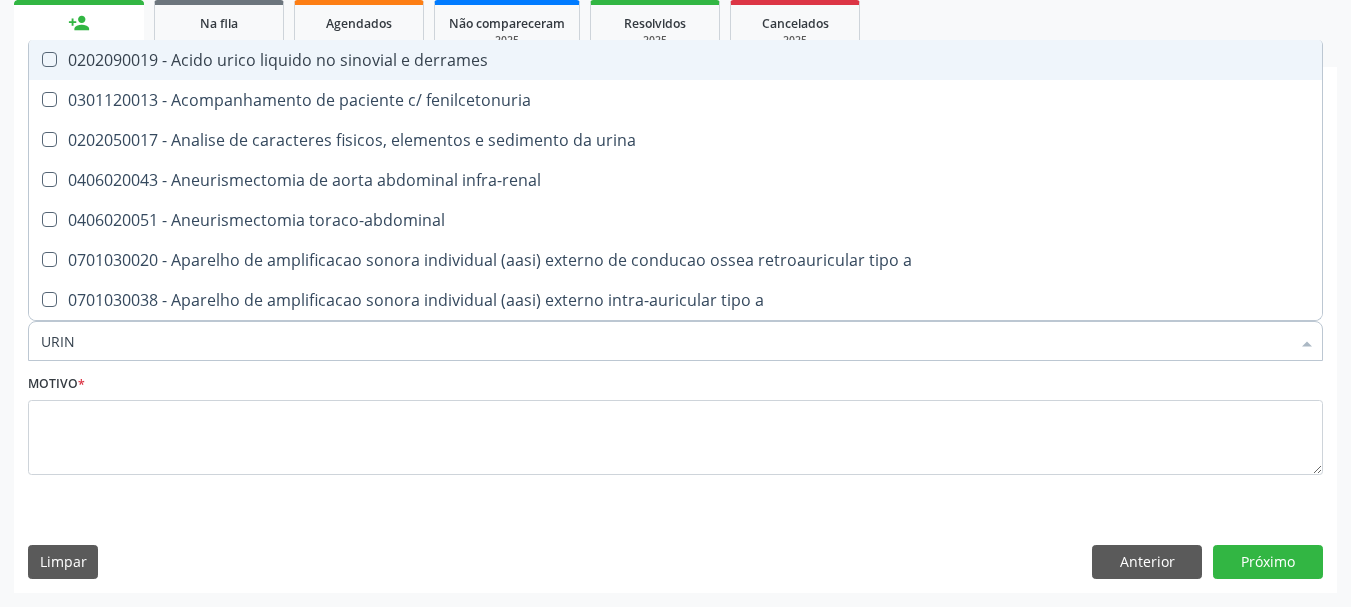 type on "URINA" 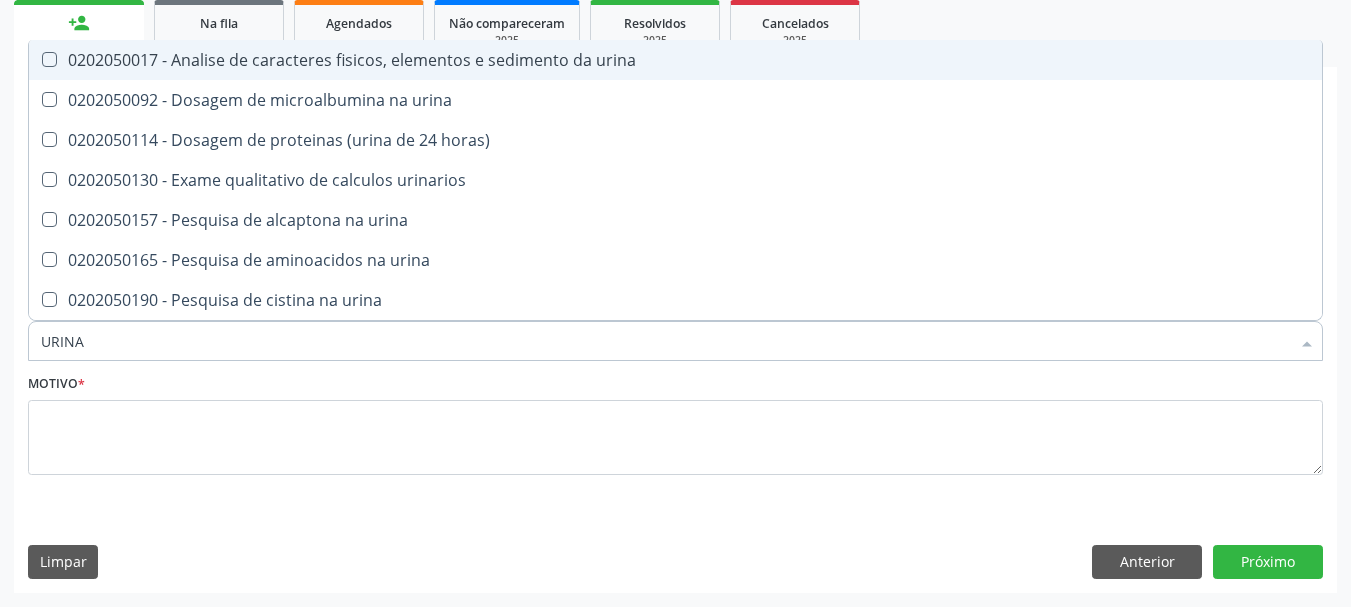 click on "0202050017 - Analise de caracteres fisicos, elementos e sedimento da urina" at bounding box center [675, 60] 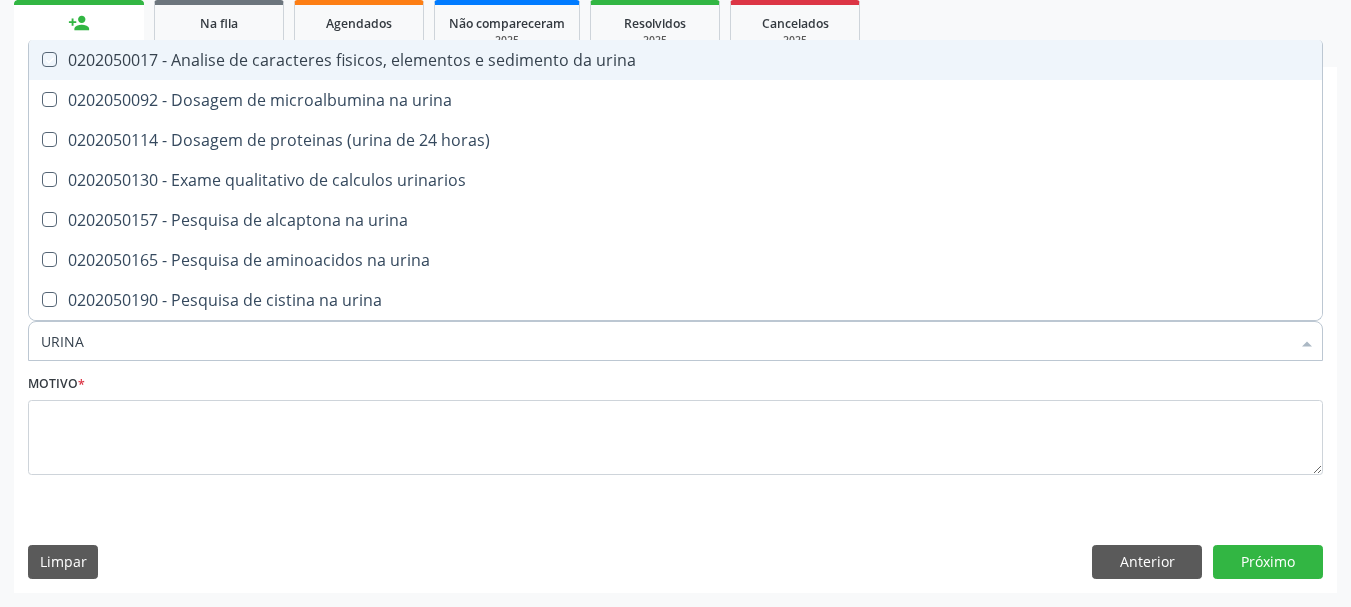 checkbox on "true" 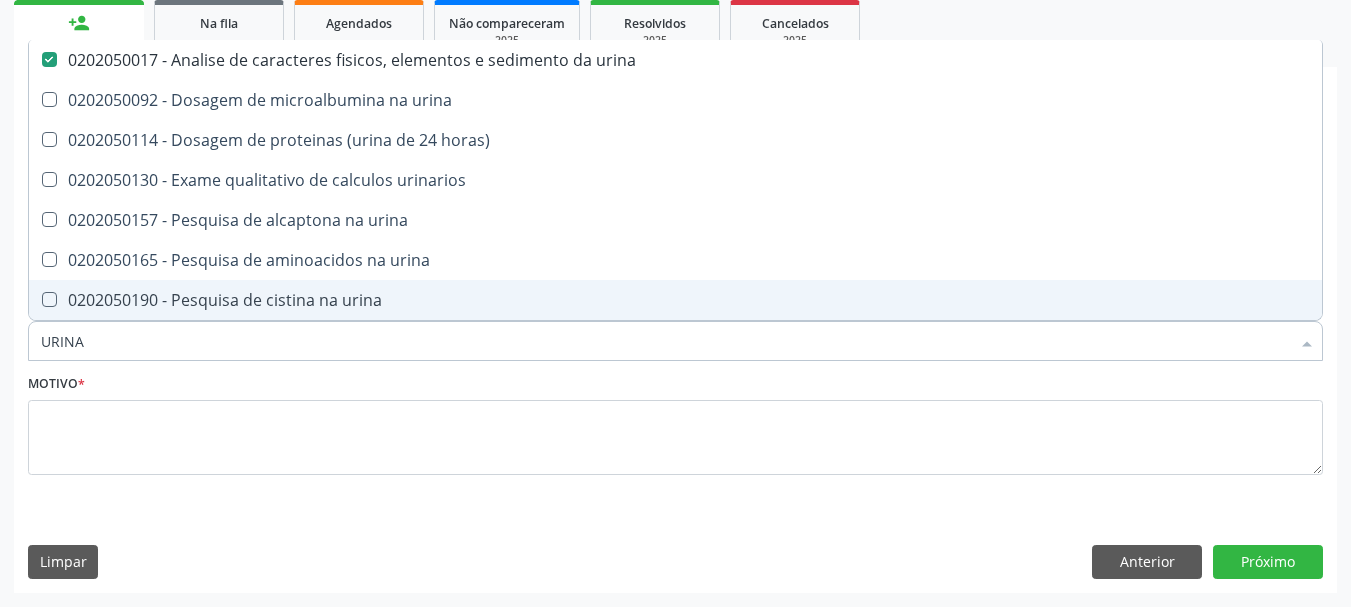 drag, startPoint x: 120, startPoint y: 350, endPoint x: 0, endPoint y: 345, distance: 120.10412 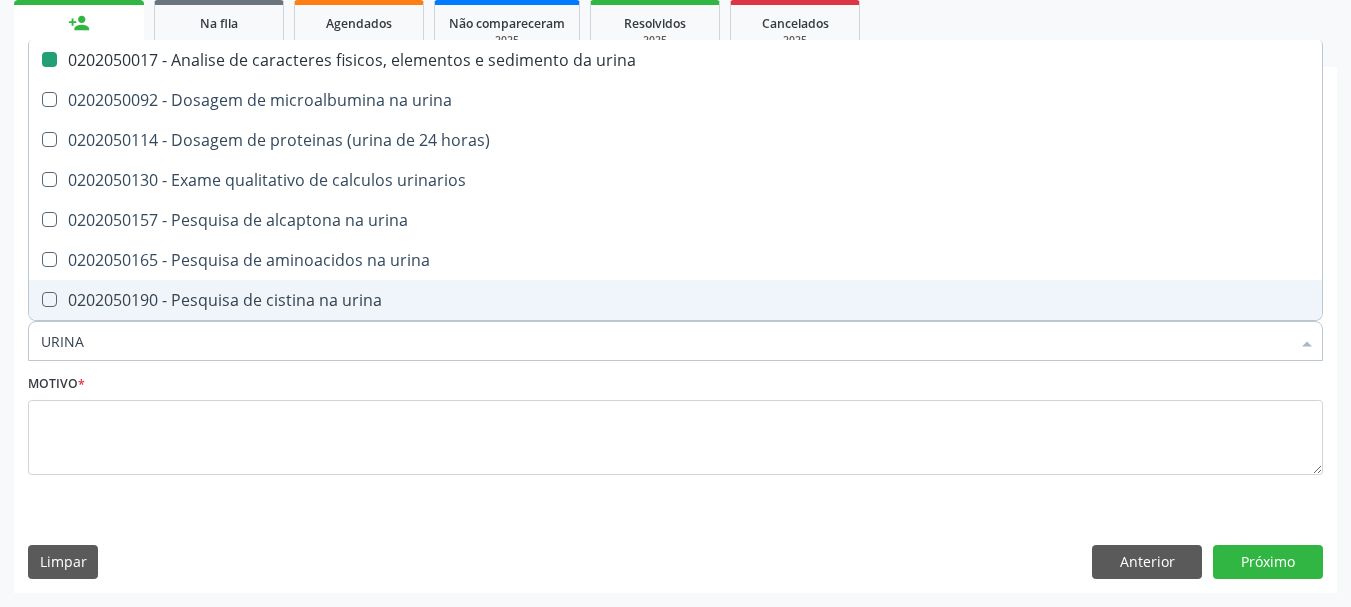 type on "G" 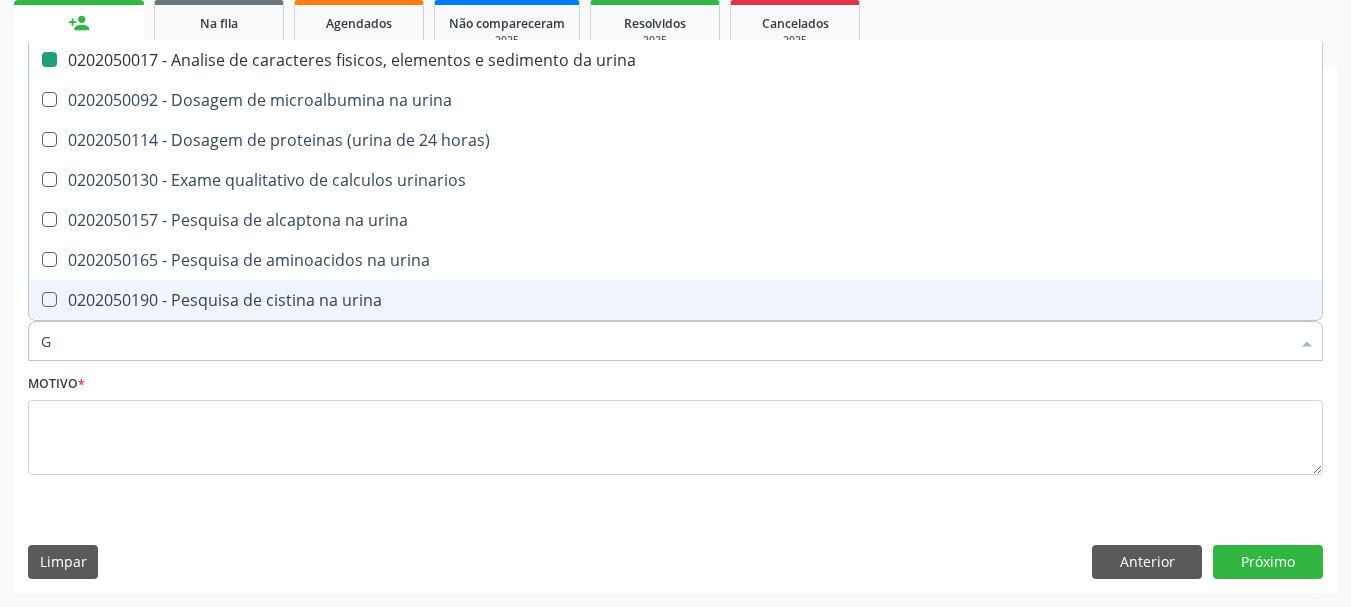 checkbox on "false" 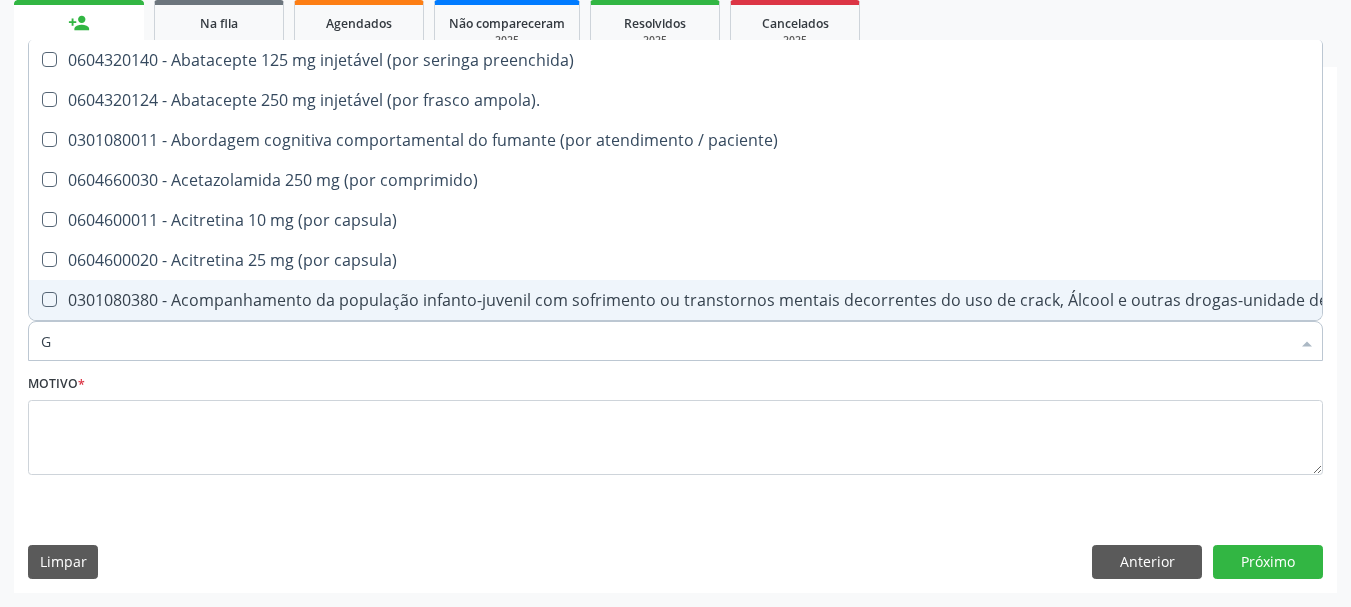 type on "GL" 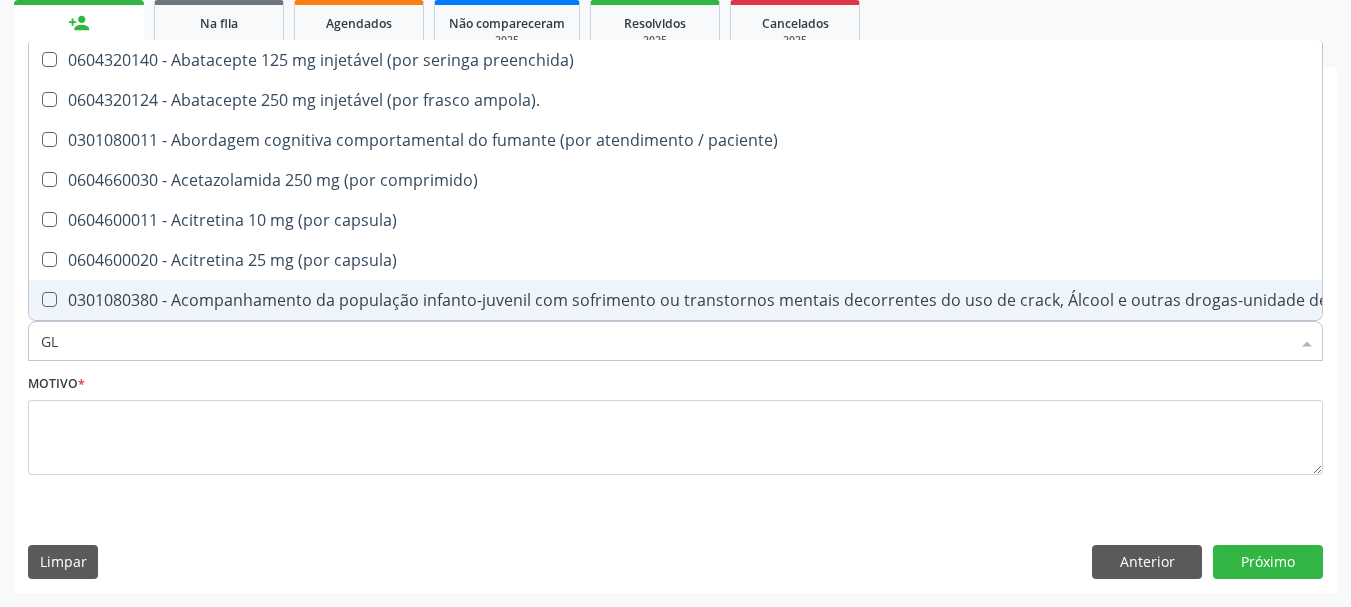 checkbox on "true" 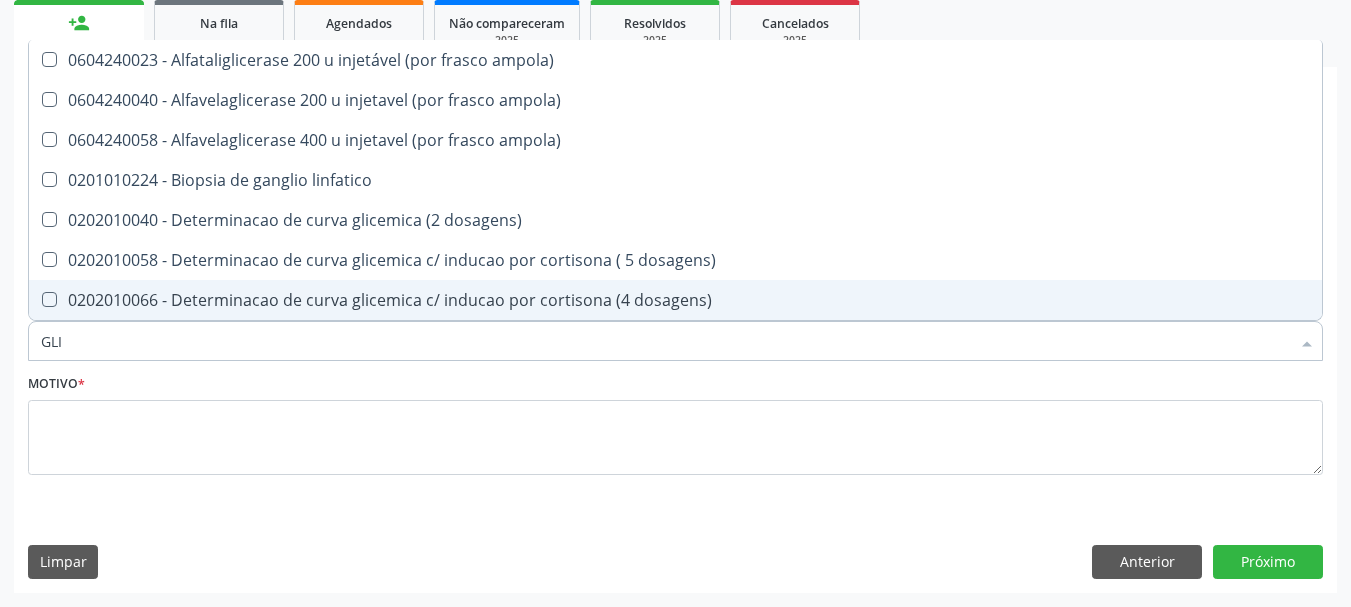 type on "GLIC" 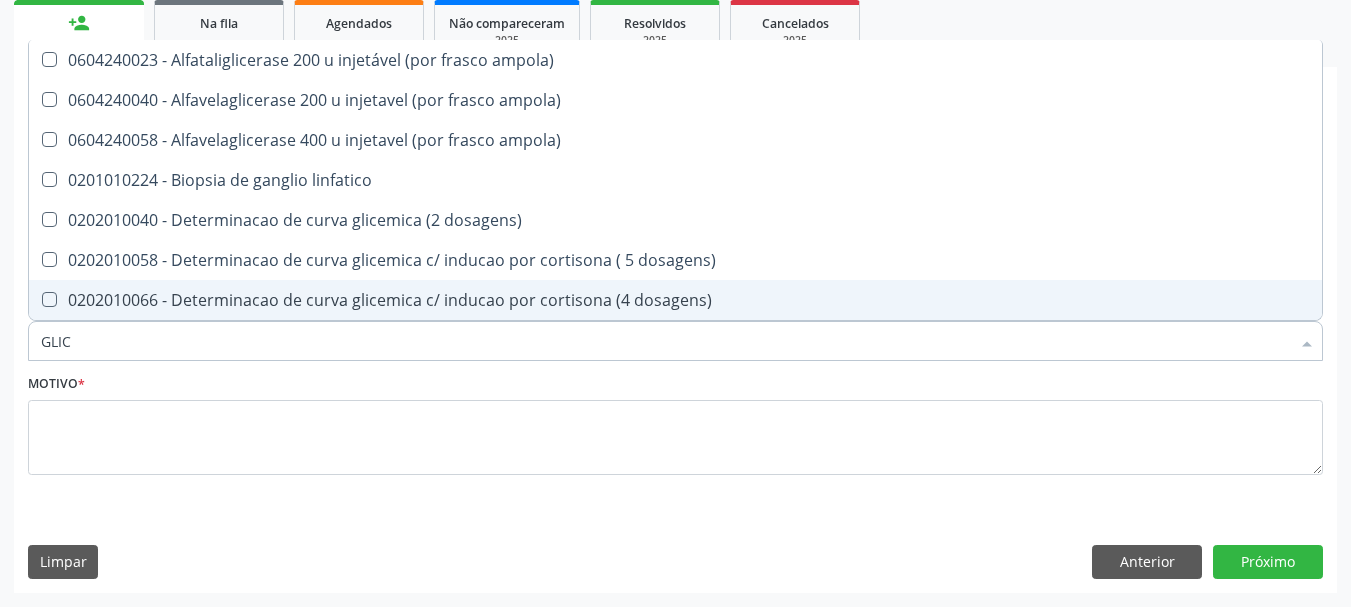 checkbox on "true" 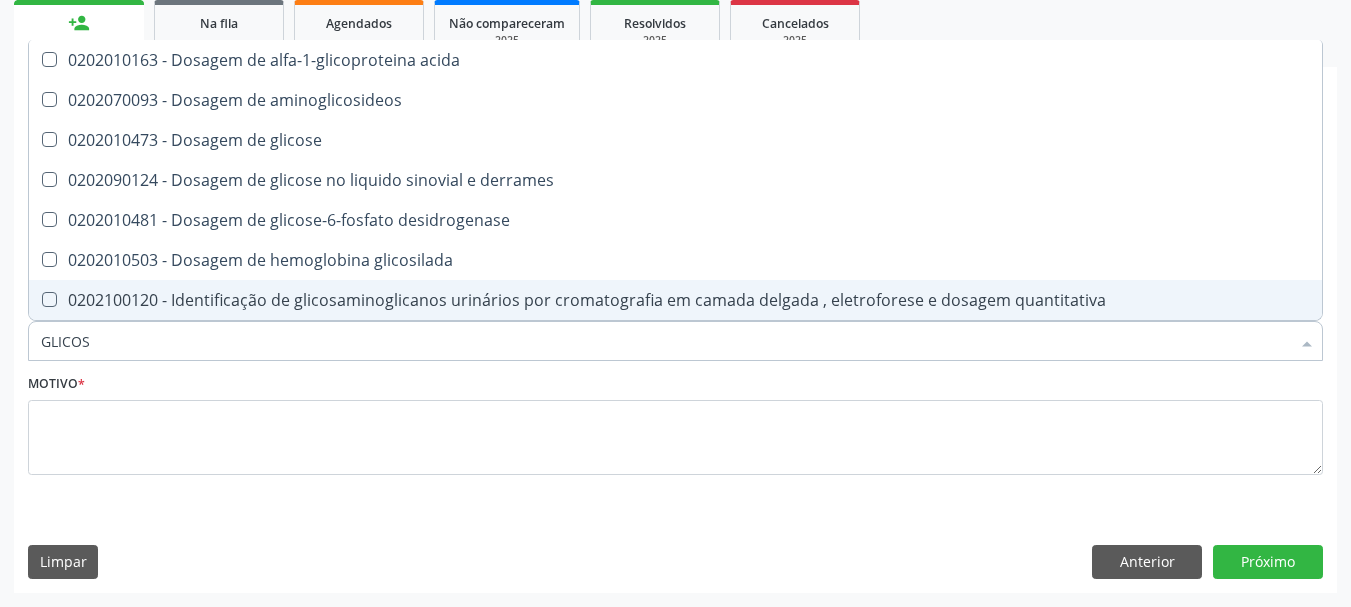 type on "GLICOSE" 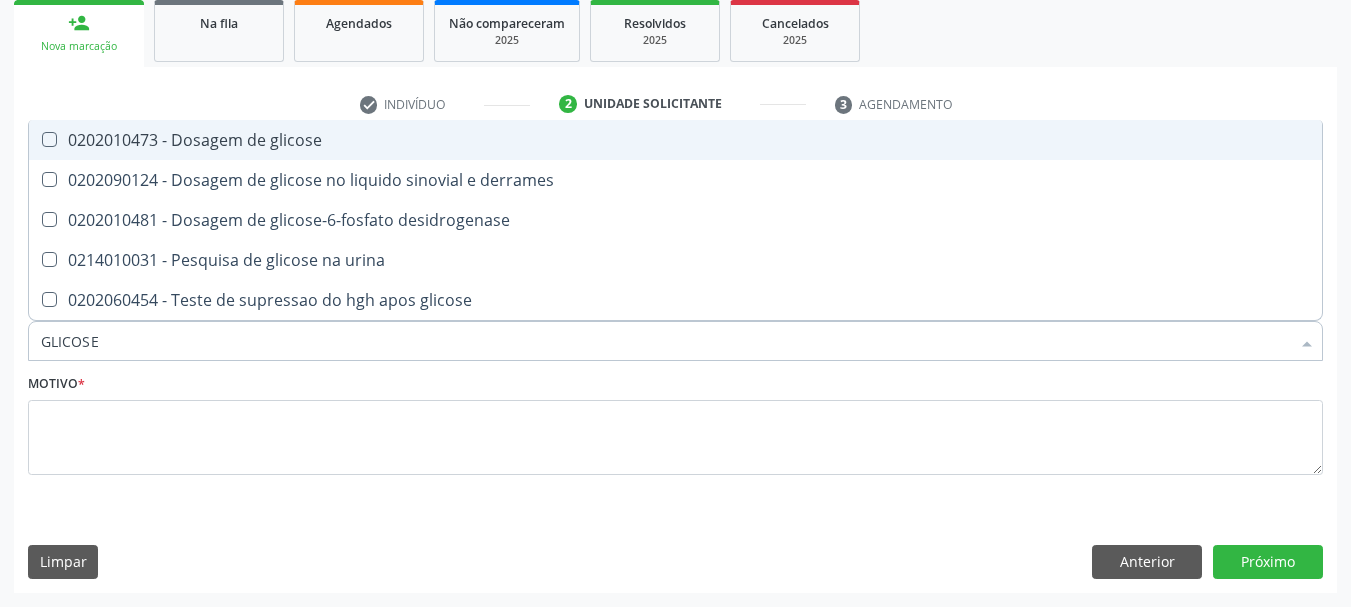 click on "0202010473 - Dosagem de glicose" at bounding box center [675, 140] 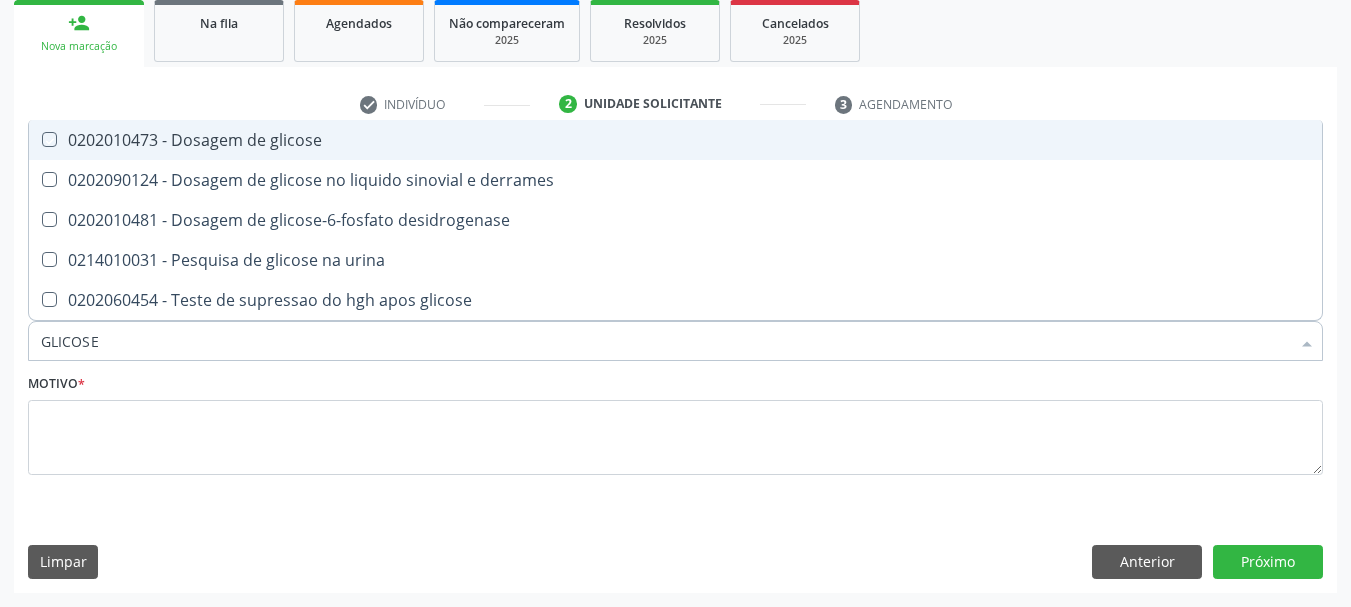 checkbox on "true" 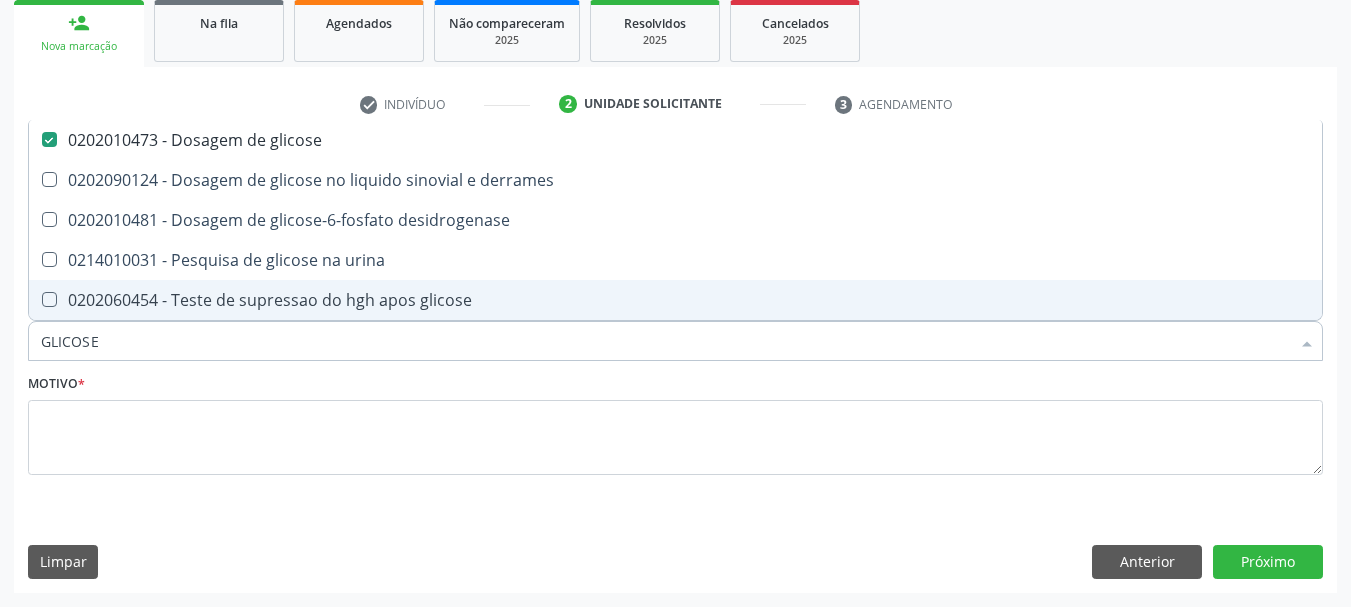 drag, startPoint x: 112, startPoint y: 343, endPoint x: 6, endPoint y: 333, distance: 106.47065 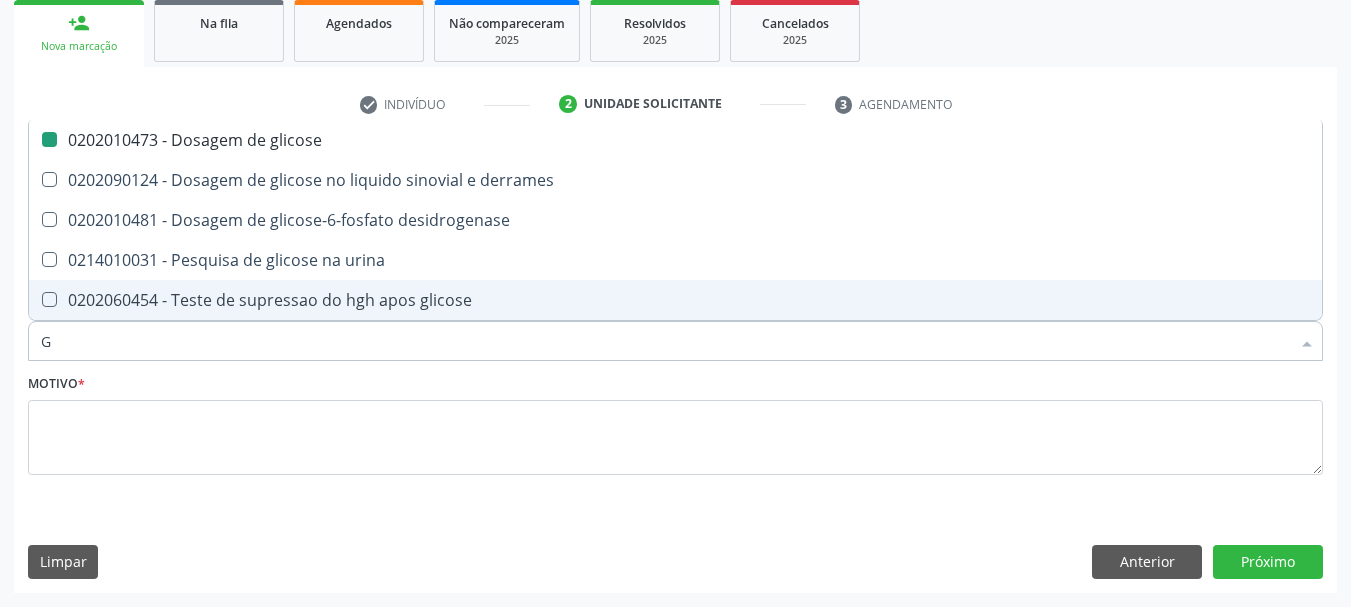 type on "GL" 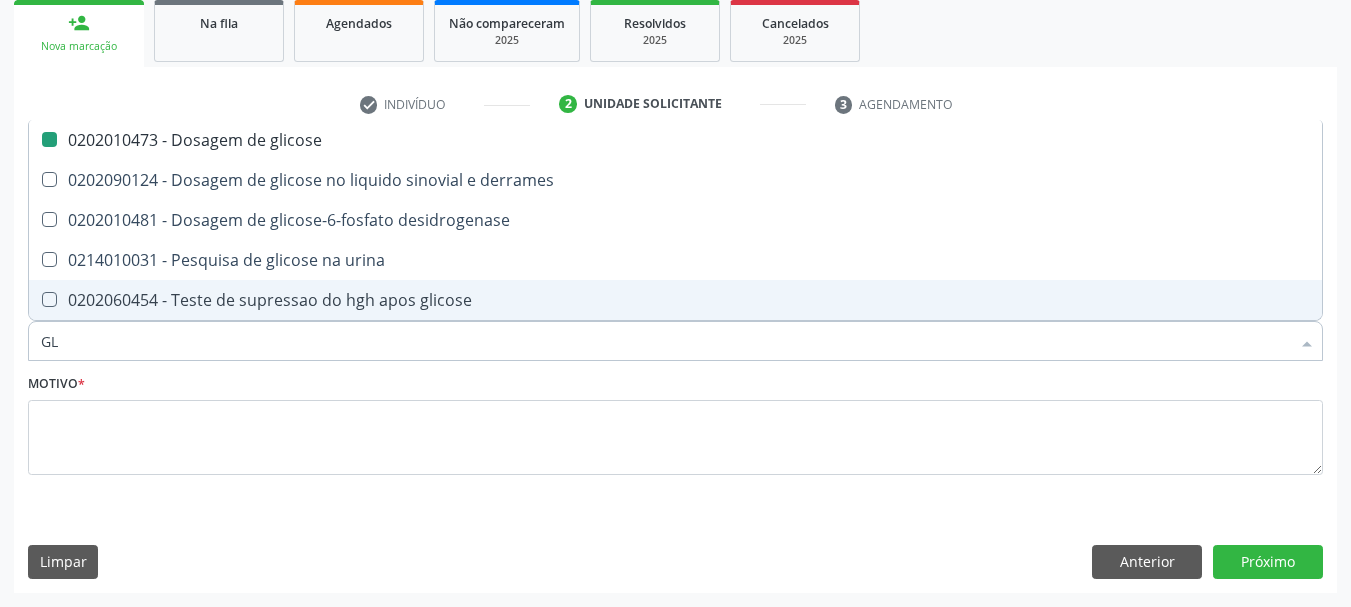 checkbox on "false" 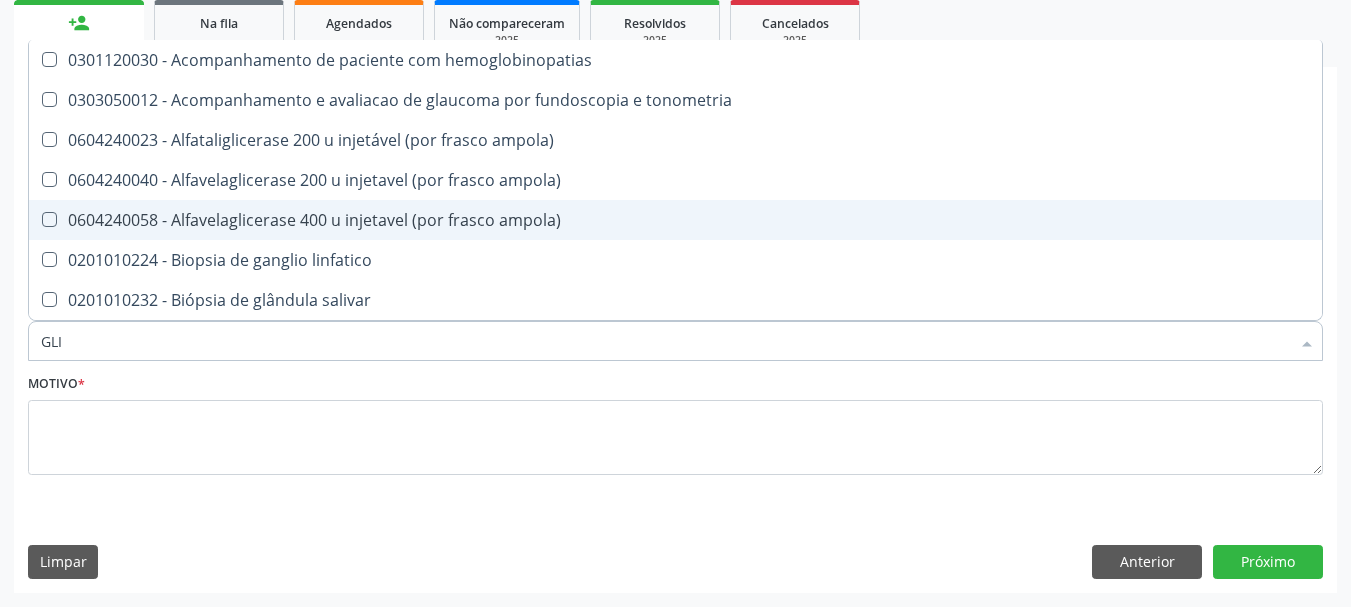 type on "GLIC" 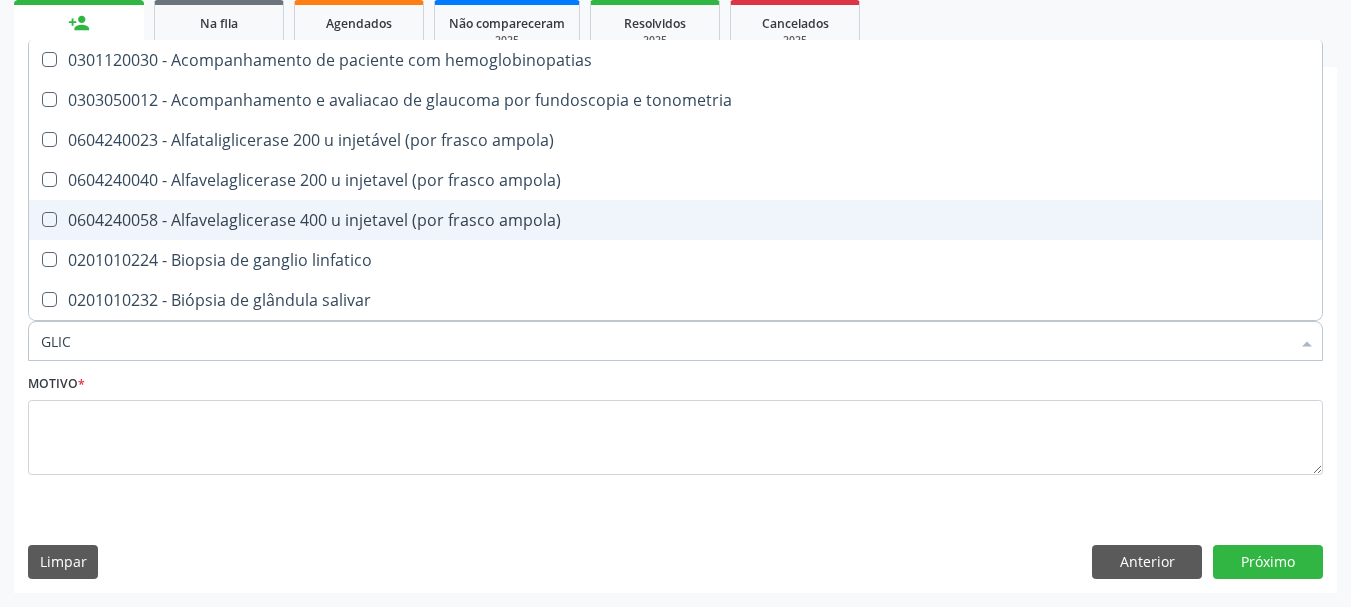 checkbox on "true" 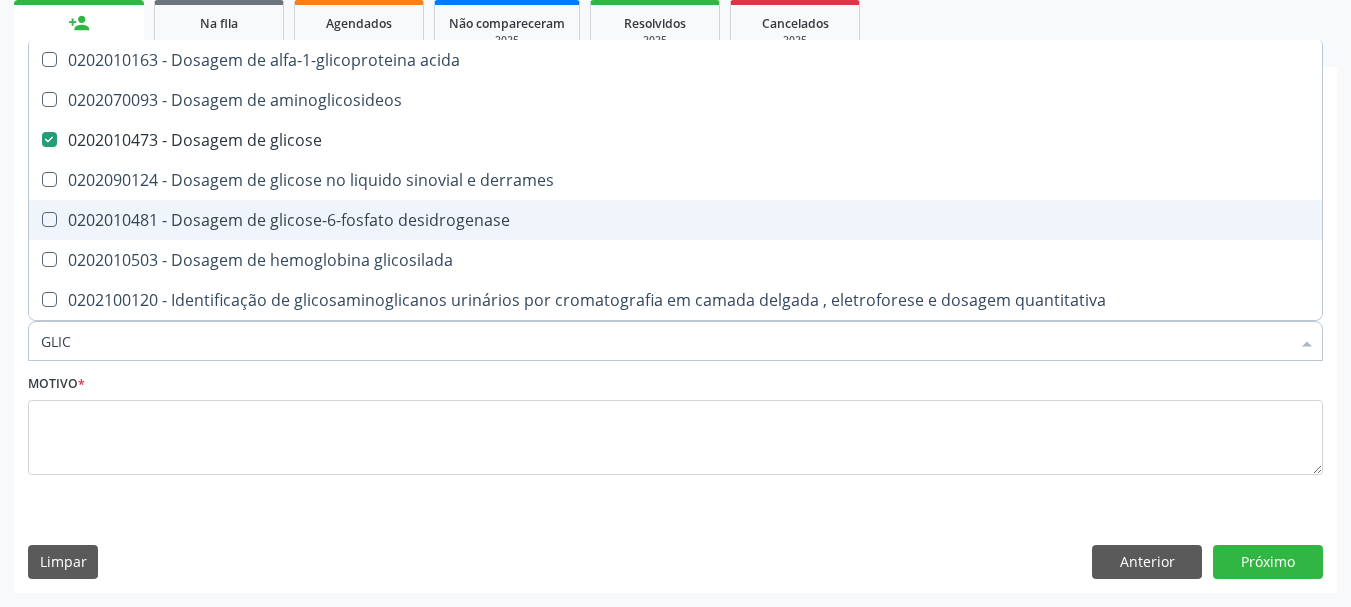 type on "GLICO" 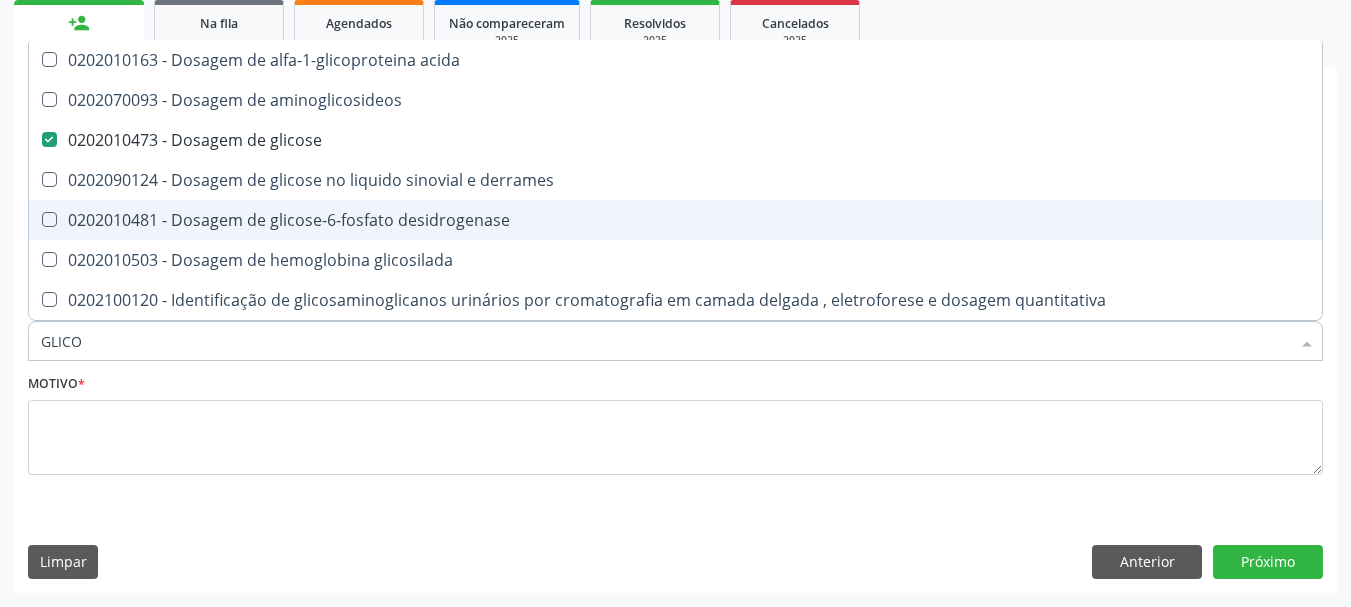 type on "GLICOS" 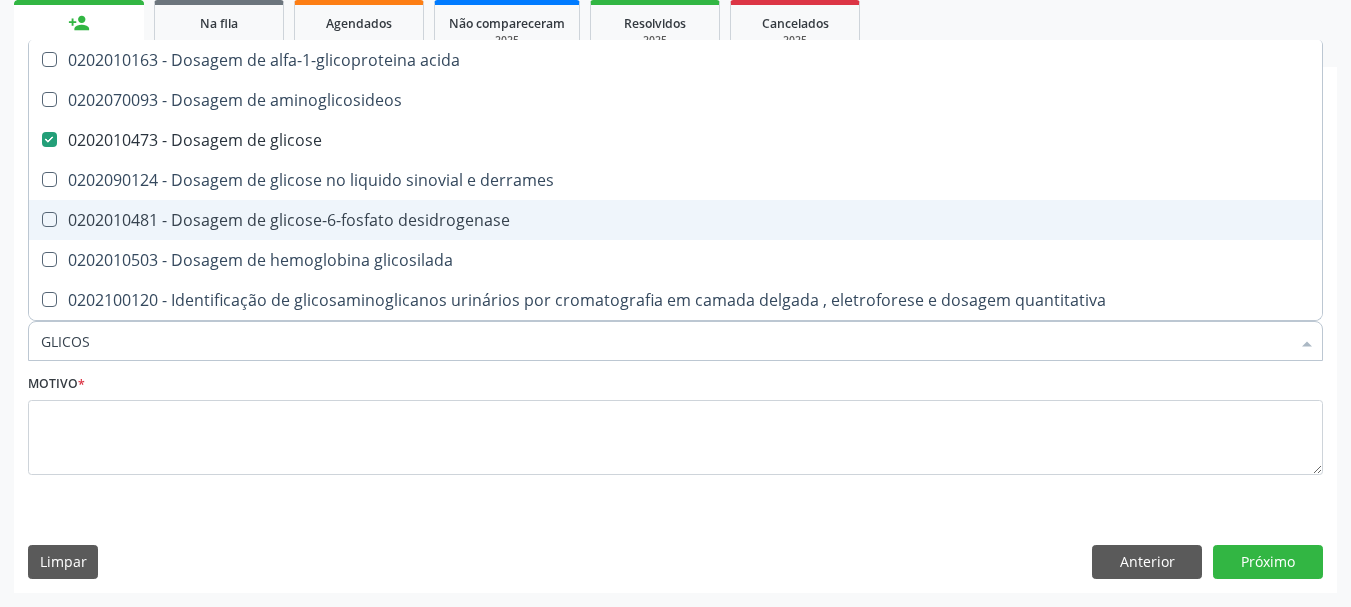 checkbox on "true" 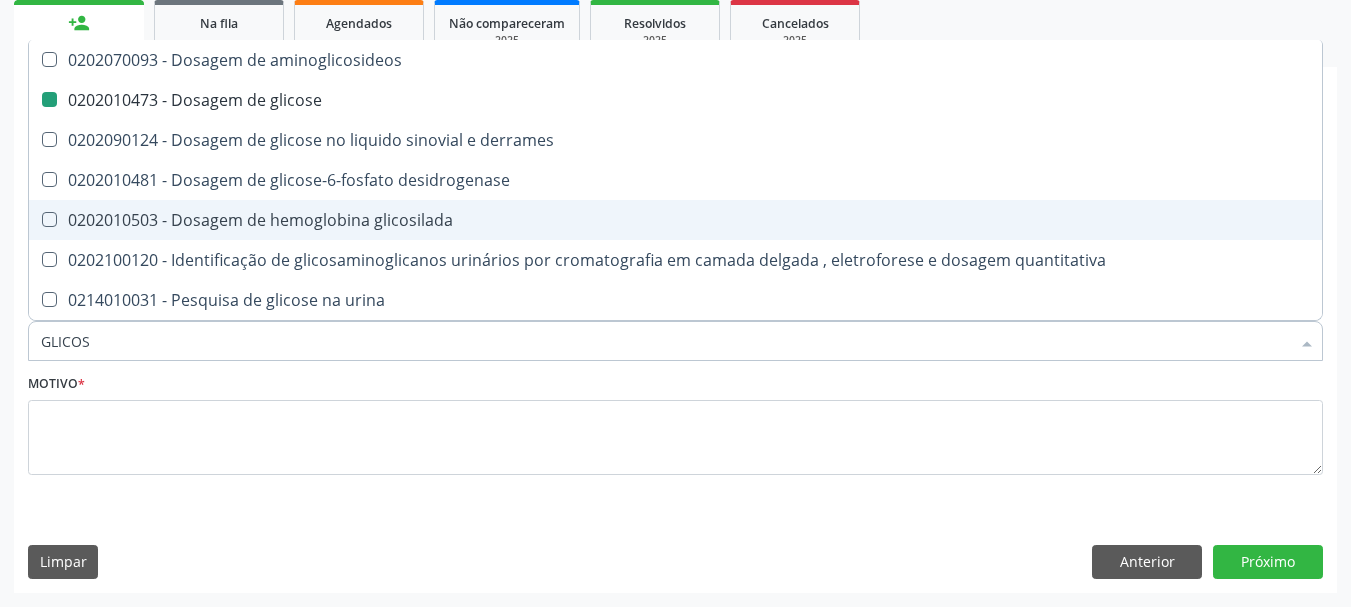 type on "GLICOSI" 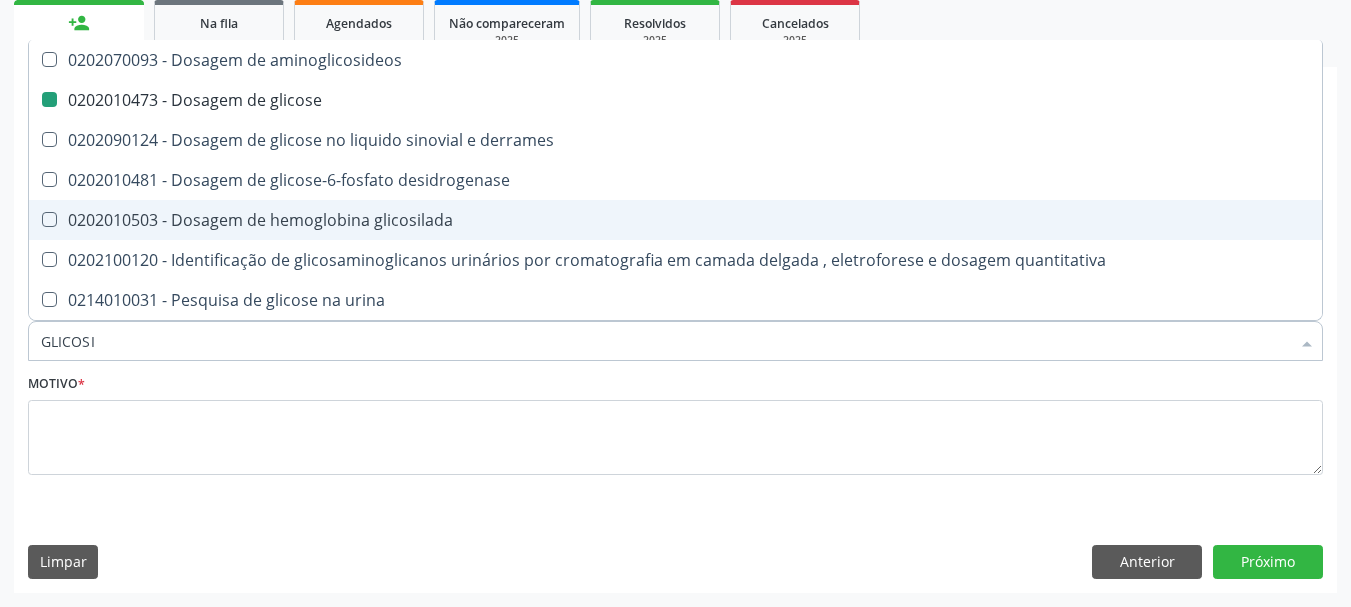 type on "GLICOSIL" 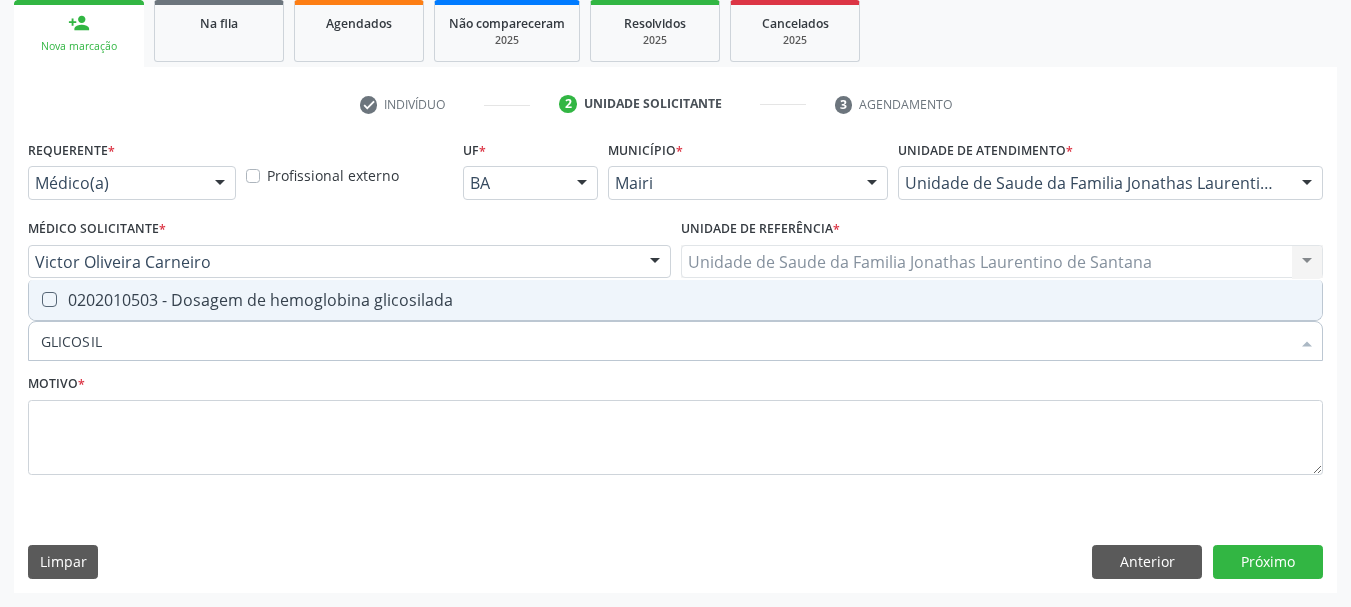 click on "0202010503 - Dosagem de hemoglobina glicosilada" at bounding box center (675, 300) 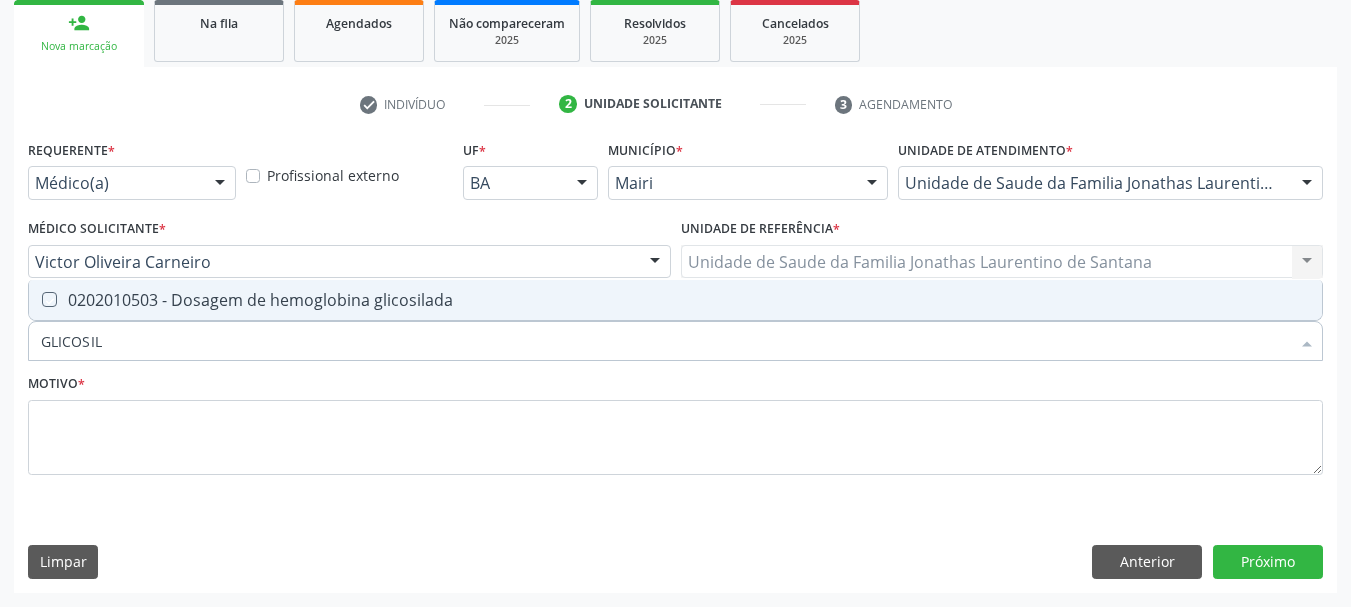 checkbox on "true" 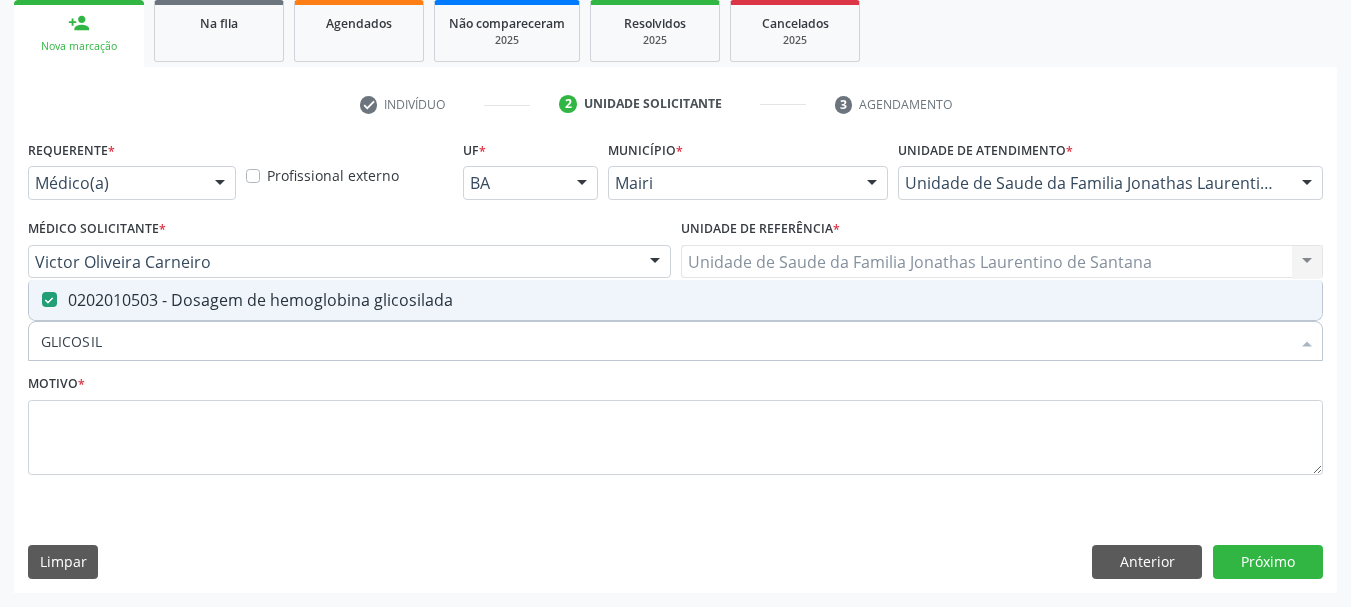 drag, startPoint x: 144, startPoint y: 364, endPoint x: 0, endPoint y: 350, distance: 144.67896 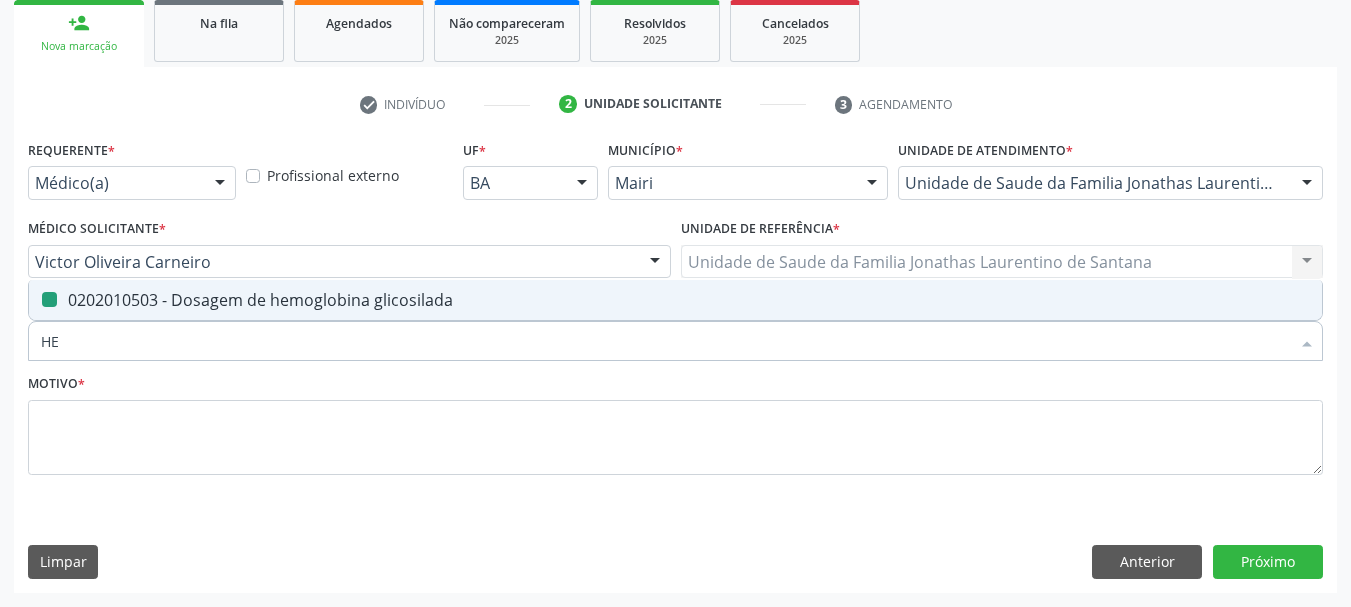 type on "HEM" 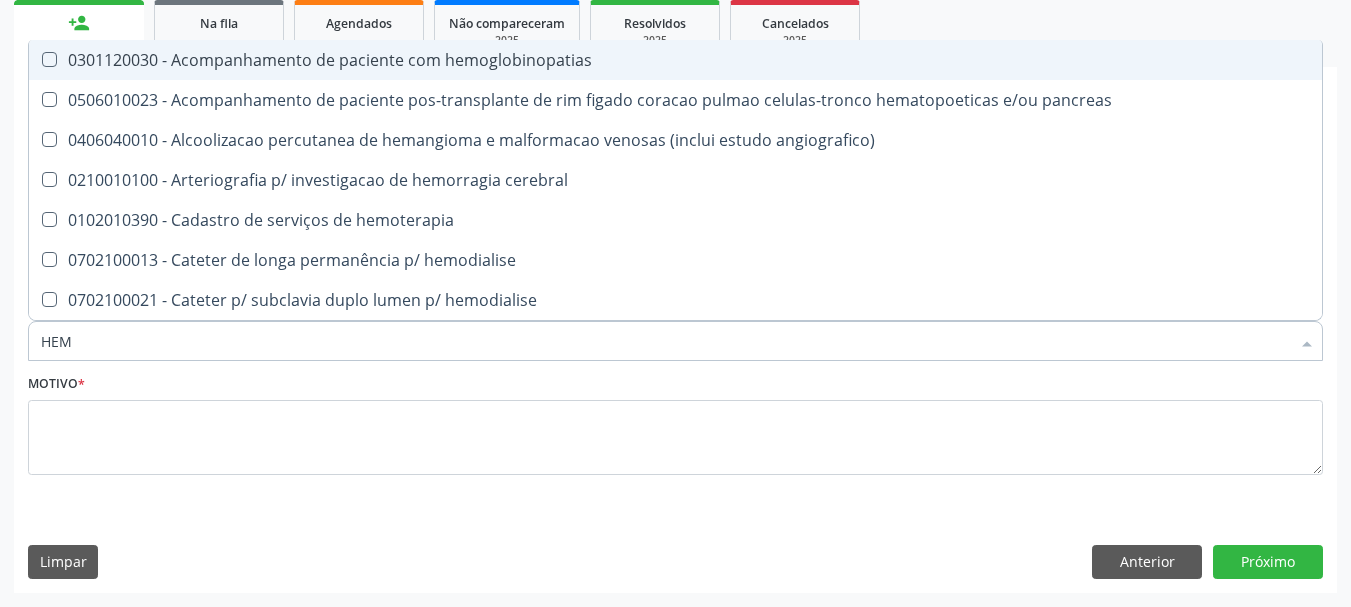 type on "HEMO" 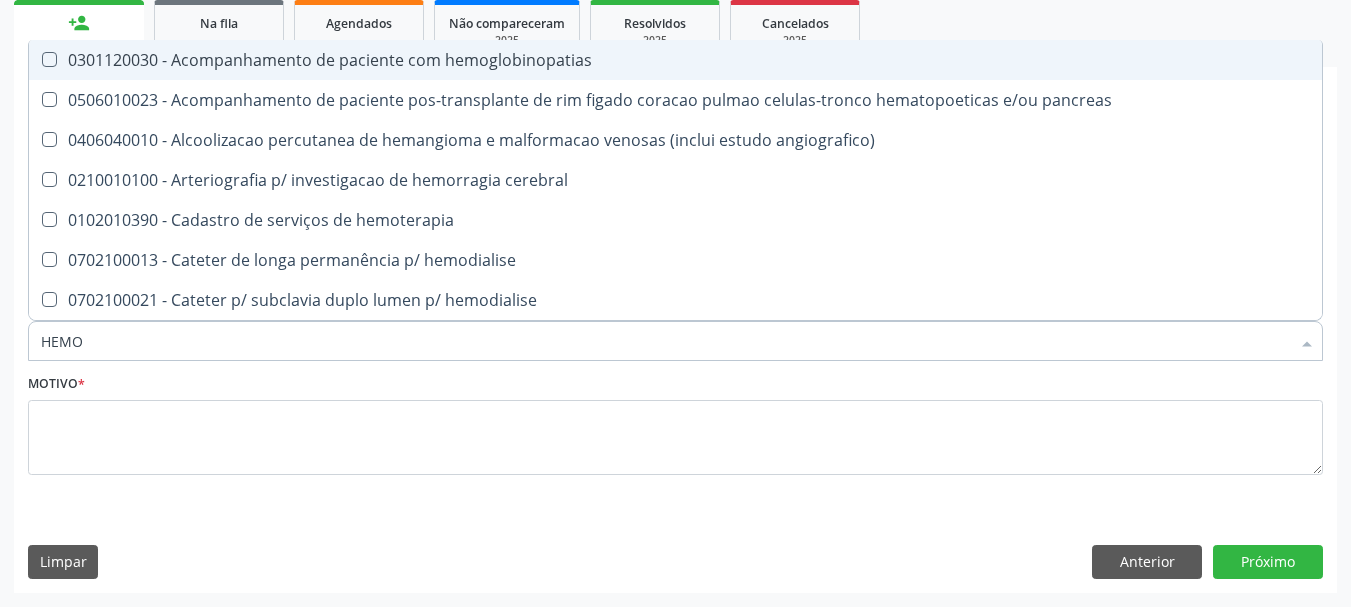 type on "HEMOG" 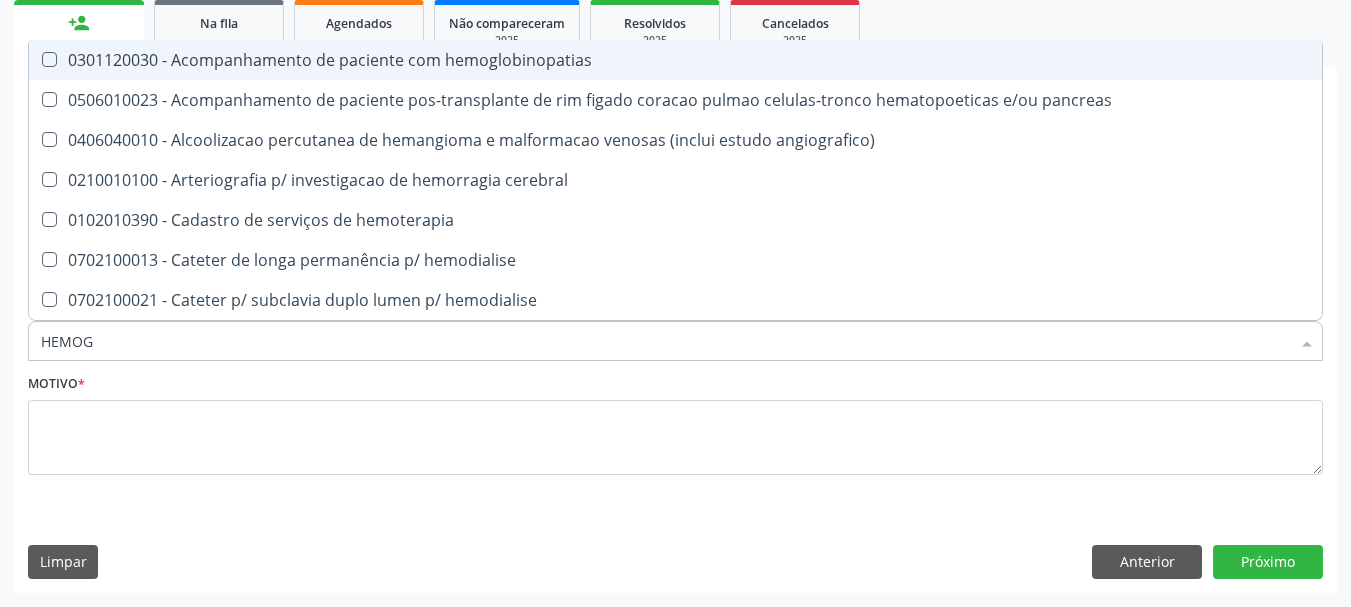 checkbox on "true" 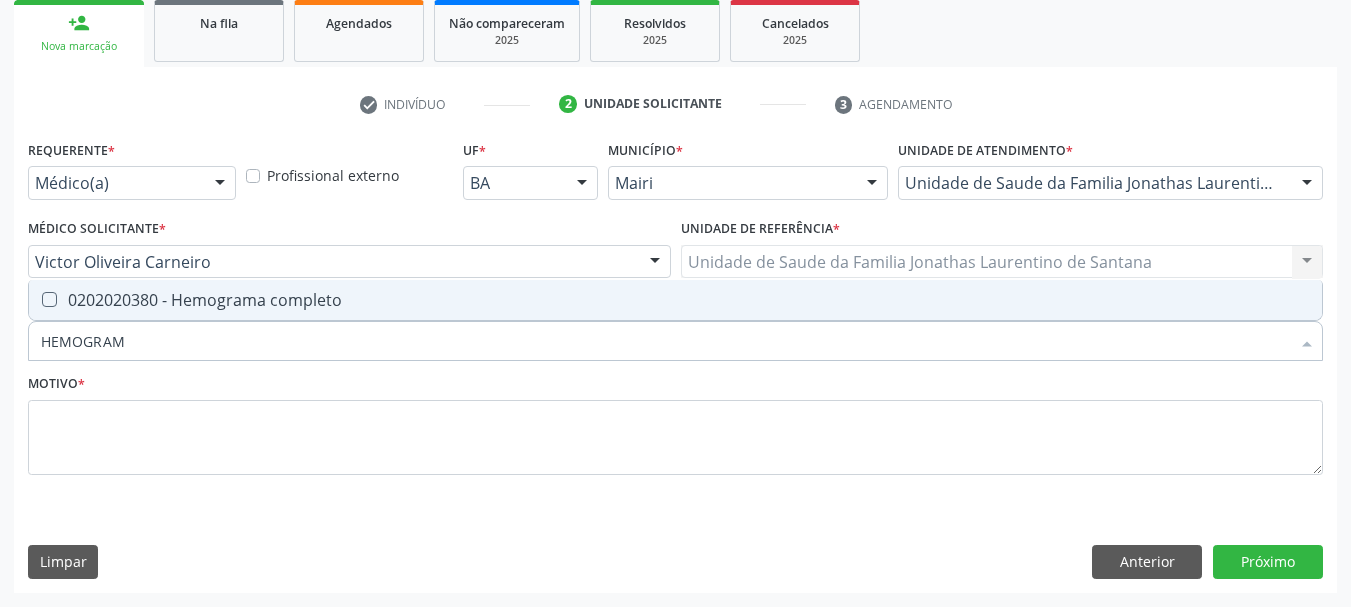 type on "HEMOGRAMA" 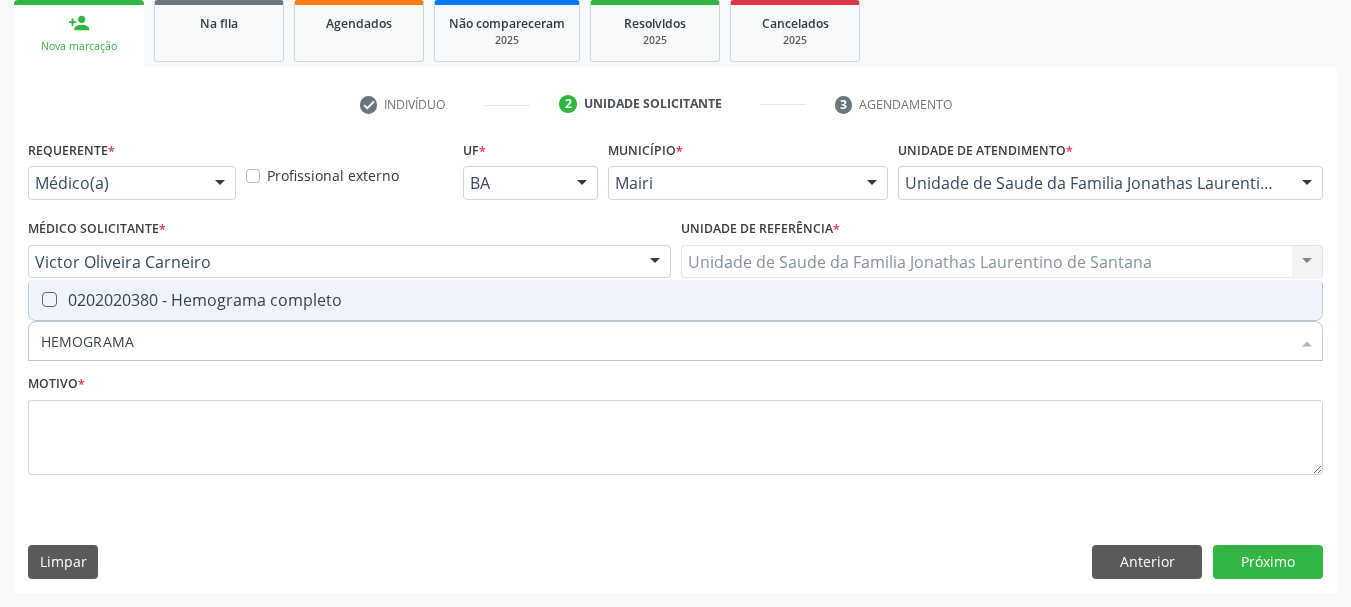 click on "0202020380 - Hemograma completo" at bounding box center (675, 300) 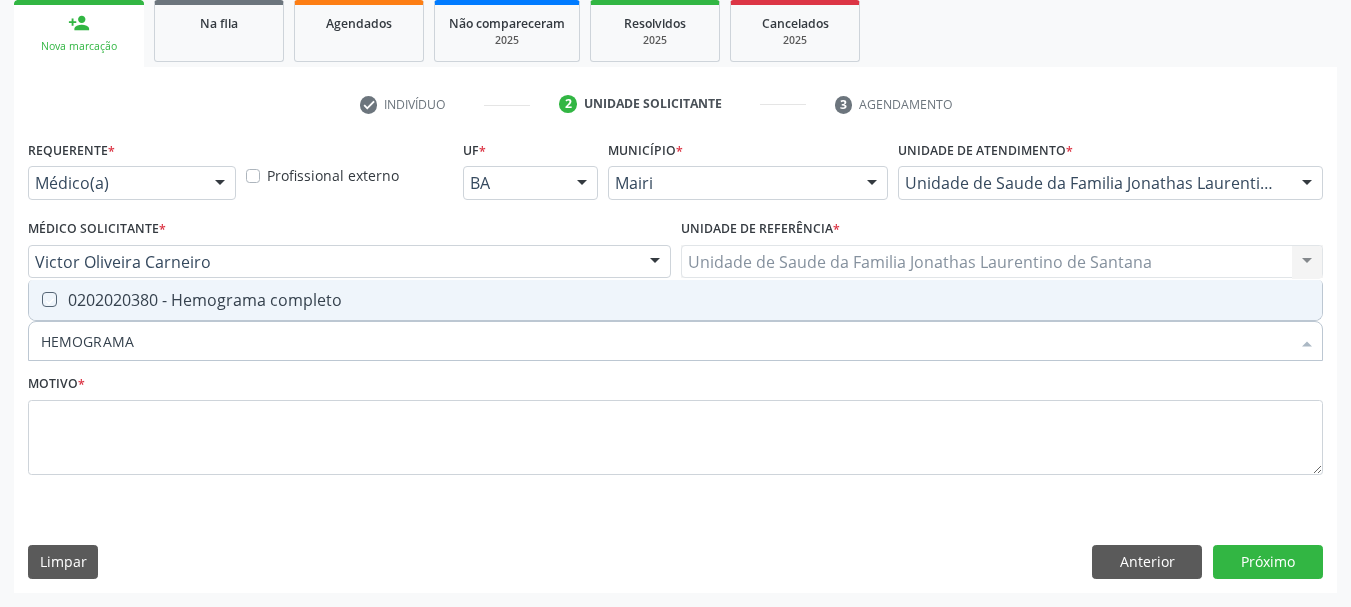 checkbox on "true" 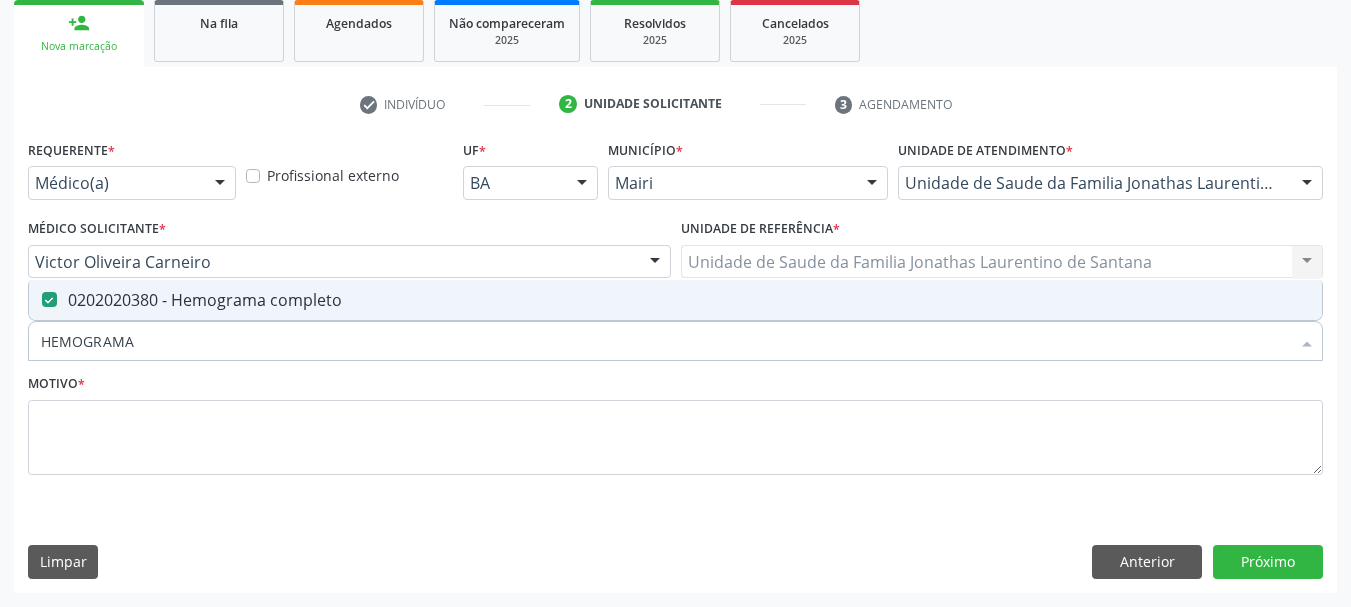 click on "Acompanhamento
Acompanhe a situação das marcações correntes e finalizadas
Relatórios
Ano de acompanhamento
2025 2024 2023 2022 2021 2020 2019
person_add
Nova marcação
Na fila   Agendados   Não compareceram
2025
Resolvidos
2025
Cancelados
2025
check
Indivíduo
2
Unidade solicitante
3
Agendamento
CNS
[NUMBER]       done
Nome
*
[FIRST] Freire dos Santos
[FIRST] Freire dos Santos
CNS:
[NUMBER]
CPF:
[NUMBER]
Nascimento:
[DATE]
Nenhum resultado encontrado para: "   "
Digite o nome
Sexo
*
Feminino         Masculino   Feminino
Nenhum resultado encontrado para: "   "
Sim" at bounding box center [675, 209] 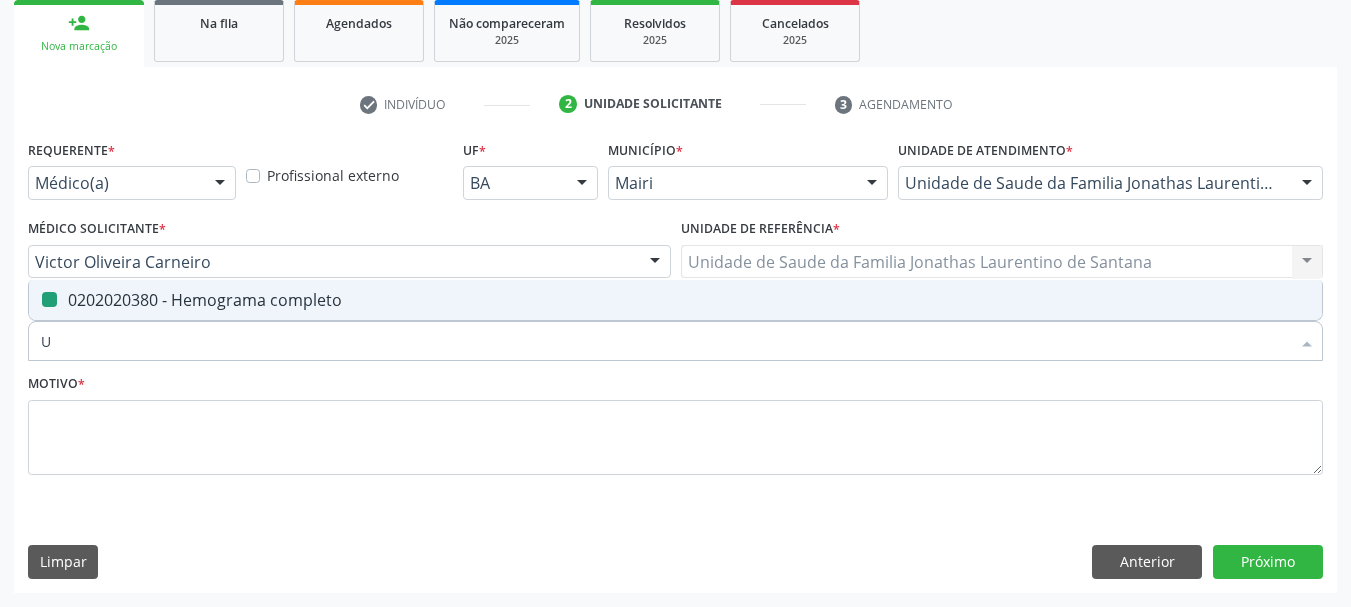 type on "UR" 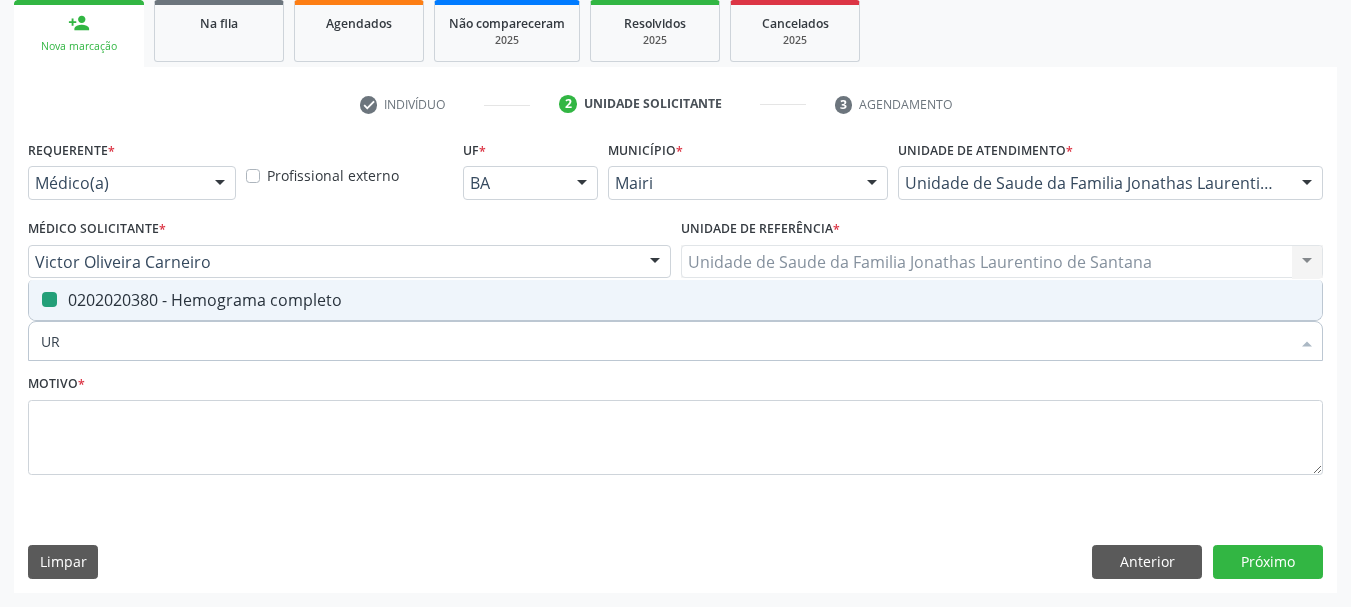 checkbox on "false" 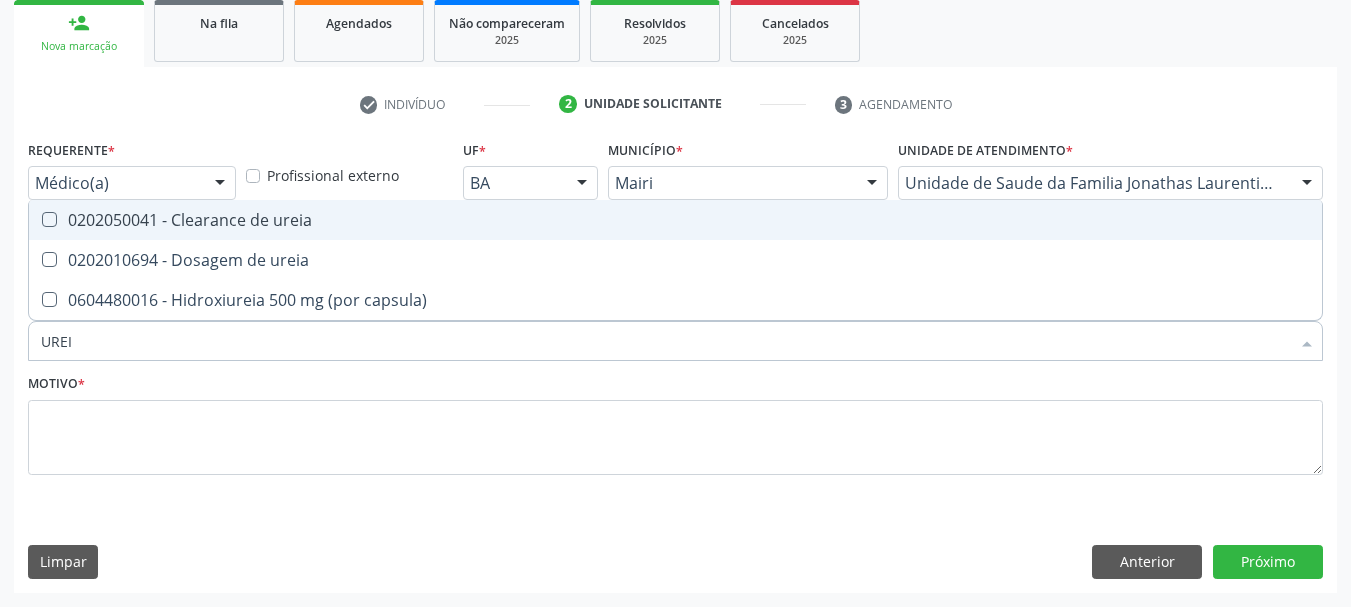 type on "UREIA" 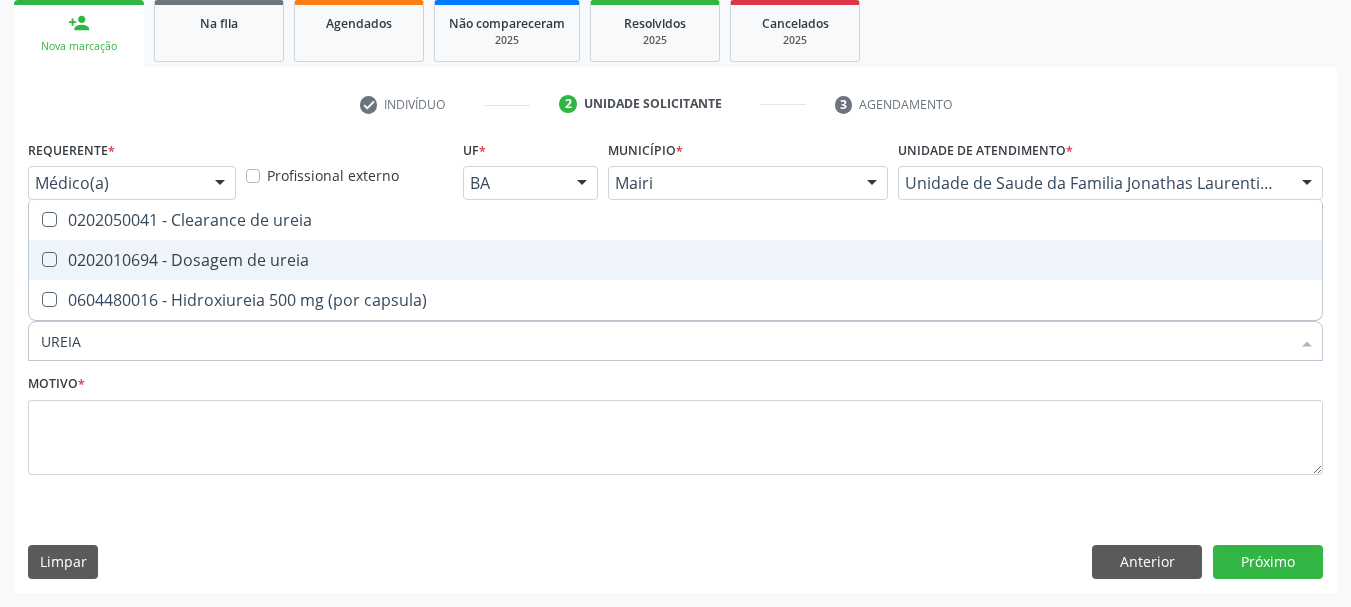 click on "0202010694 - Dosagem de ureia" at bounding box center [675, 260] 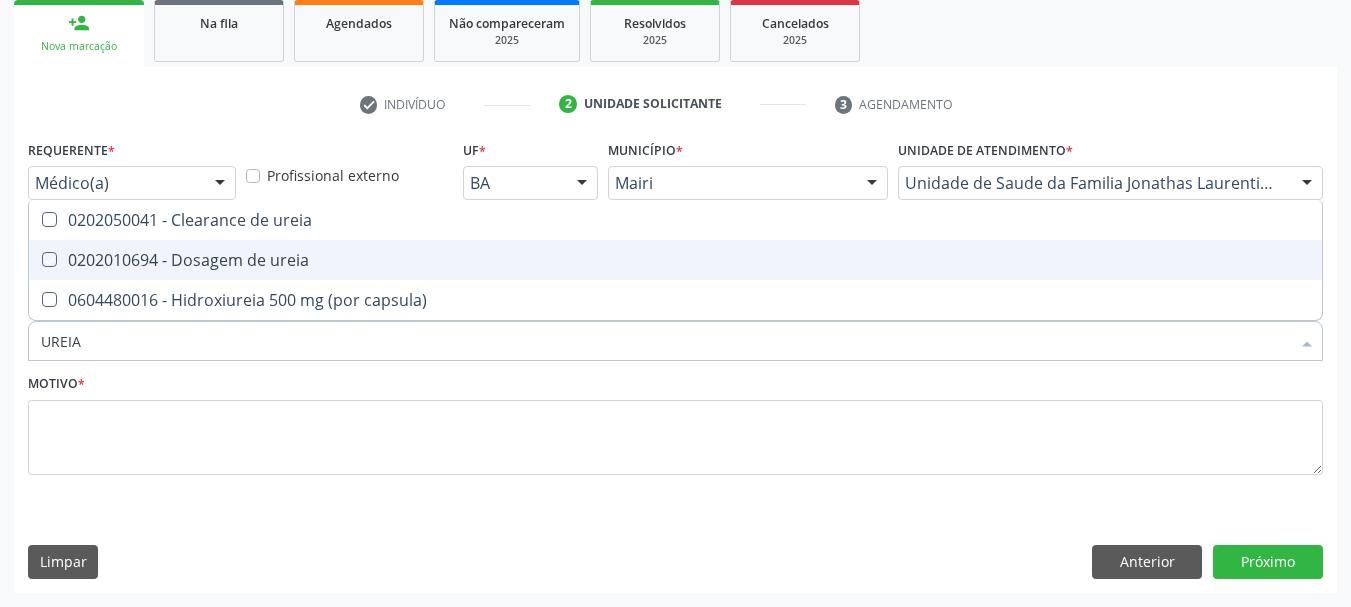 checkbox on "true" 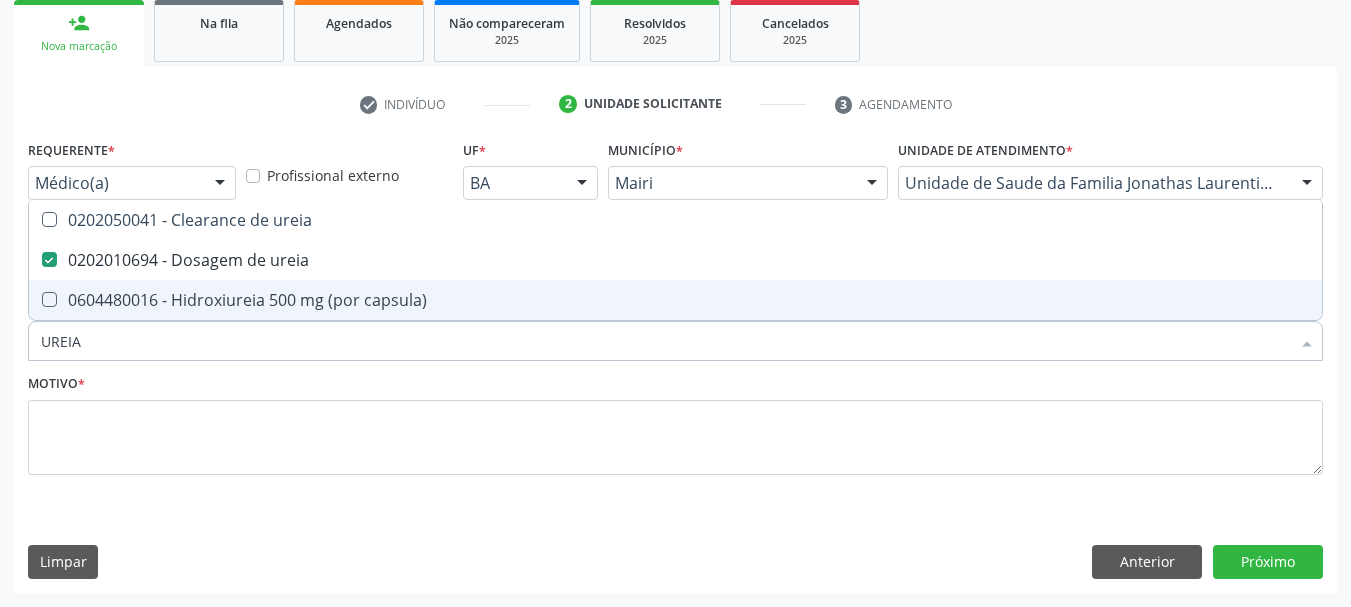 drag, startPoint x: 104, startPoint y: 346, endPoint x: 0, endPoint y: 345, distance: 104.00481 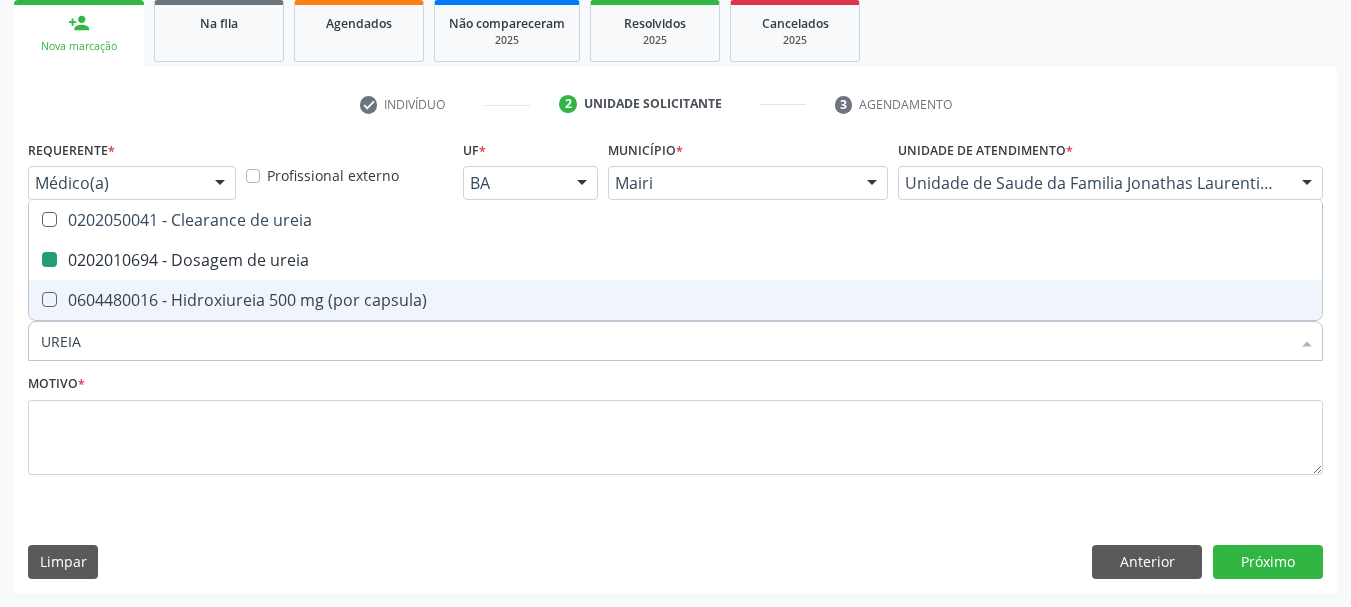 type on "T" 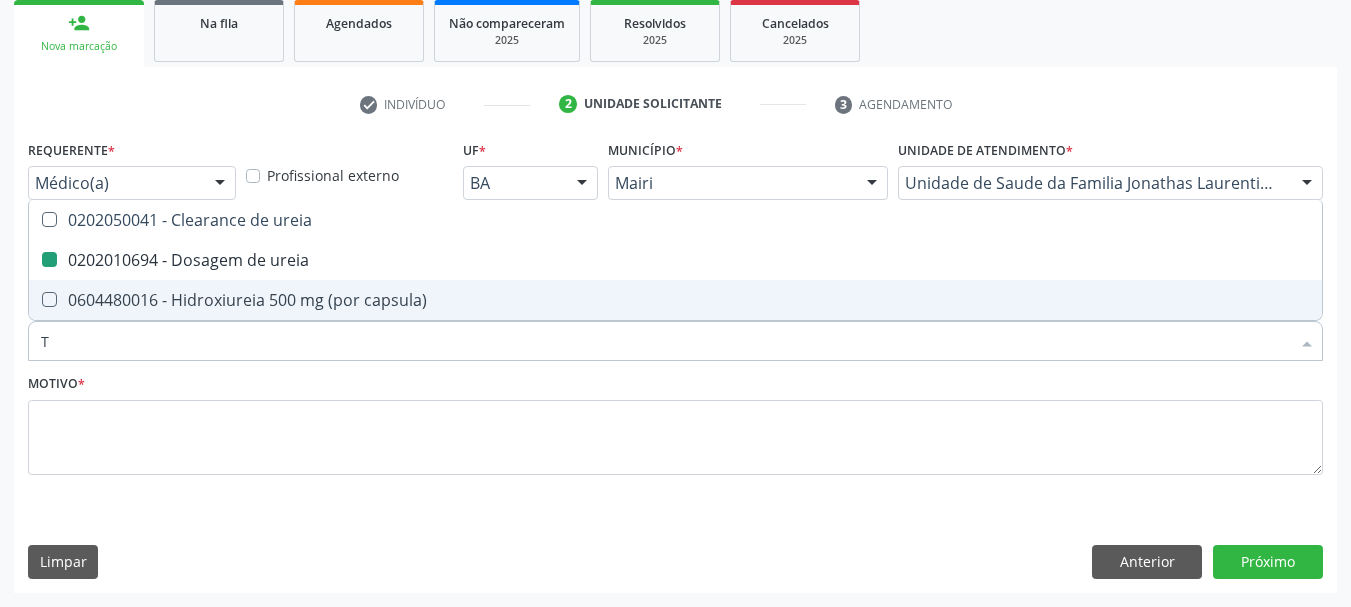 checkbox on "false" 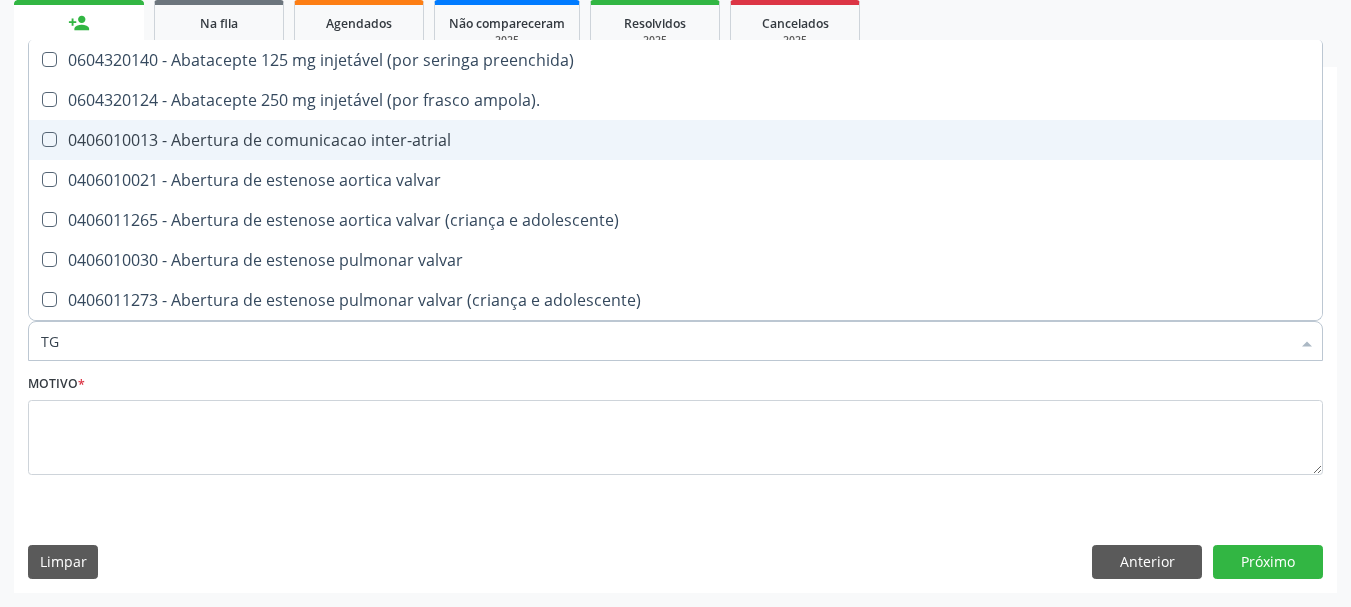 type on "TGO" 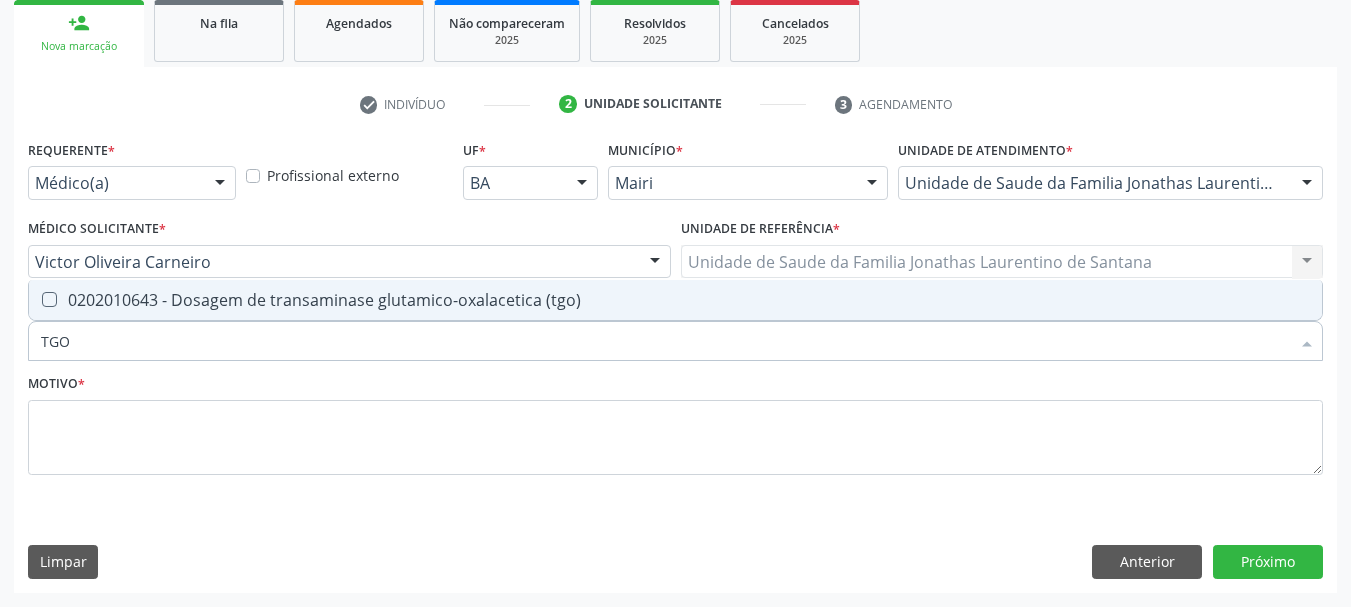 click on "0202010643 - Dosagem de transaminase glutamico-oxalacetica (tgo)" at bounding box center (675, 300) 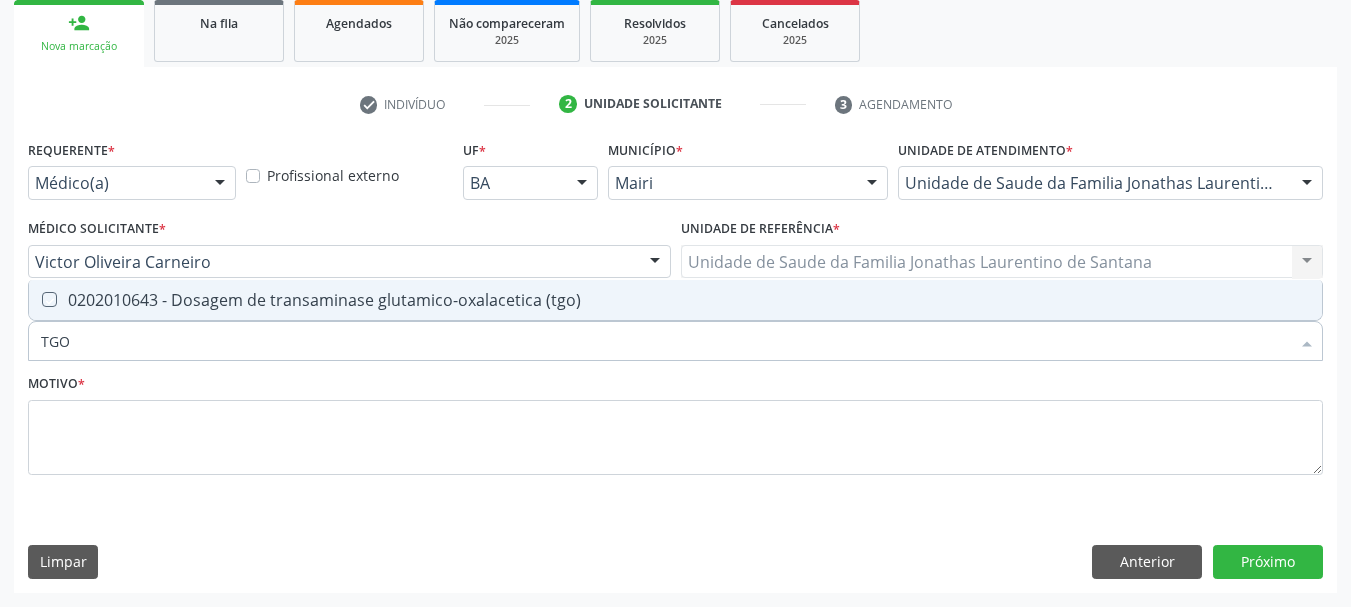 checkbox on "true" 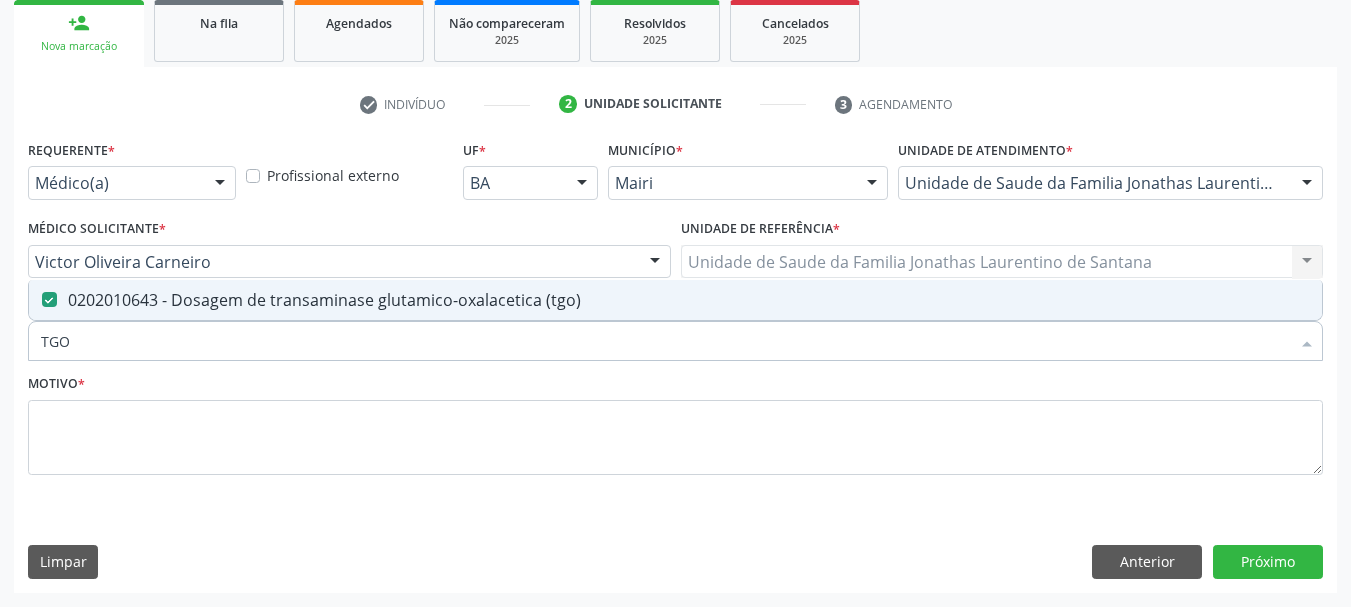 drag, startPoint x: 86, startPoint y: 333, endPoint x: 0, endPoint y: 348, distance: 87.29834 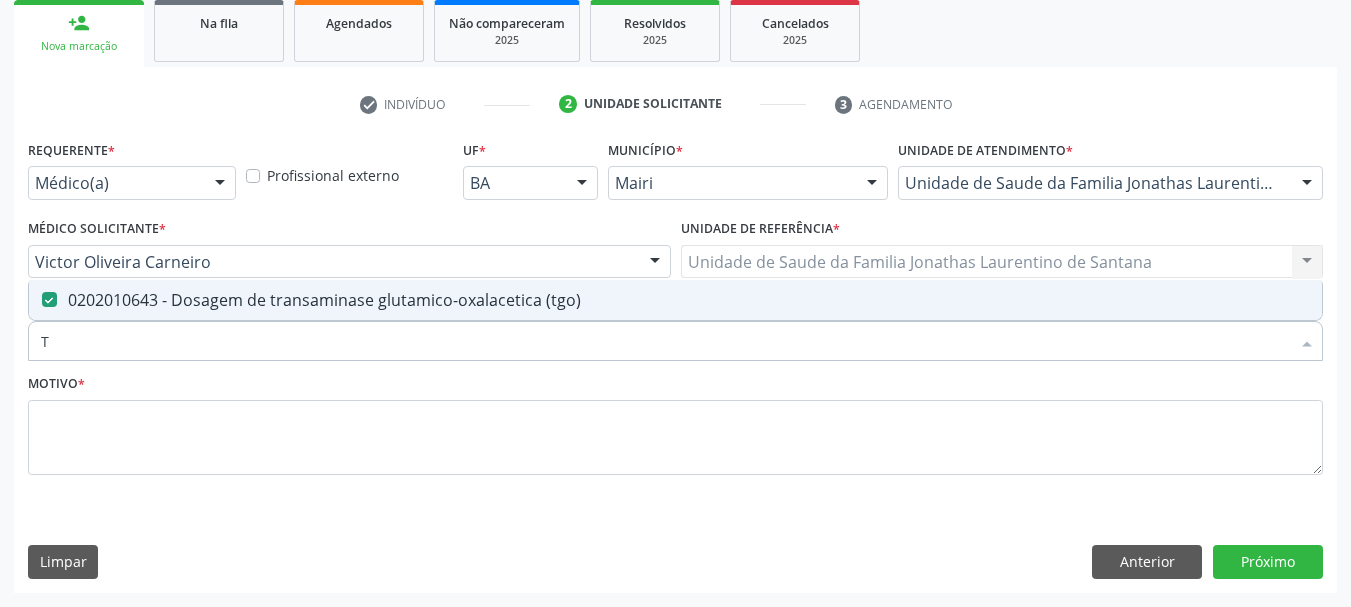 type on "TG" 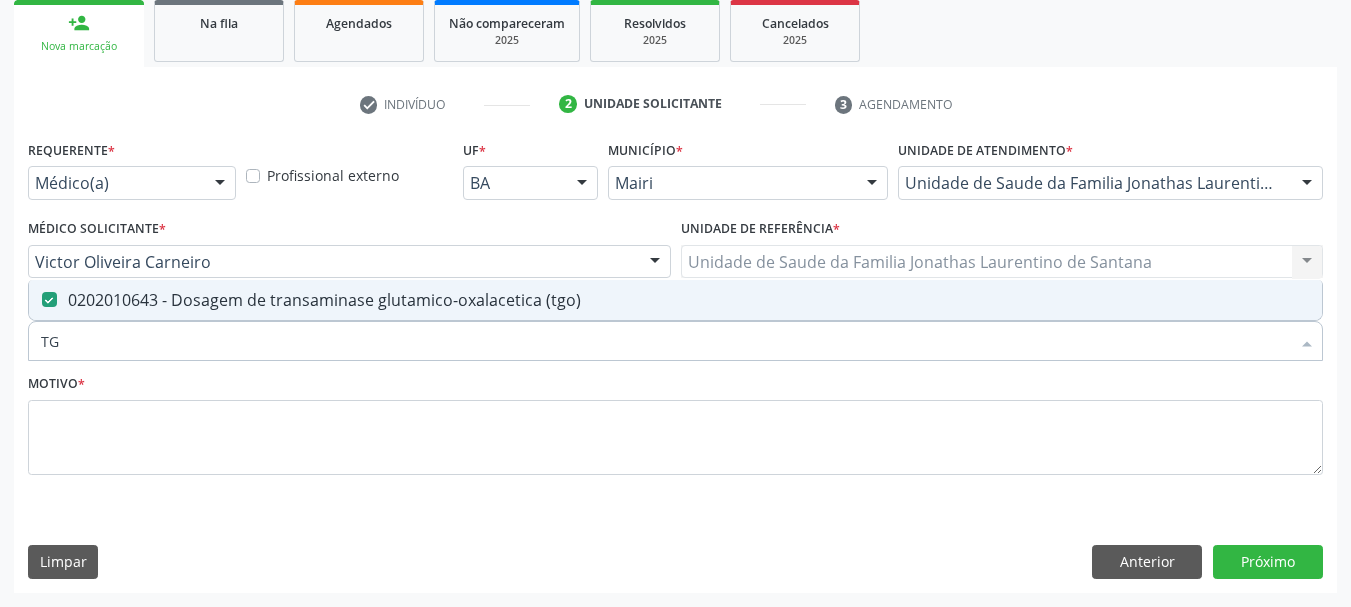 checkbox on "true" 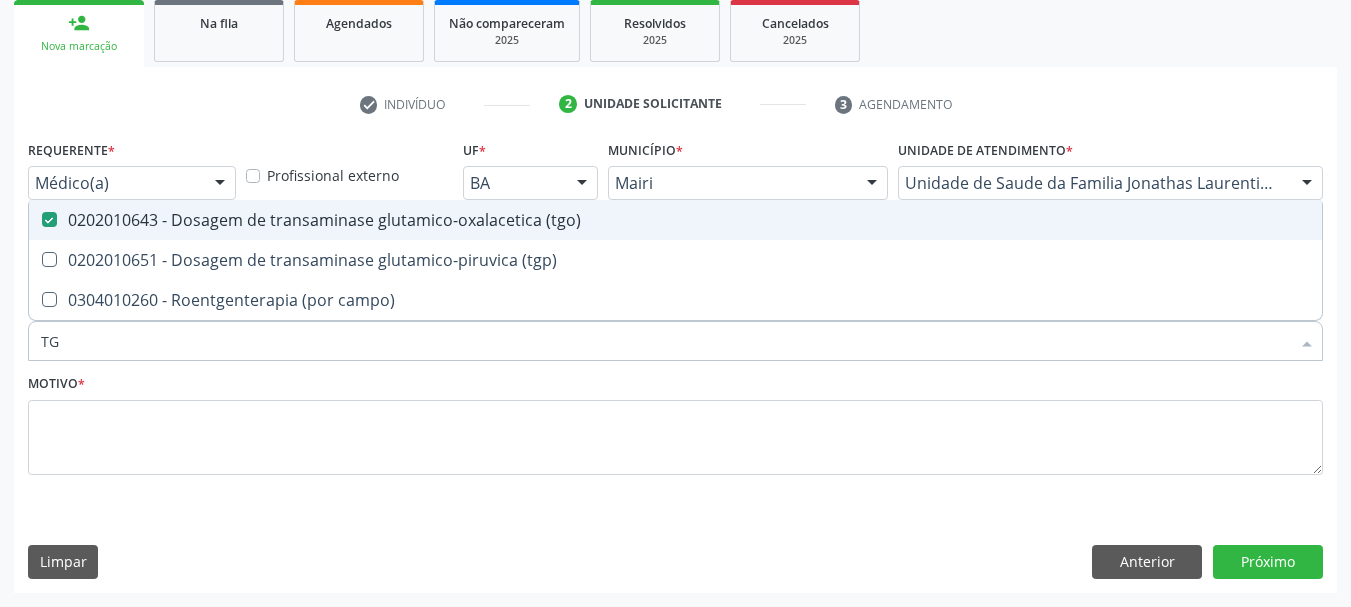 type on "TGP" 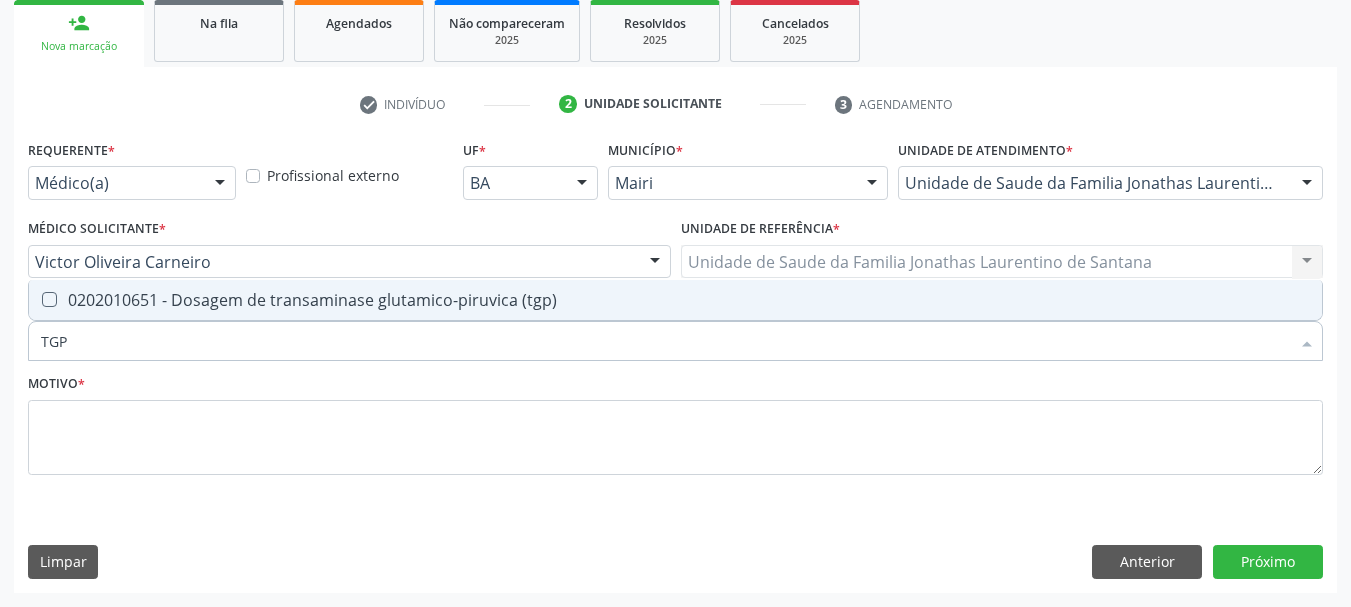 click on "0202010651 - Dosagem de transaminase glutamico-piruvica (tgp)" at bounding box center (675, 300) 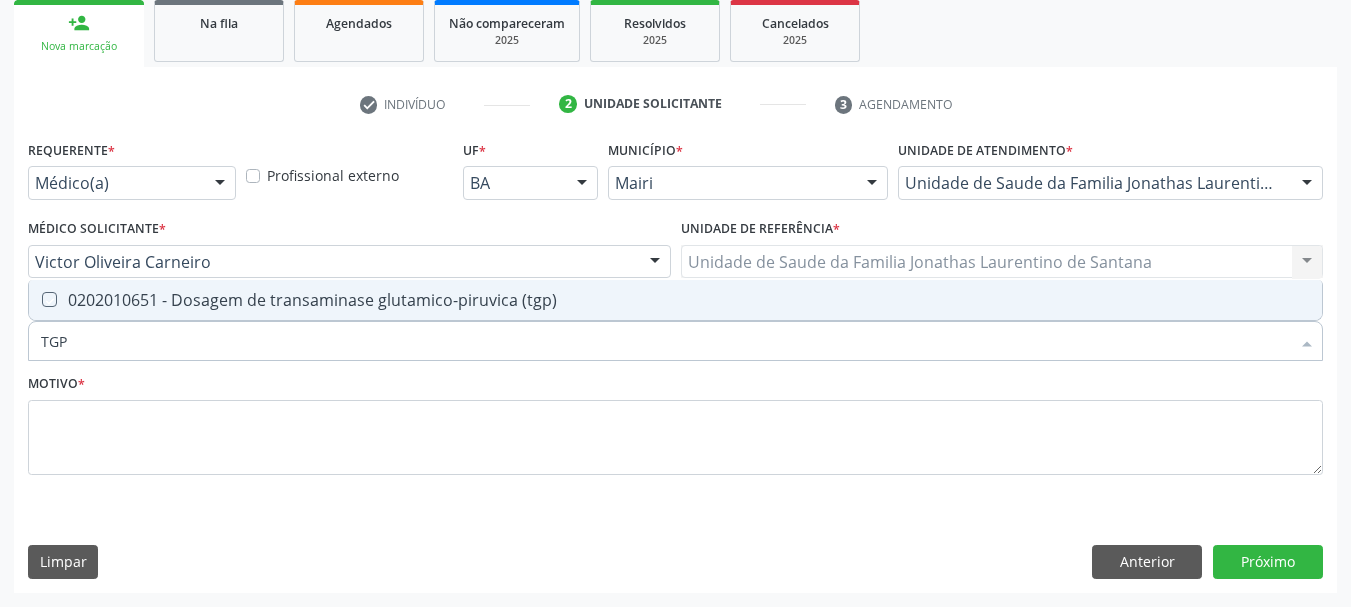 checkbox on "true" 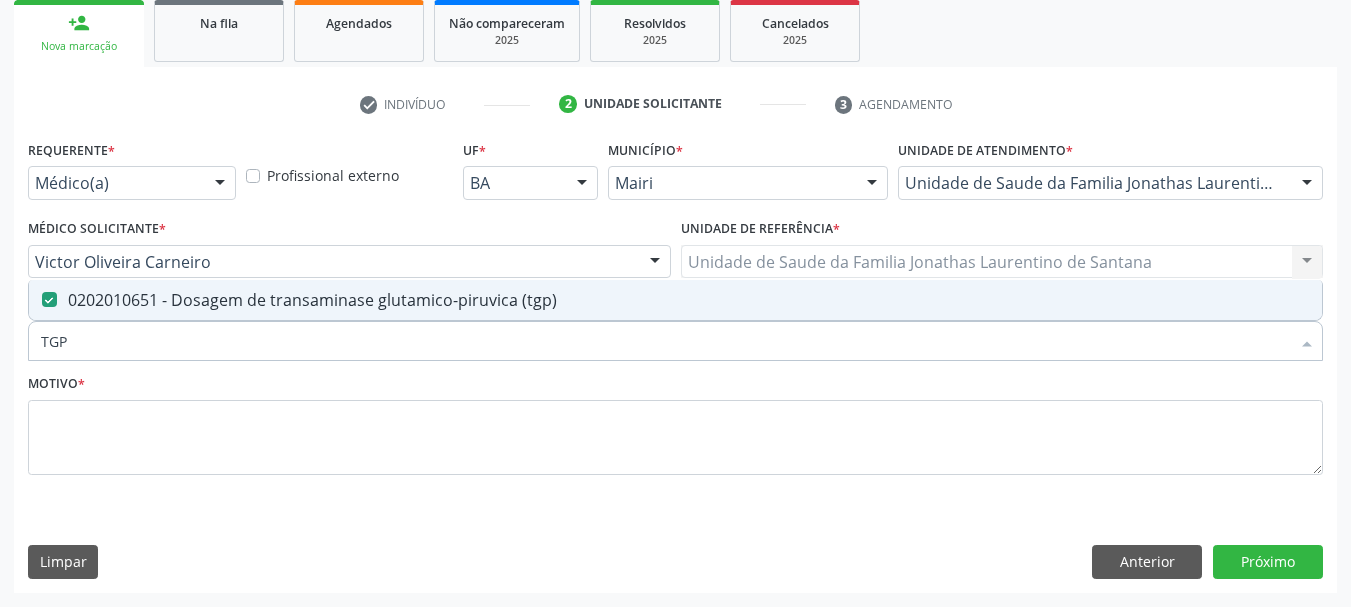 drag, startPoint x: 111, startPoint y: 344, endPoint x: 0, endPoint y: 342, distance: 111.01801 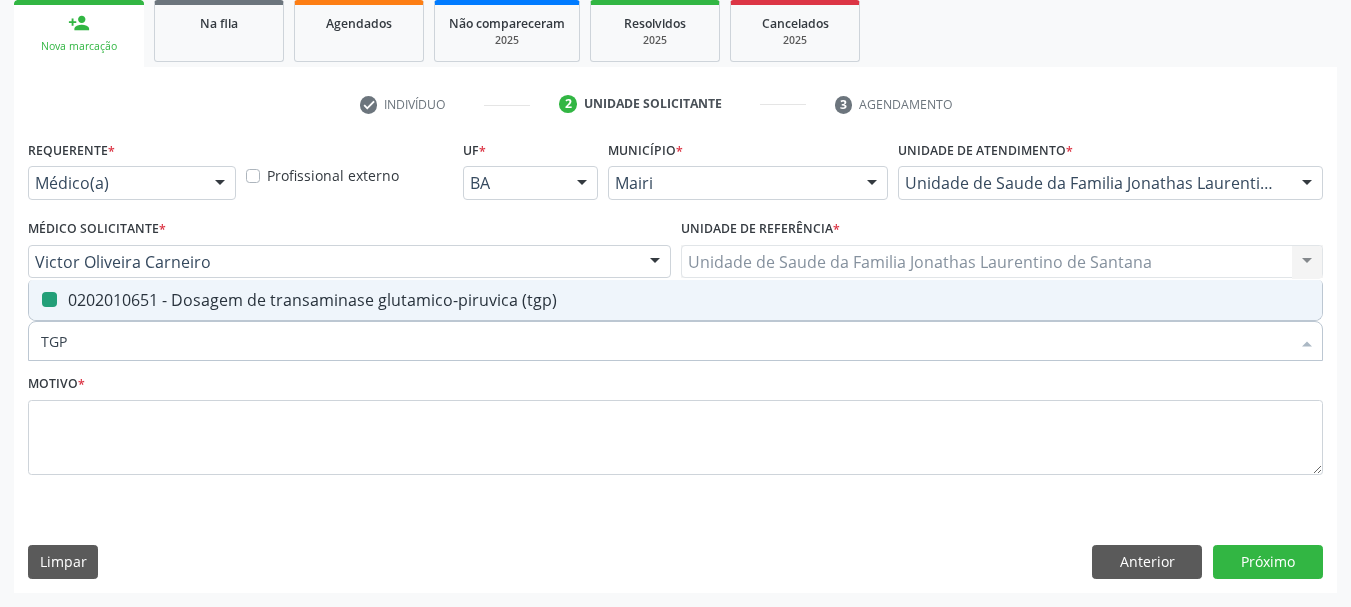 type 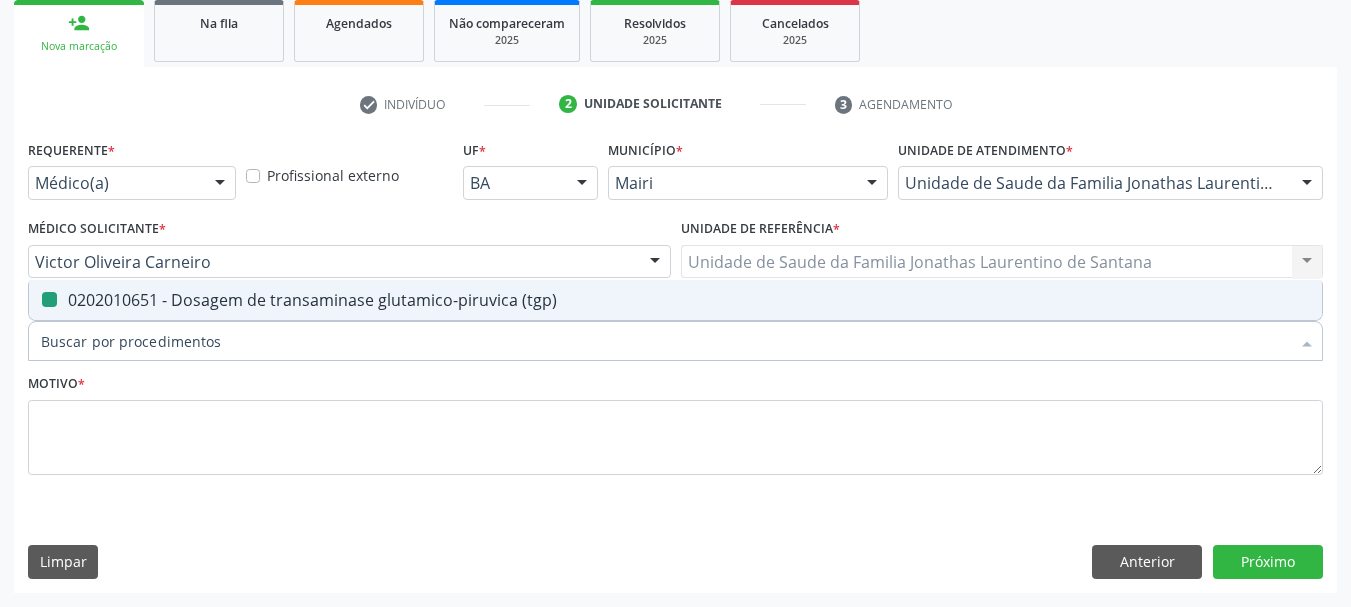 checkbox on "false" 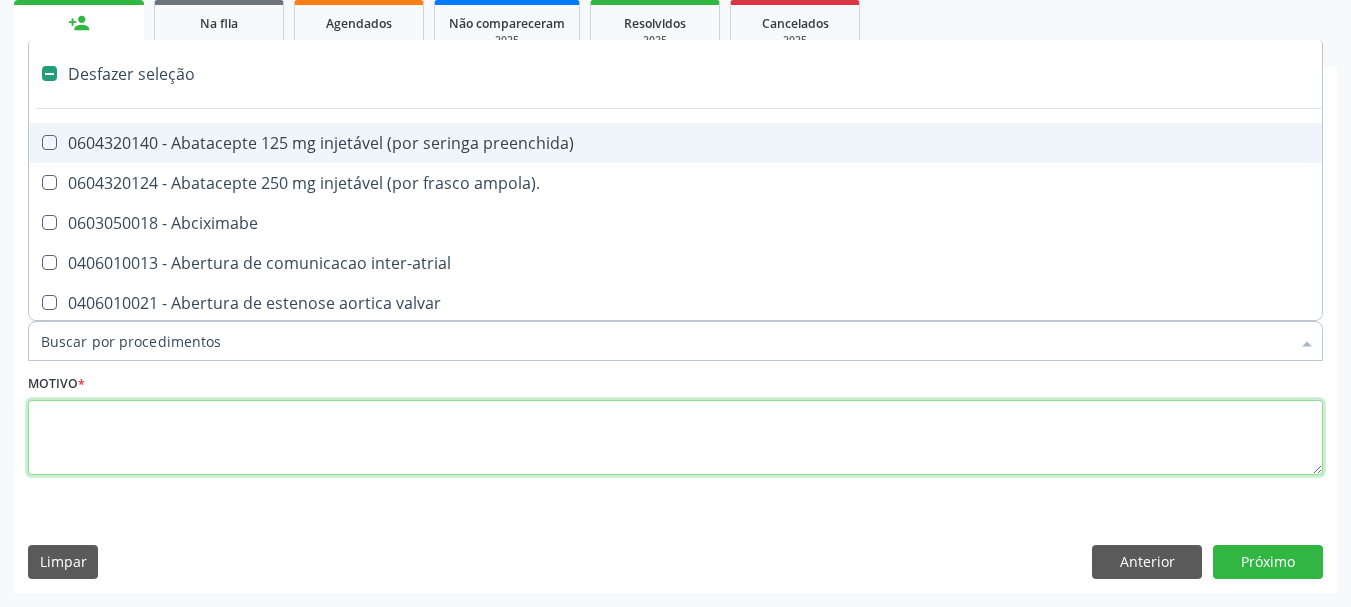 click at bounding box center [675, 438] 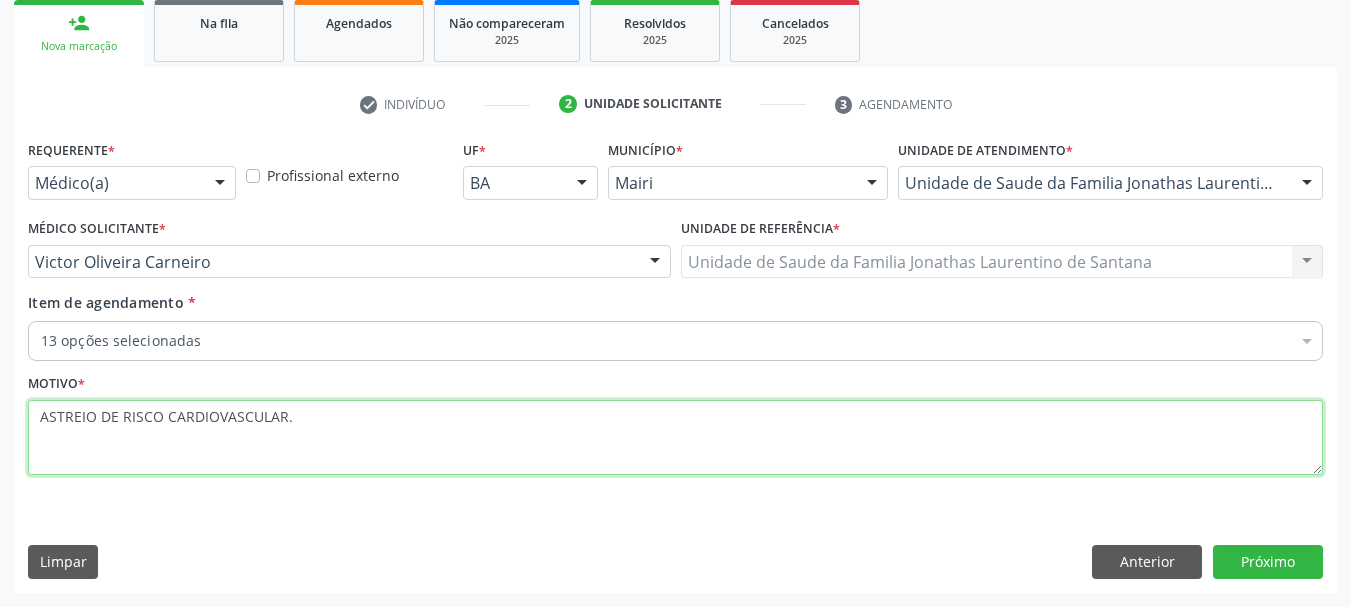 click on "ASTREIO DE RISCO CARDIOVASCULAR." at bounding box center [675, 438] 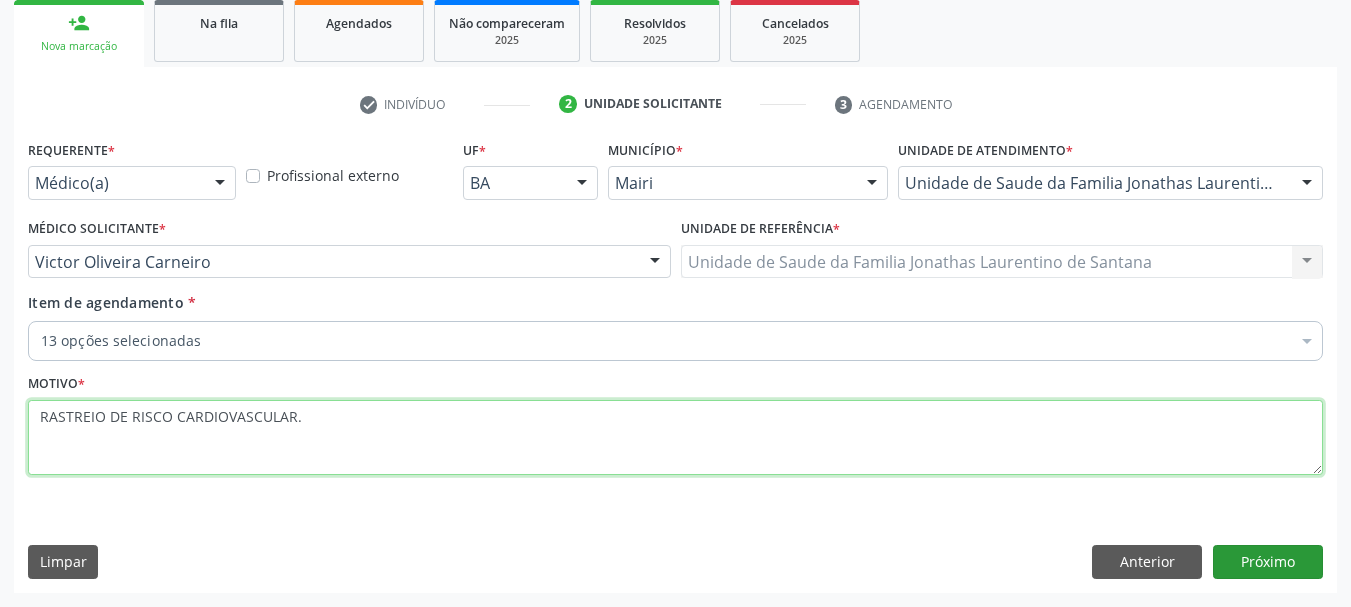 type on "RASTREIO DE RISCO CARDIOVASCULAR." 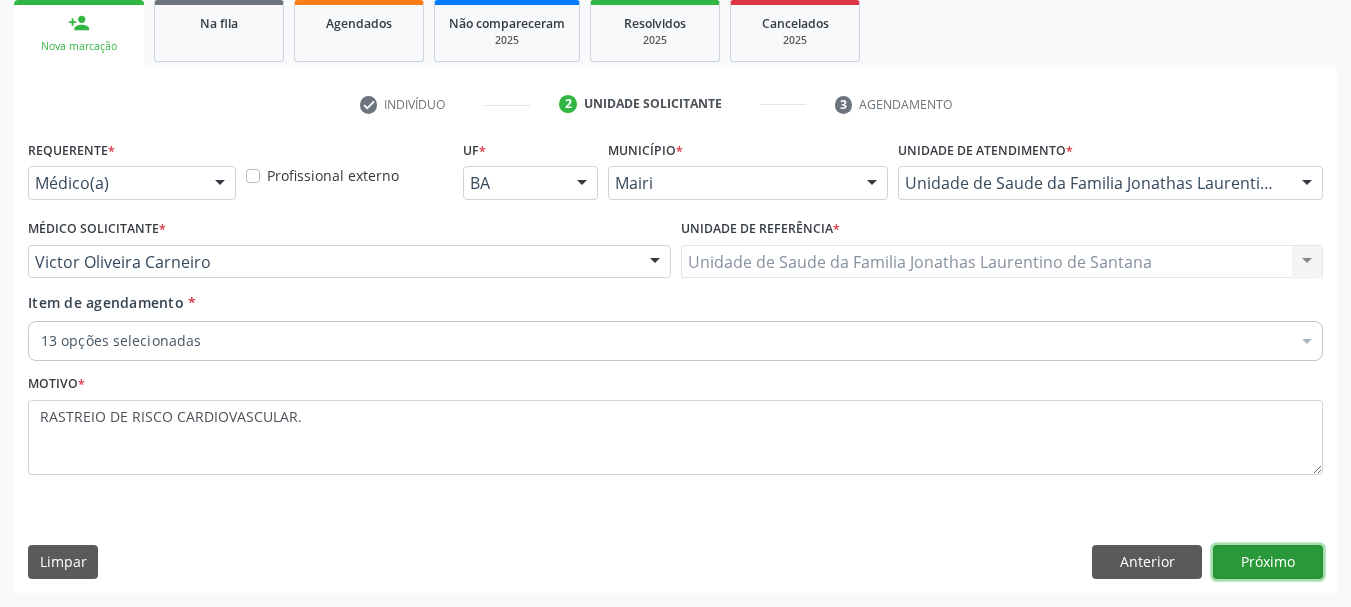 click on "Próximo" at bounding box center [1268, 562] 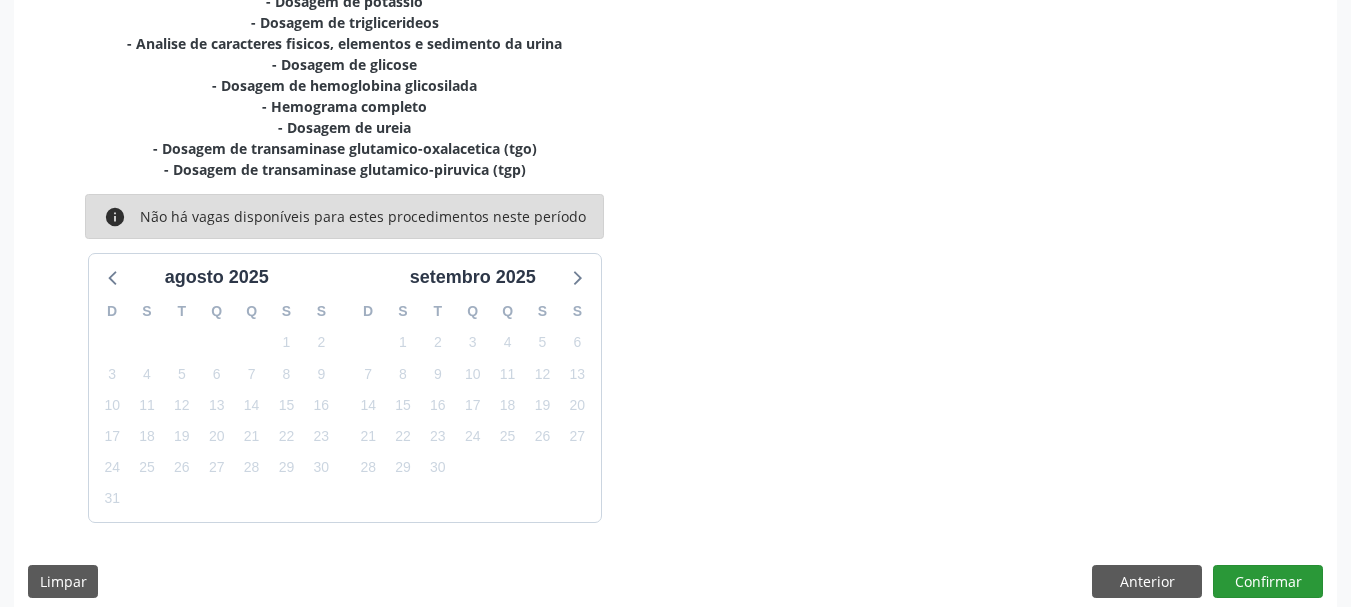 scroll, scrollTop: 574, scrollLeft: 0, axis: vertical 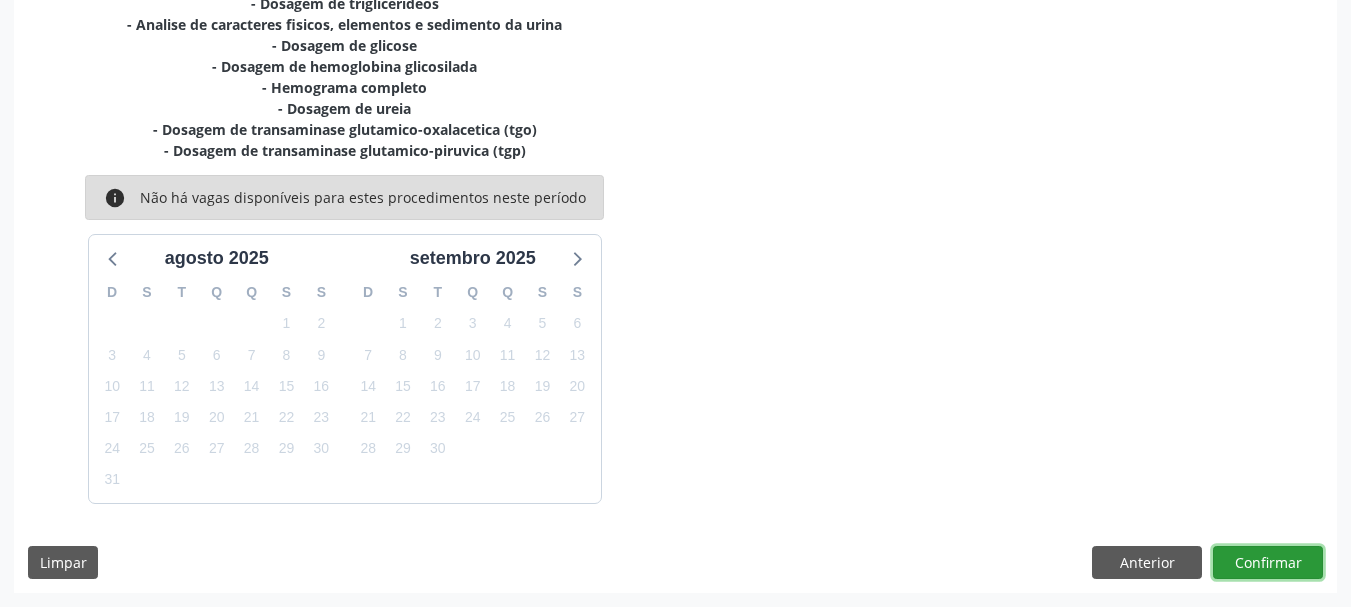 click on "Confirmar" at bounding box center (1268, 563) 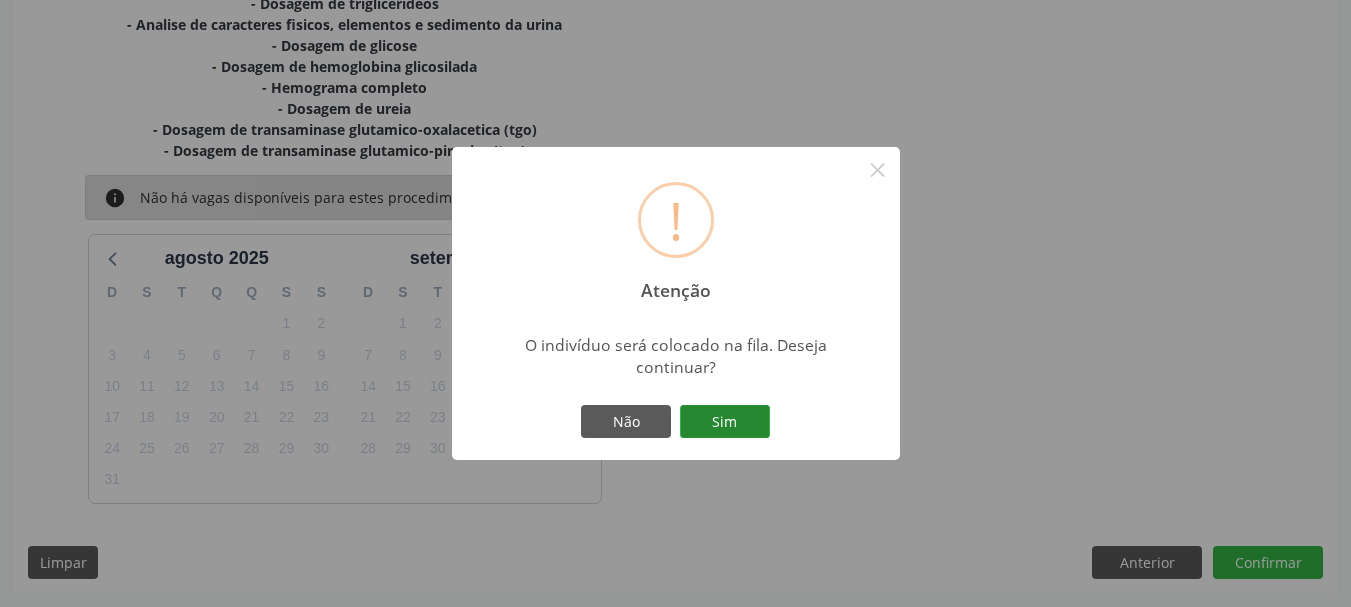 click on "Sim" at bounding box center (725, 422) 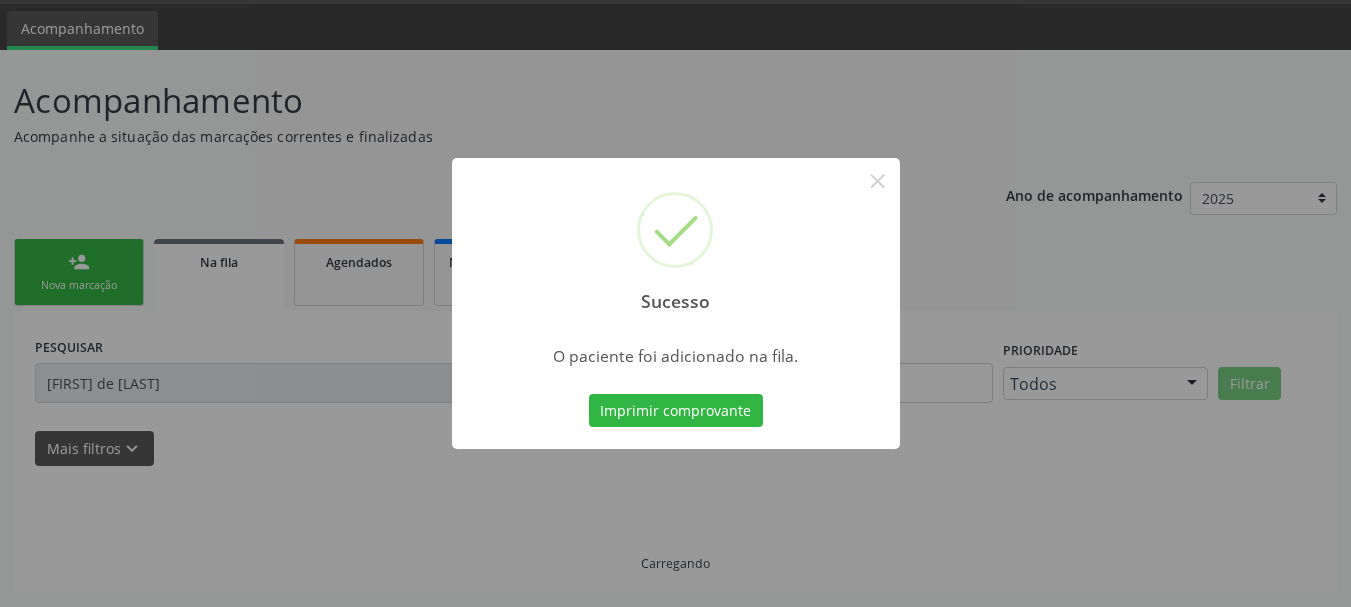 scroll, scrollTop: 60, scrollLeft: 0, axis: vertical 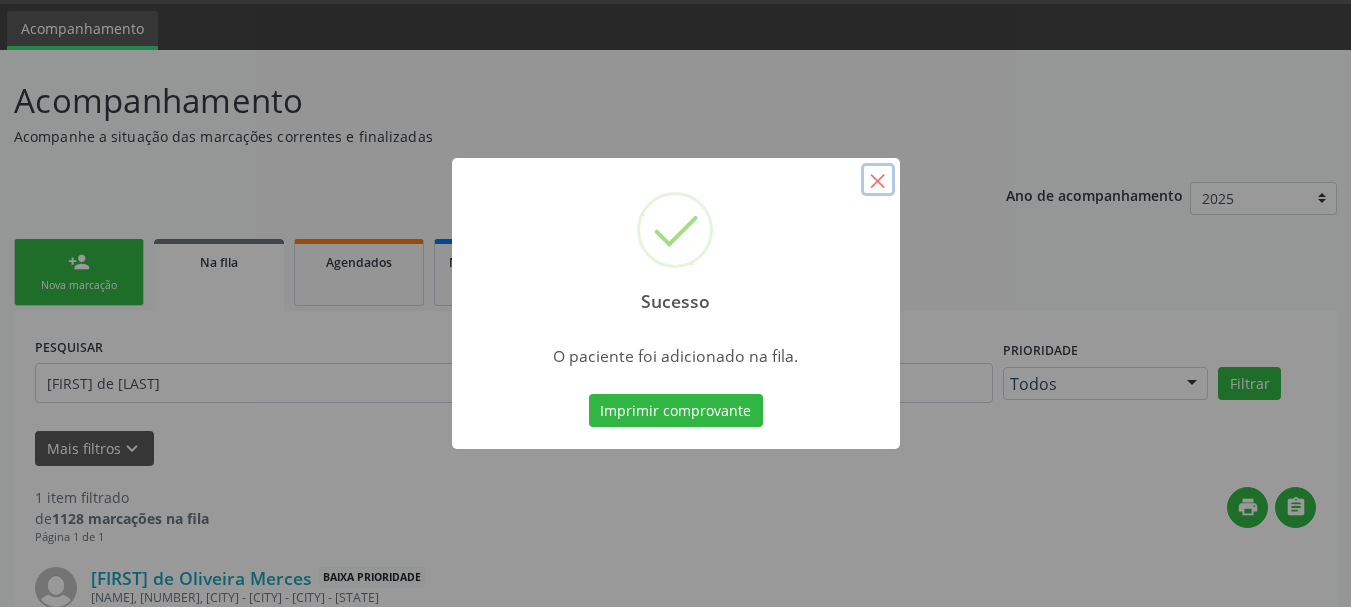 click on "×" at bounding box center (878, 180) 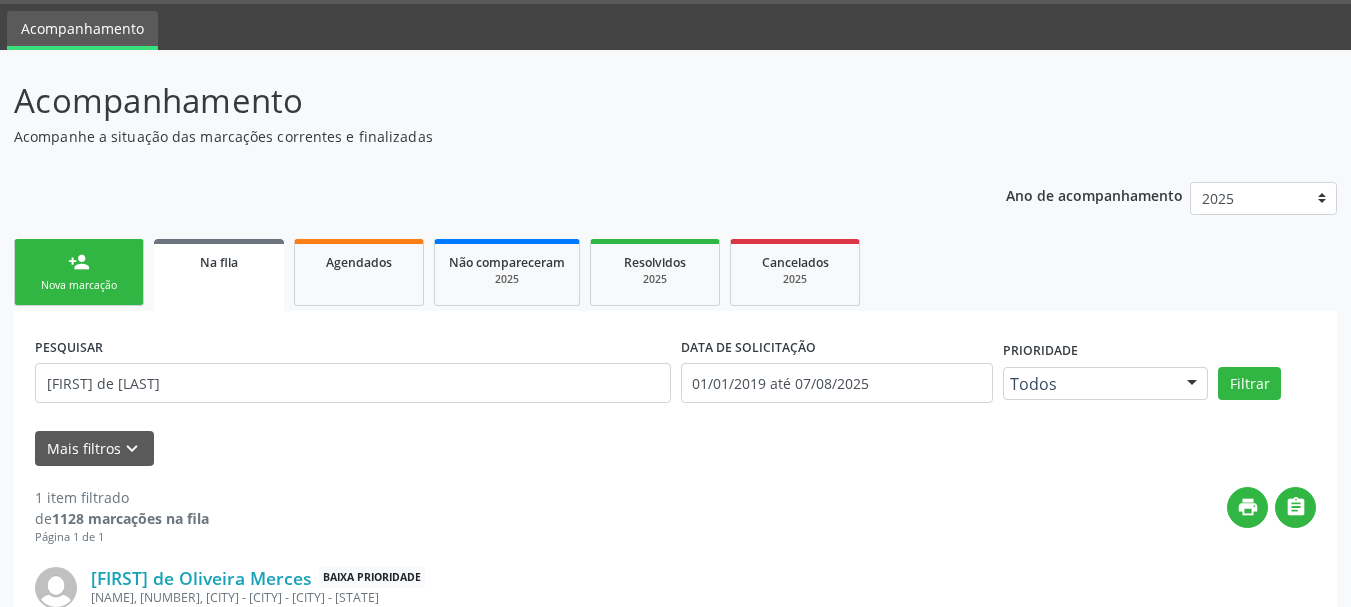 scroll, scrollTop: 212, scrollLeft: 0, axis: vertical 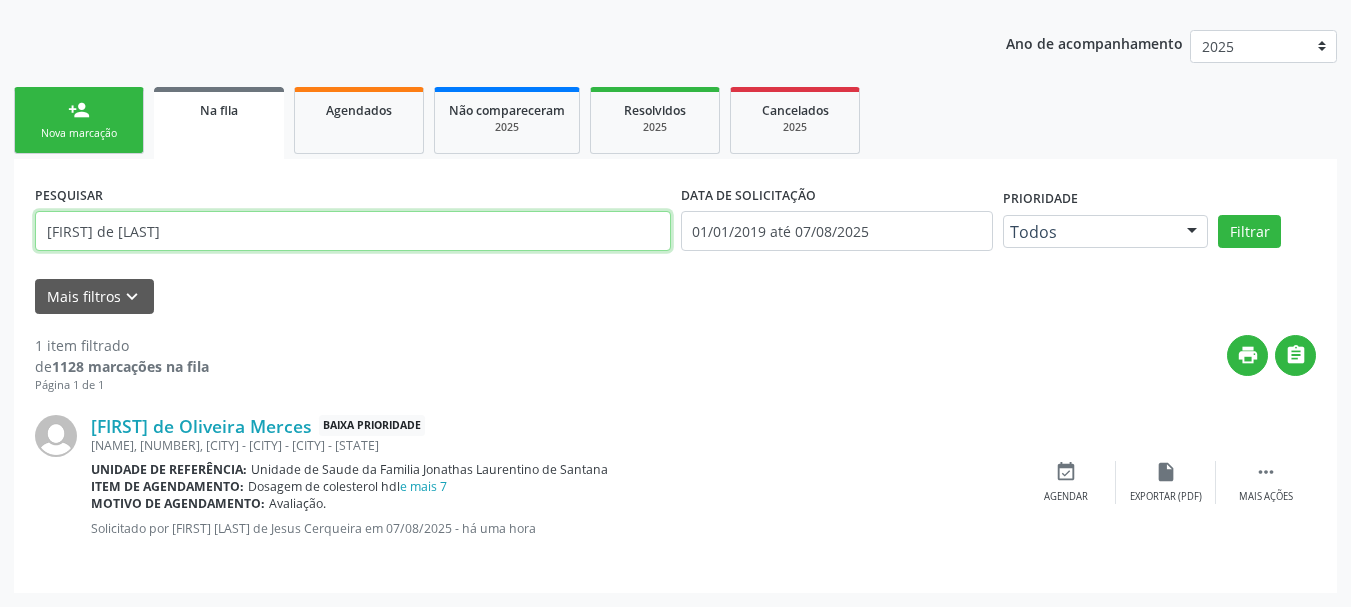 drag, startPoint x: 220, startPoint y: 225, endPoint x: 73, endPoint y: 230, distance: 147.085 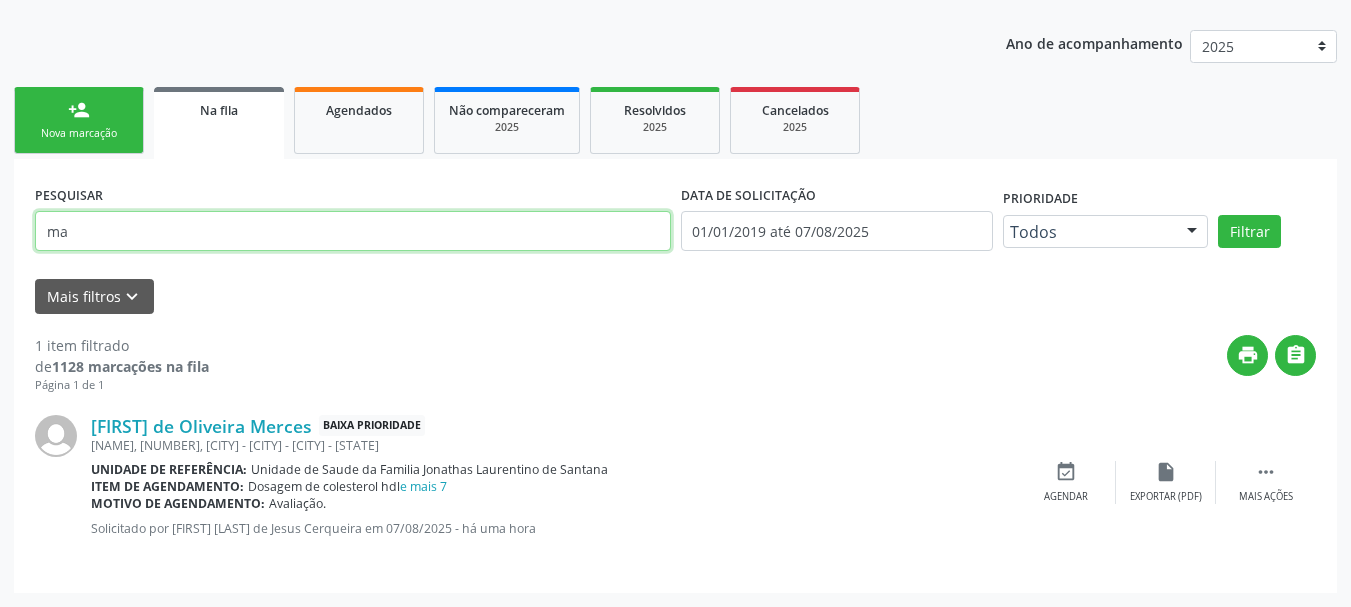 type on "m" 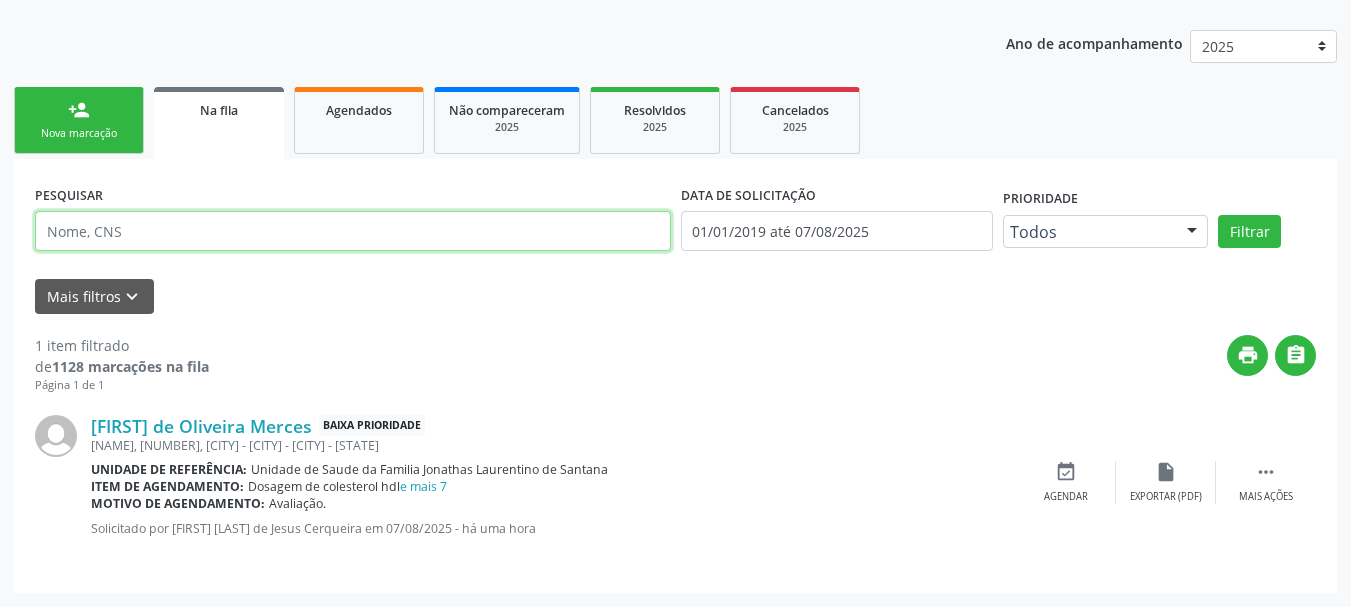 click on "Filtrar" at bounding box center [1249, 232] 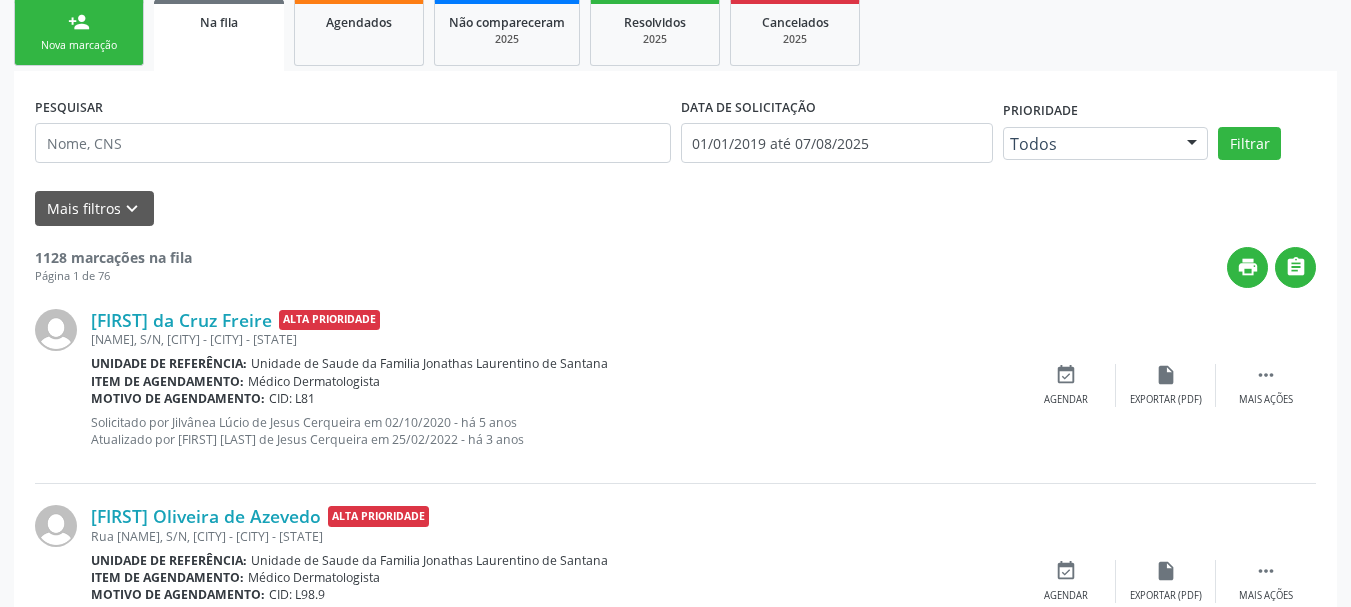 scroll, scrollTop: 200, scrollLeft: 0, axis: vertical 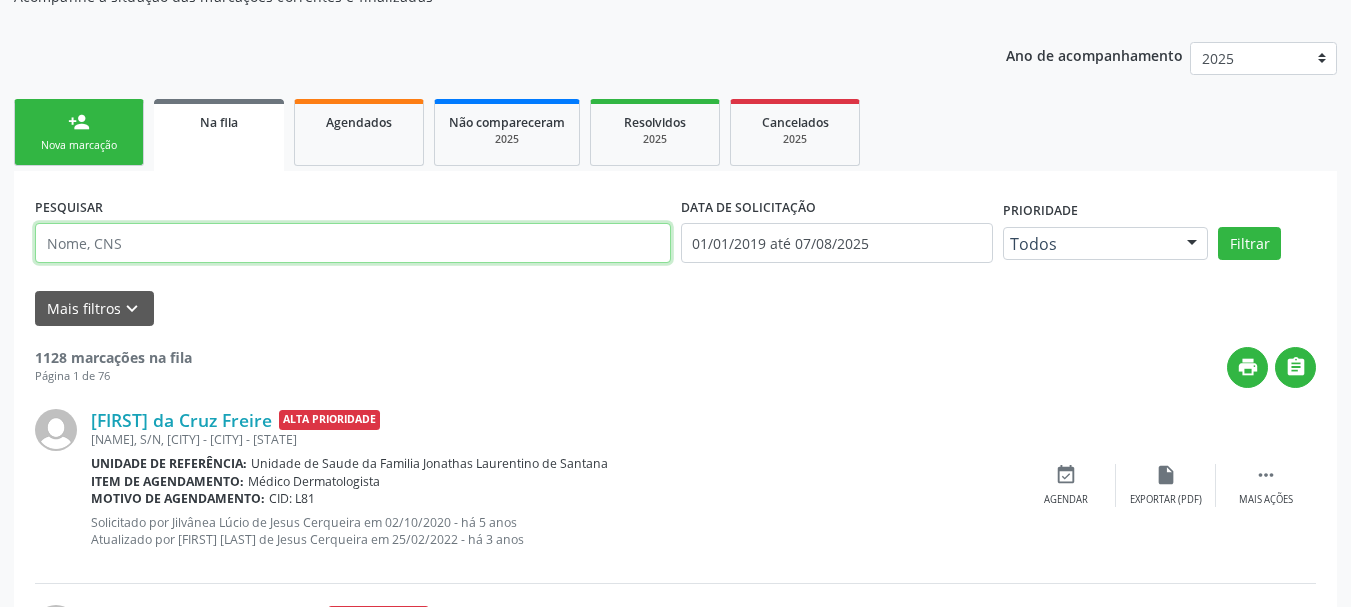 click at bounding box center (353, 243) 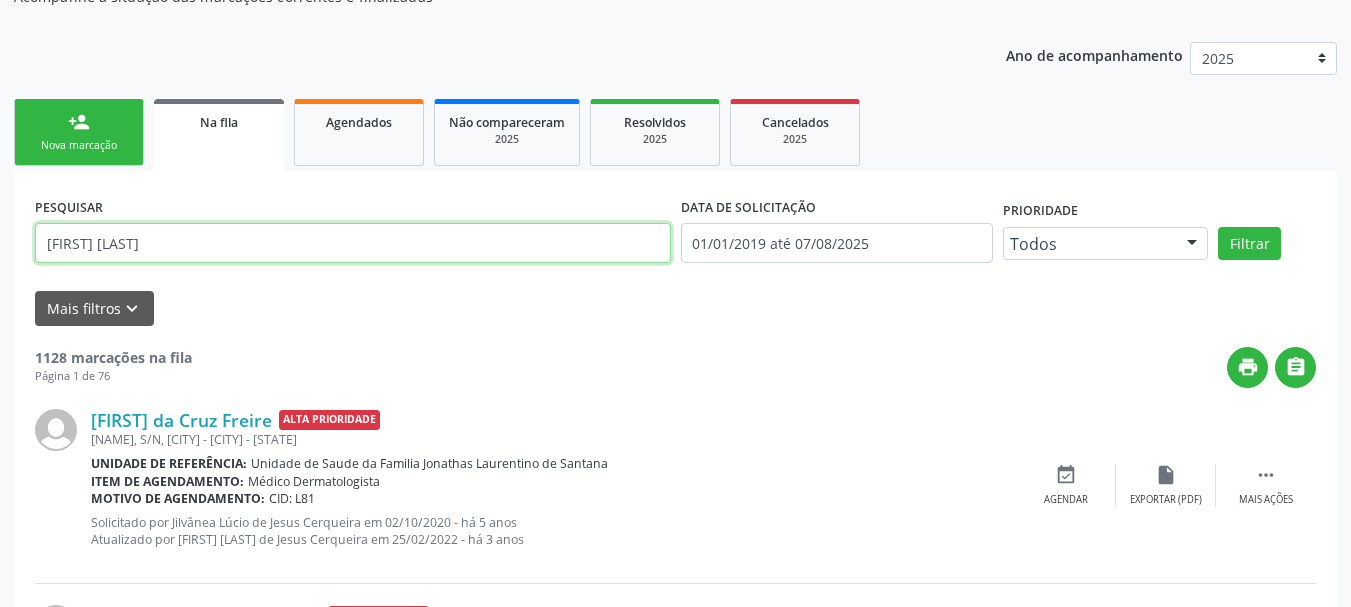 click on "Filtrar" at bounding box center [1249, 244] 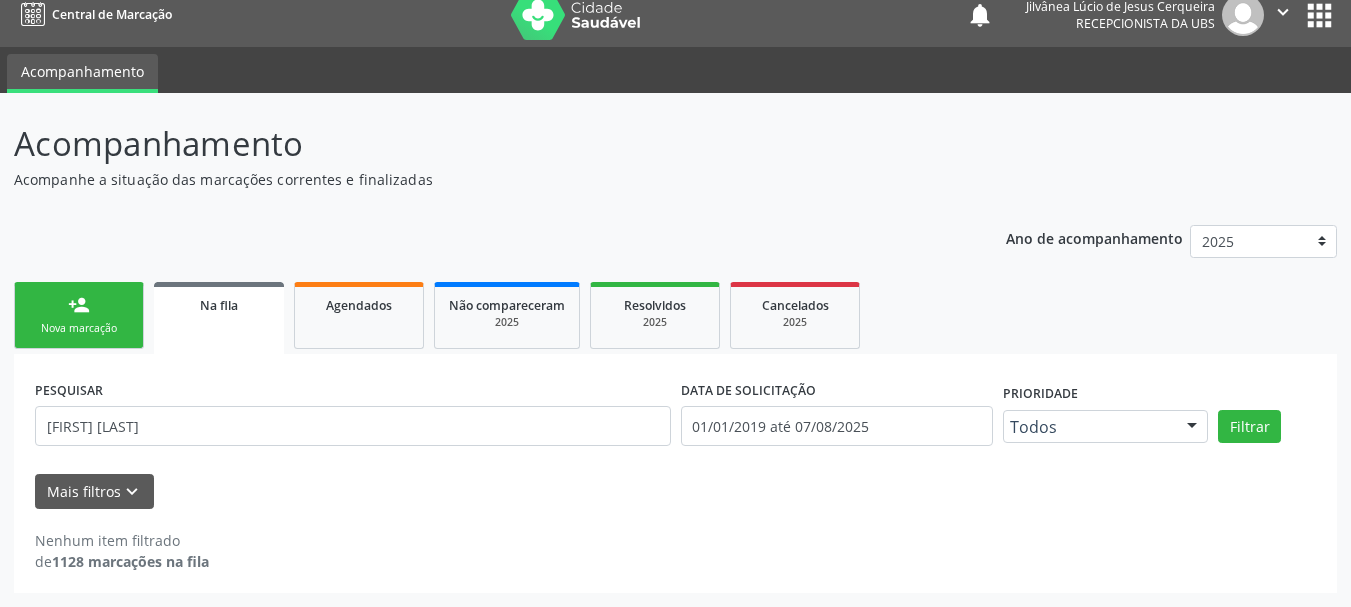 scroll, scrollTop: 17, scrollLeft: 0, axis: vertical 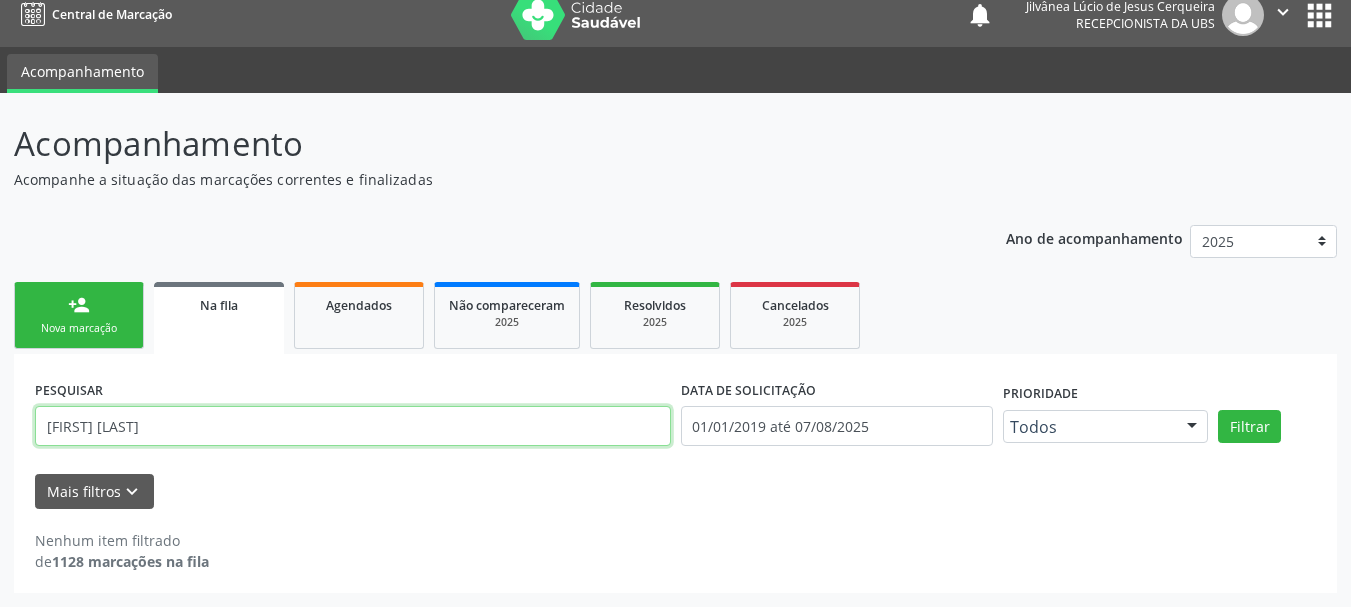 drag, startPoint x: 137, startPoint y: 428, endPoint x: 89, endPoint y: 437, distance: 48.83646 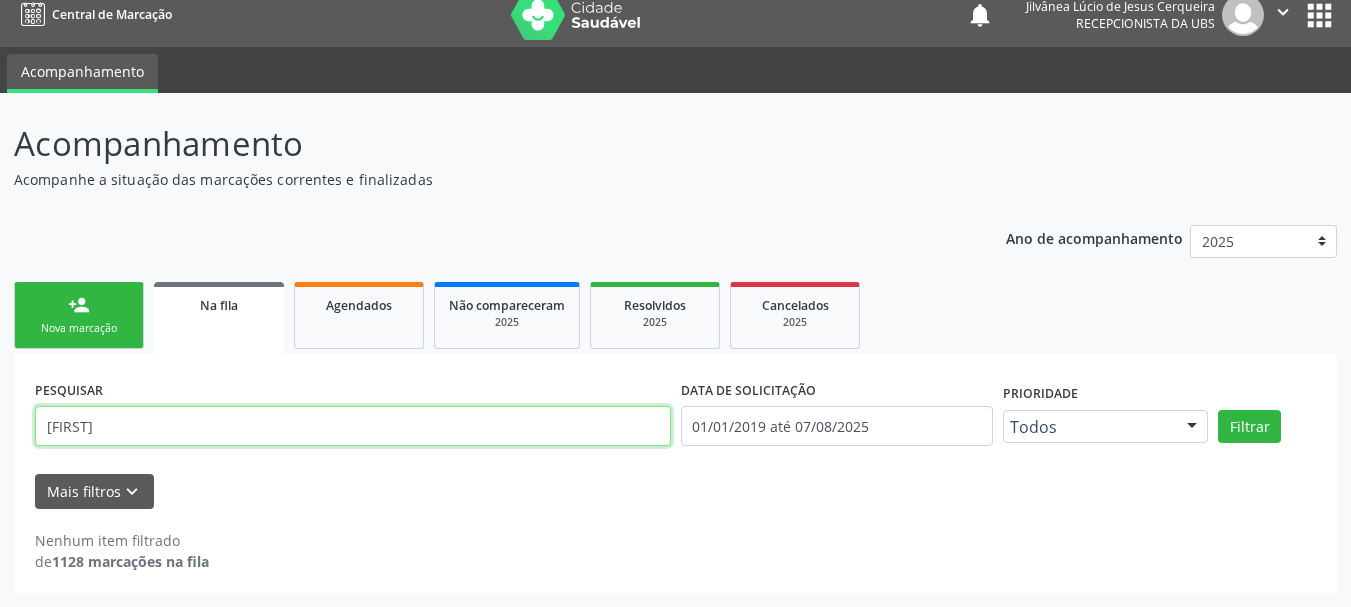 type on "[FIRST]" 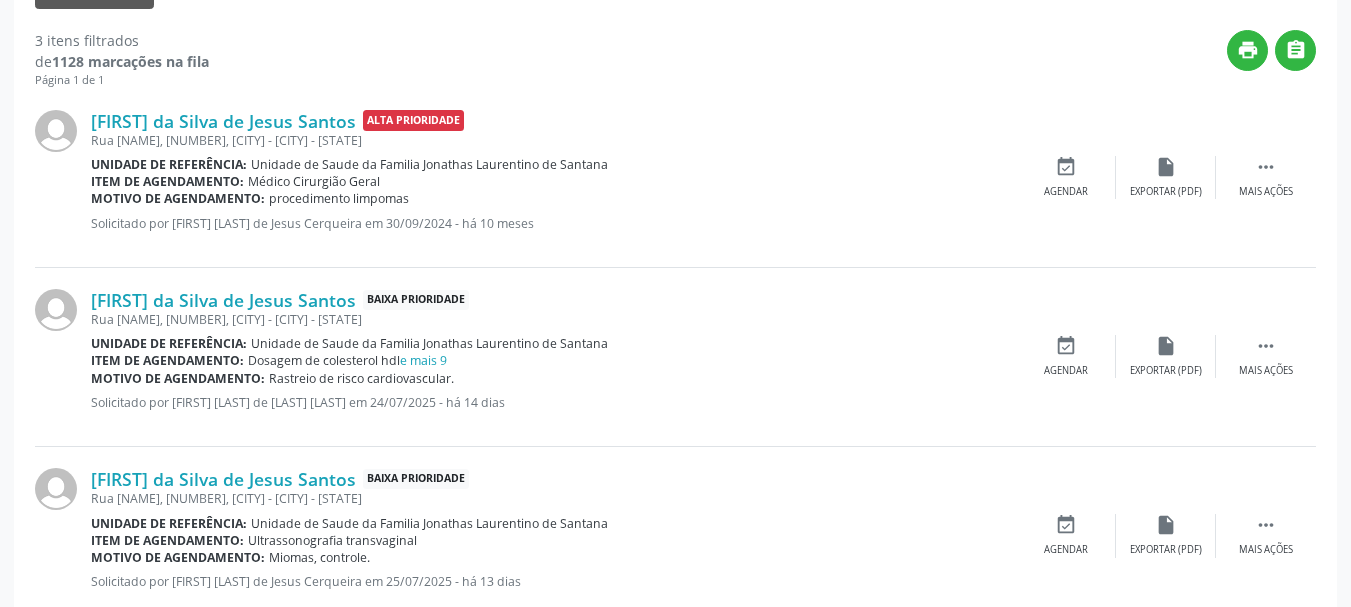 scroll, scrollTop: 570, scrollLeft: 0, axis: vertical 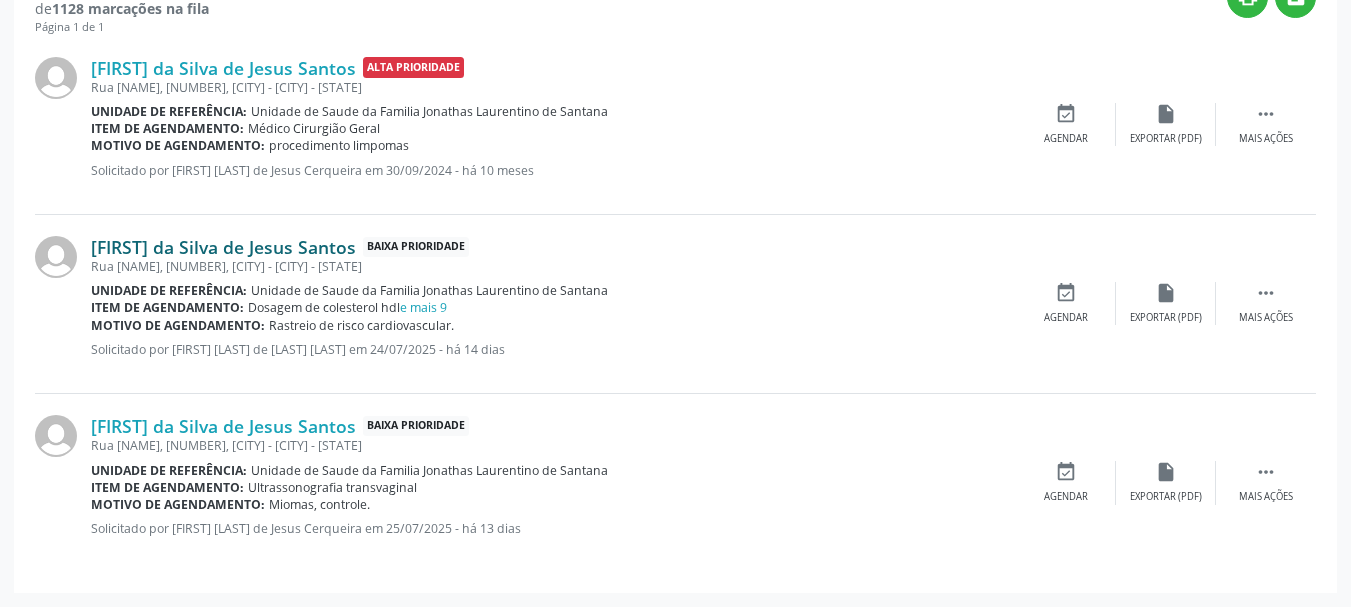 click on "[FIRST] da Silva de Jesus Santos" at bounding box center (223, 247) 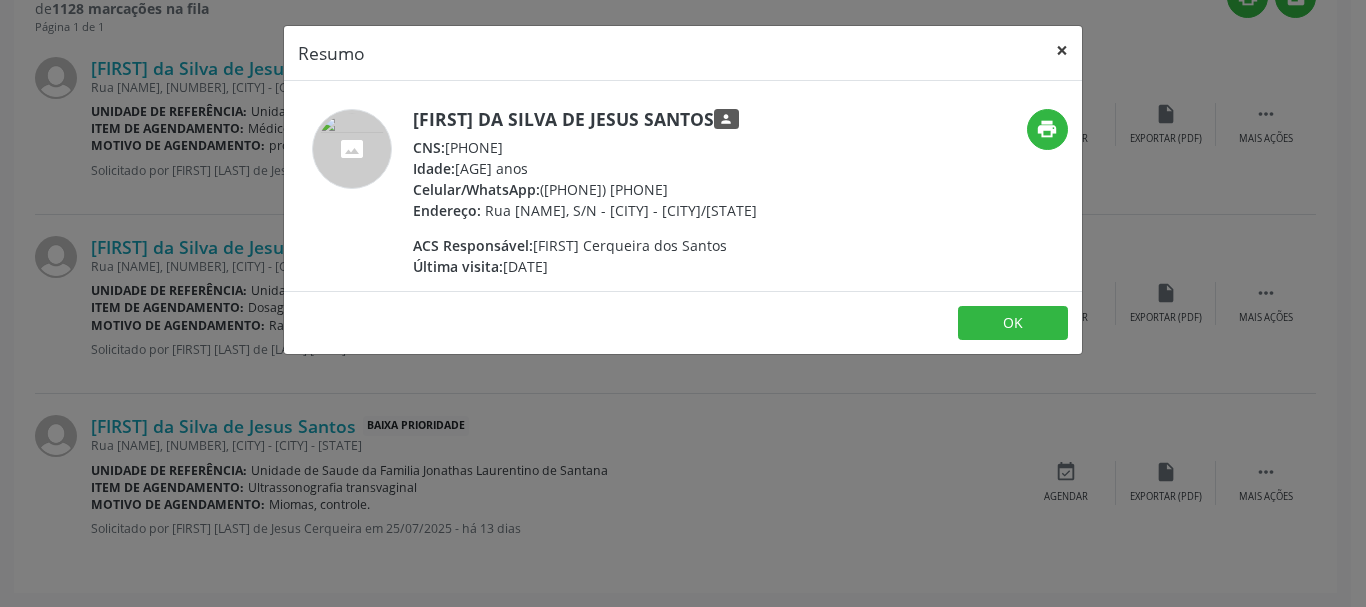 click on "×" at bounding box center [1062, 50] 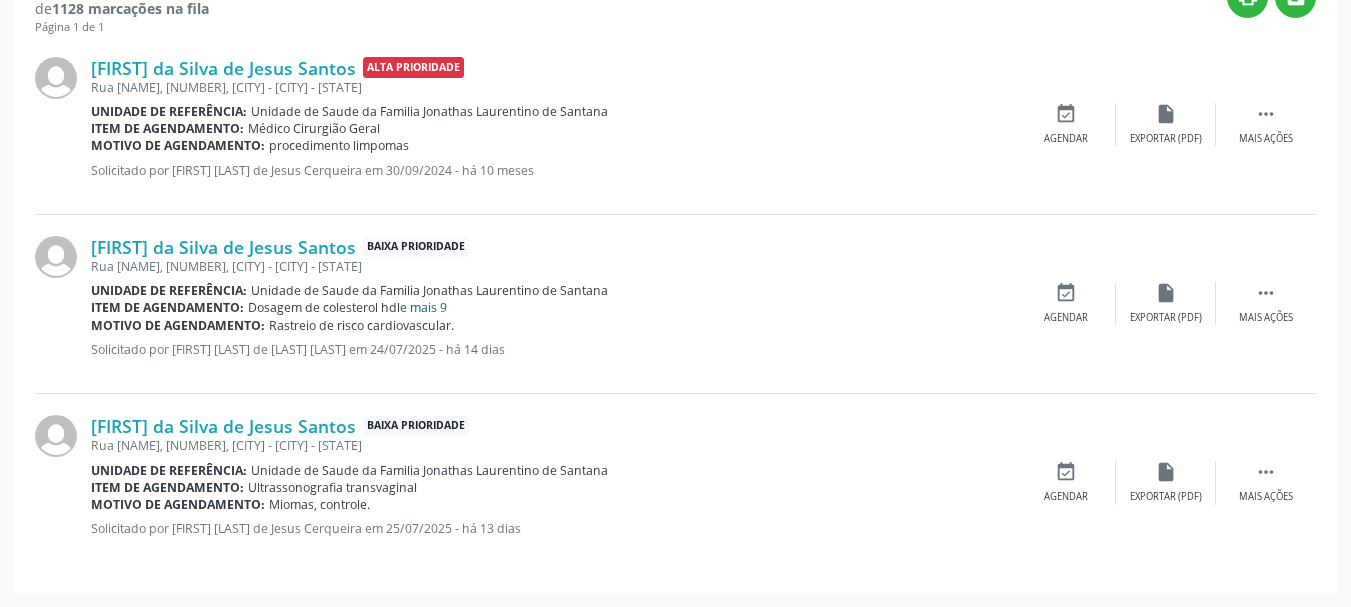 click on "e mais 9" at bounding box center (423, 307) 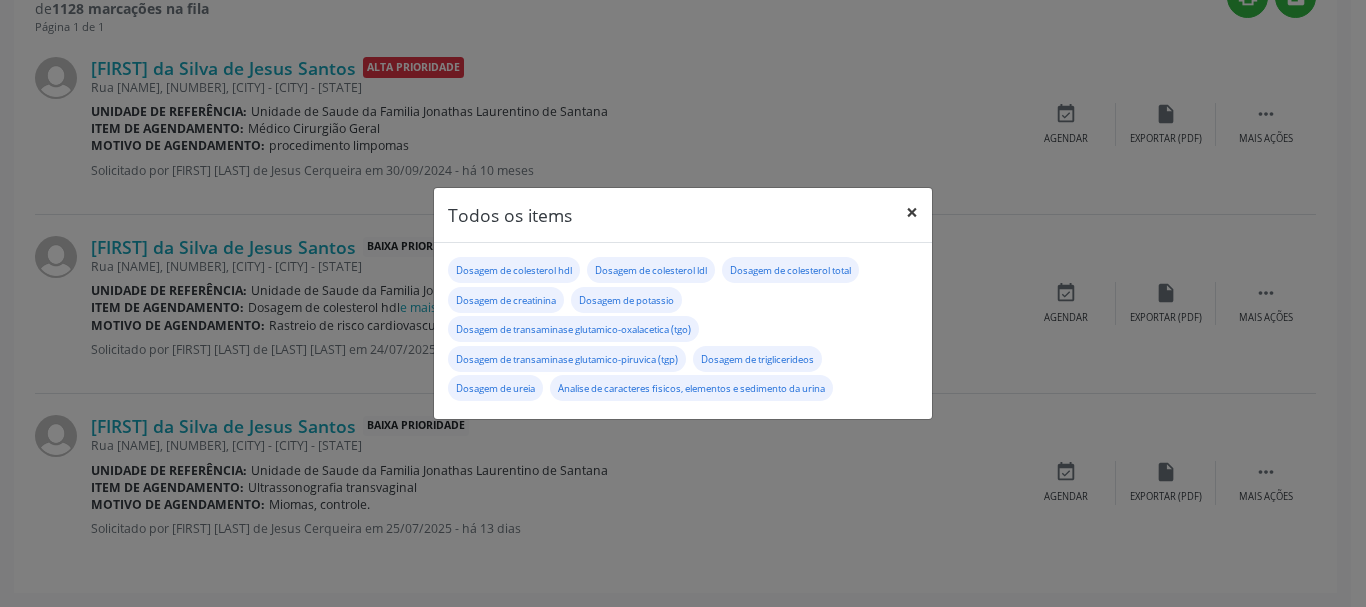 click on "×" at bounding box center [912, 212] 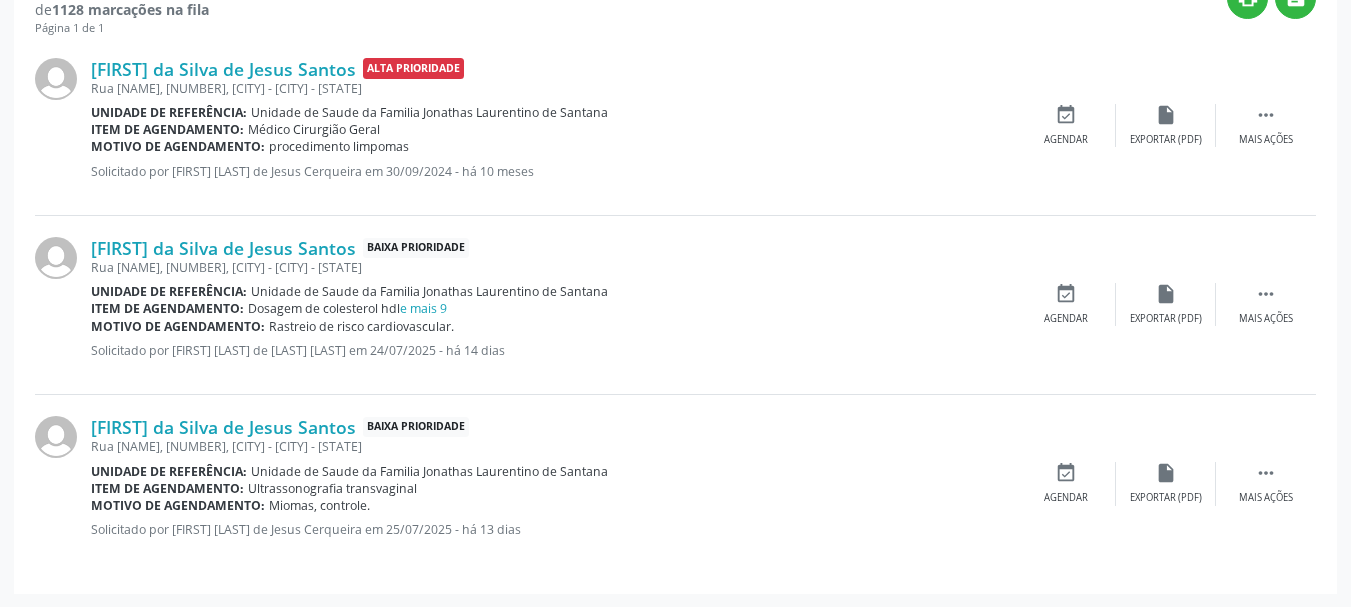 scroll, scrollTop: 570, scrollLeft: 0, axis: vertical 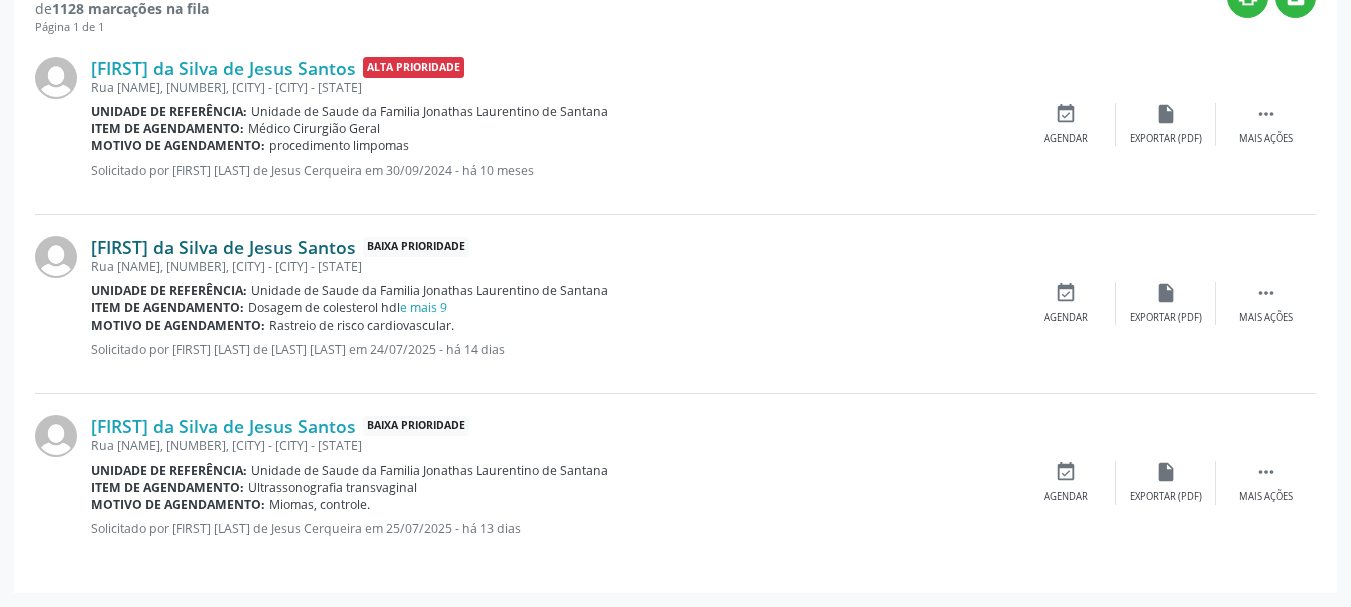 click on "[FIRST] da Silva de Jesus Santos" at bounding box center (223, 247) 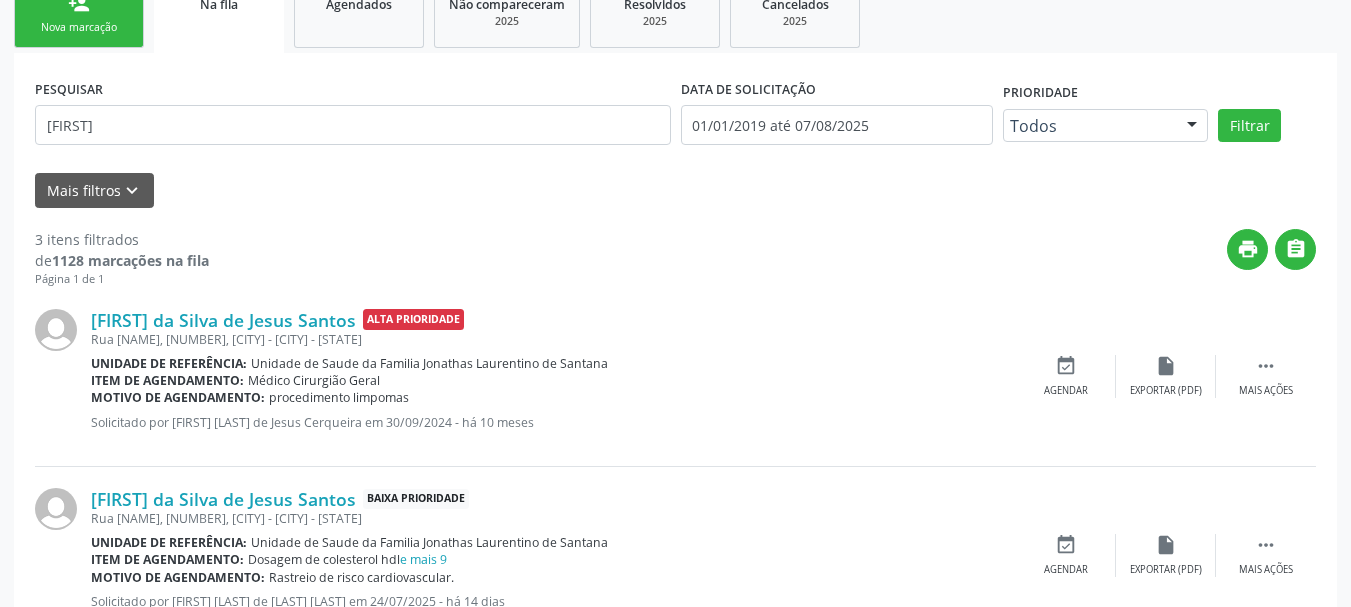 scroll, scrollTop: 370, scrollLeft: 0, axis: vertical 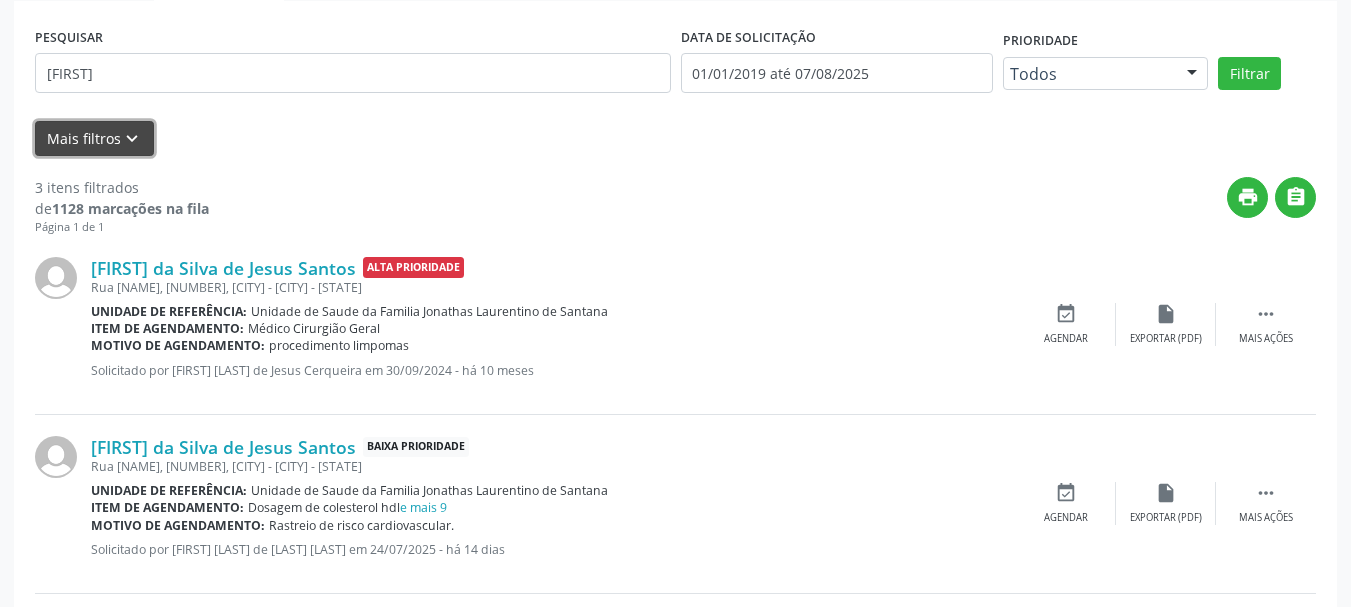 click on "Mais filtros
keyboard_arrow_down" at bounding box center (94, 138) 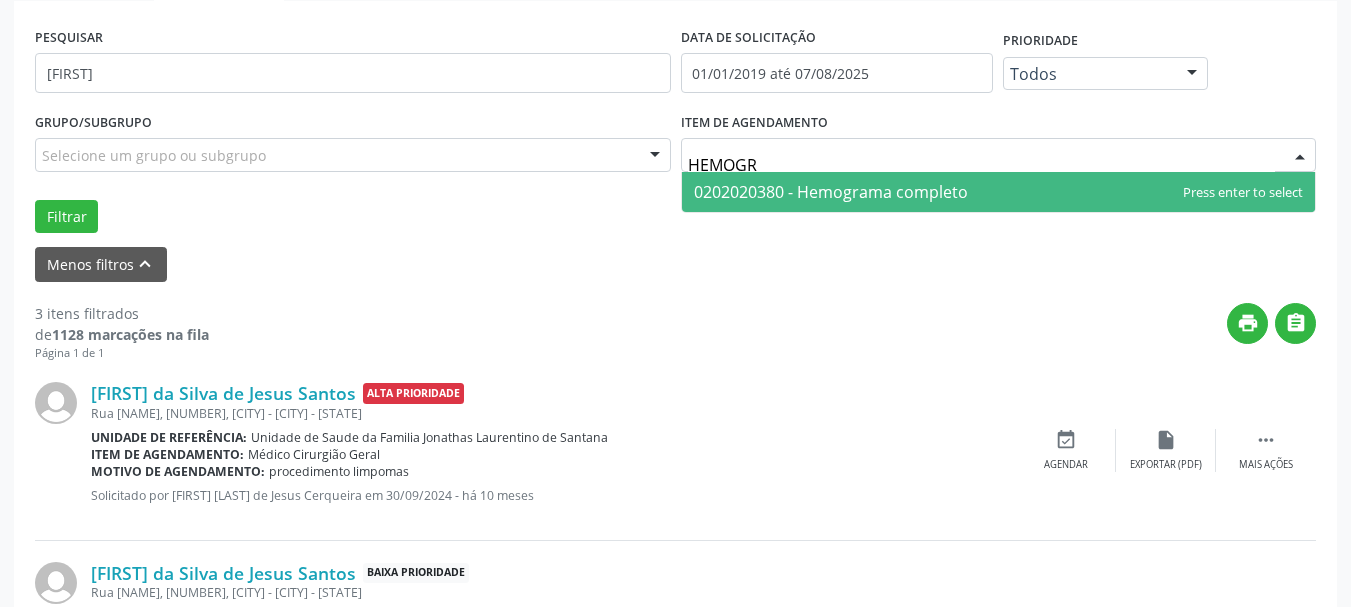type on "HEMOGRA" 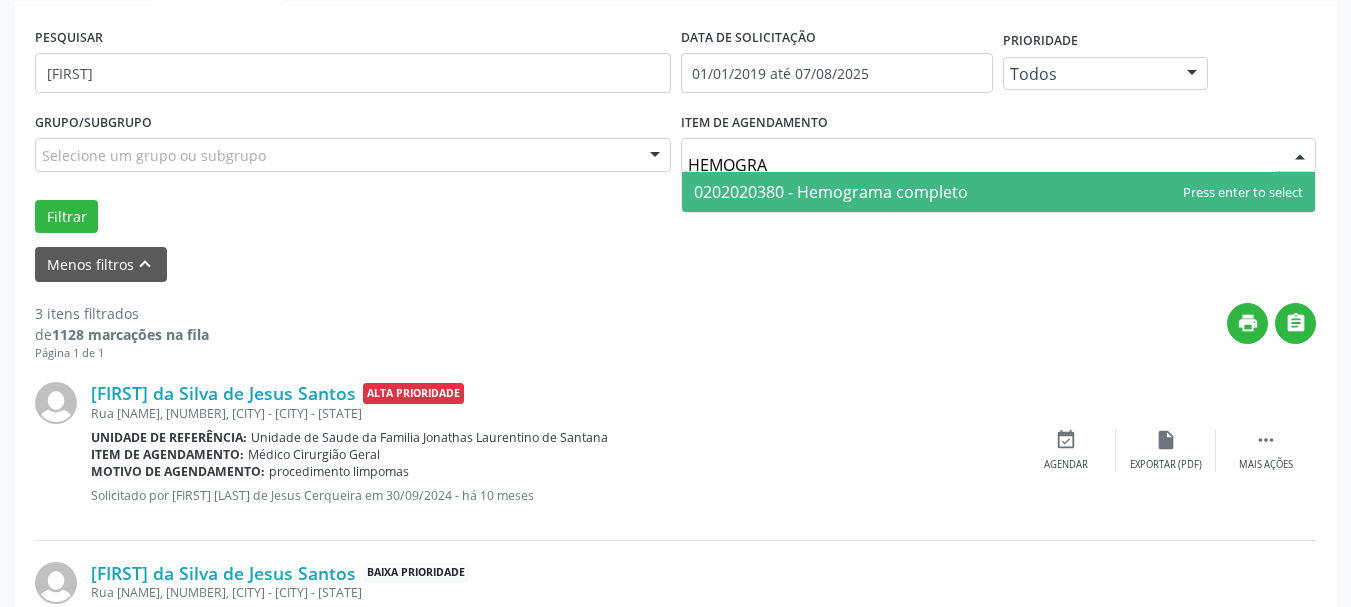 click on "0202020380 - Hemograma completo" at bounding box center [831, 192] 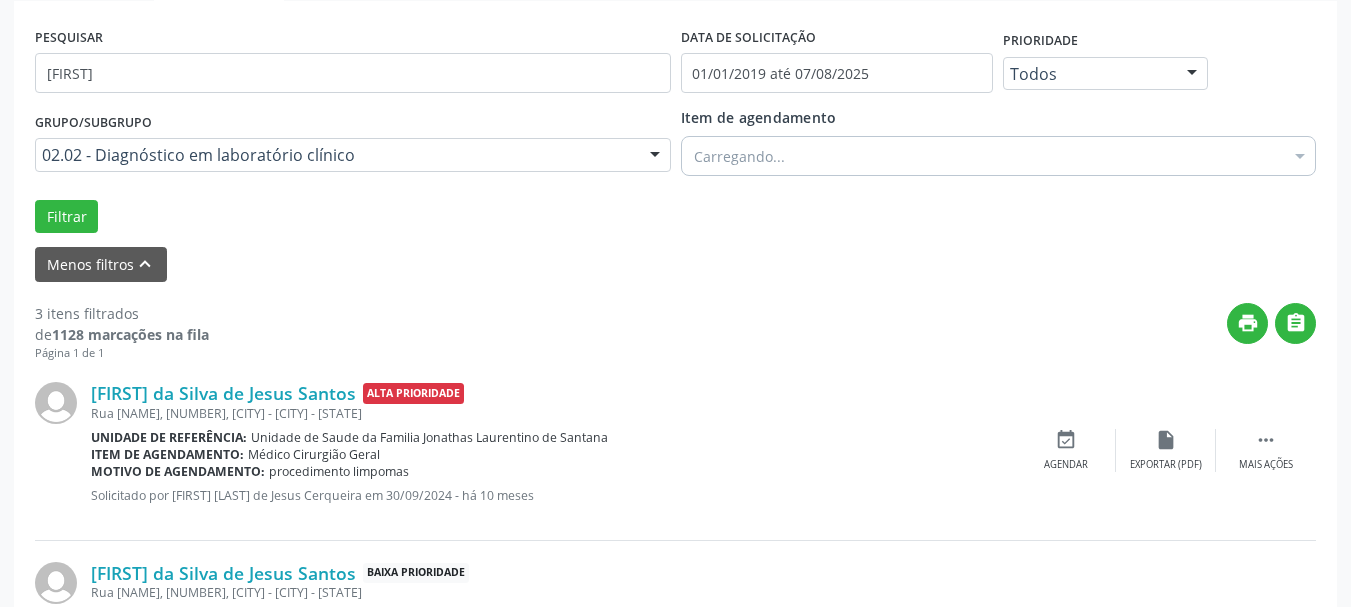 click on "Carregando..." at bounding box center (999, 156) 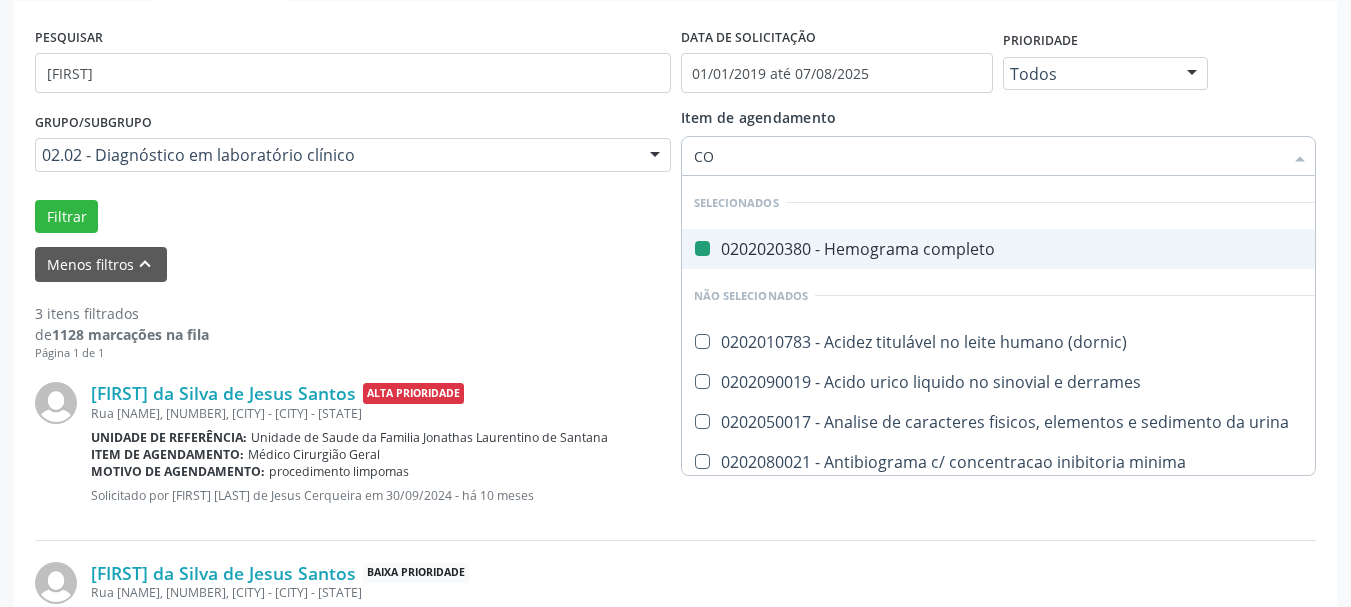 type on "COL" 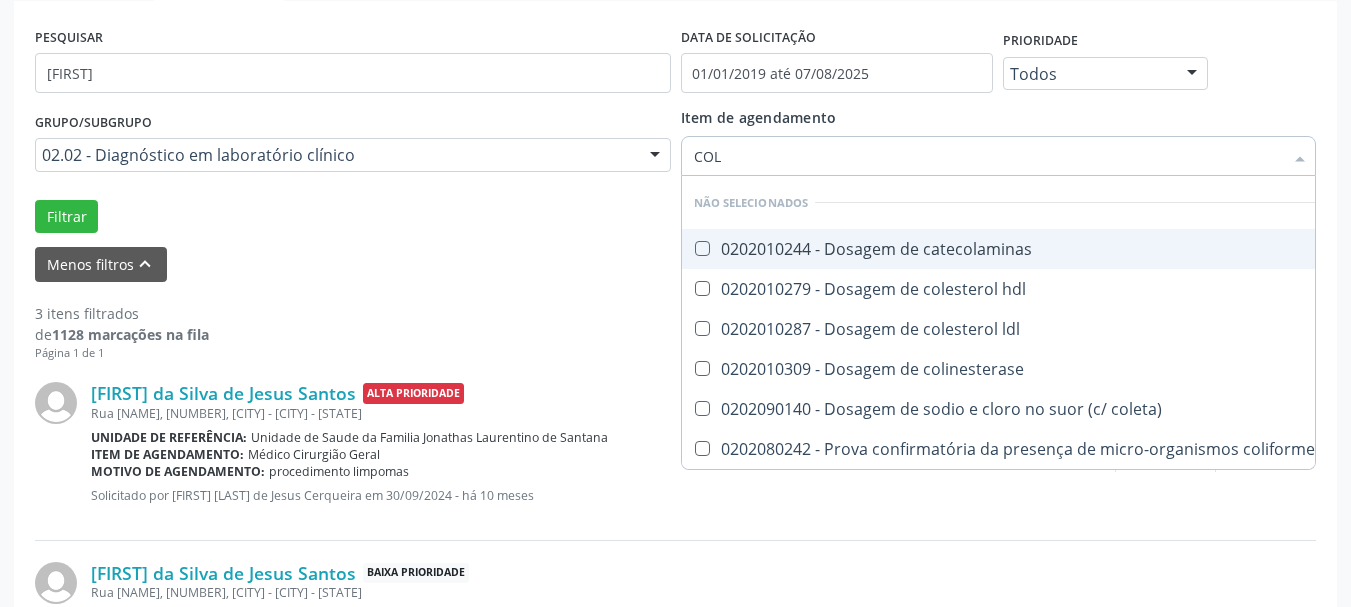 type on "COLE" 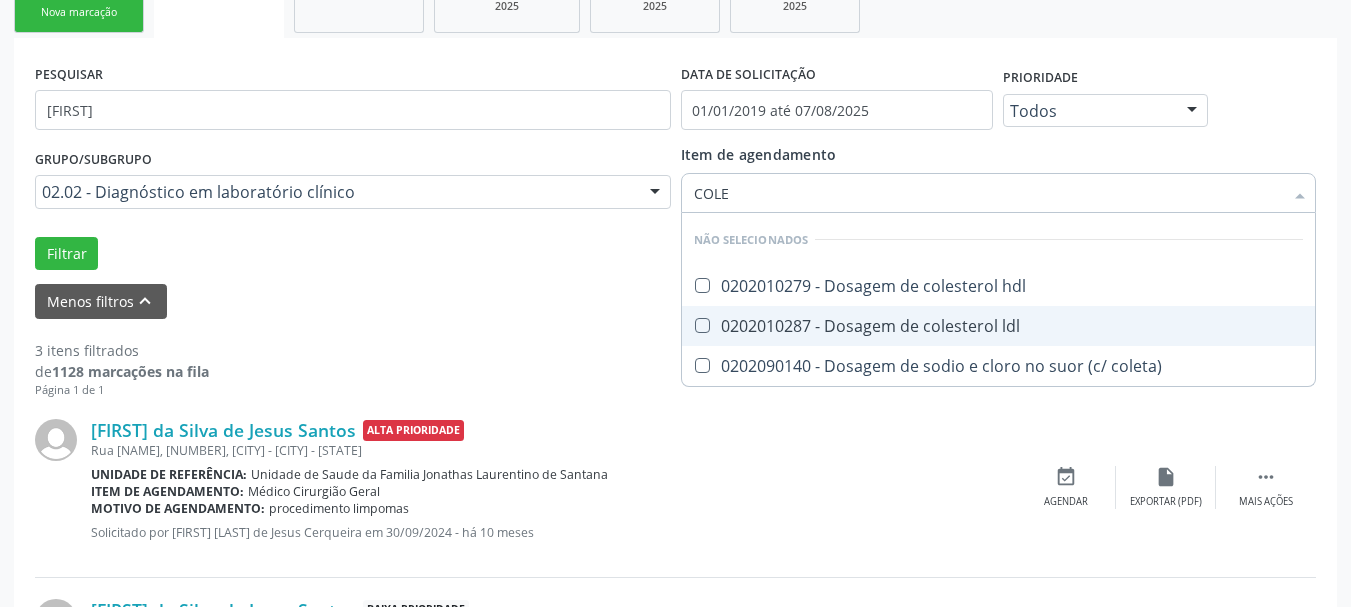scroll, scrollTop: 270, scrollLeft: 0, axis: vertical 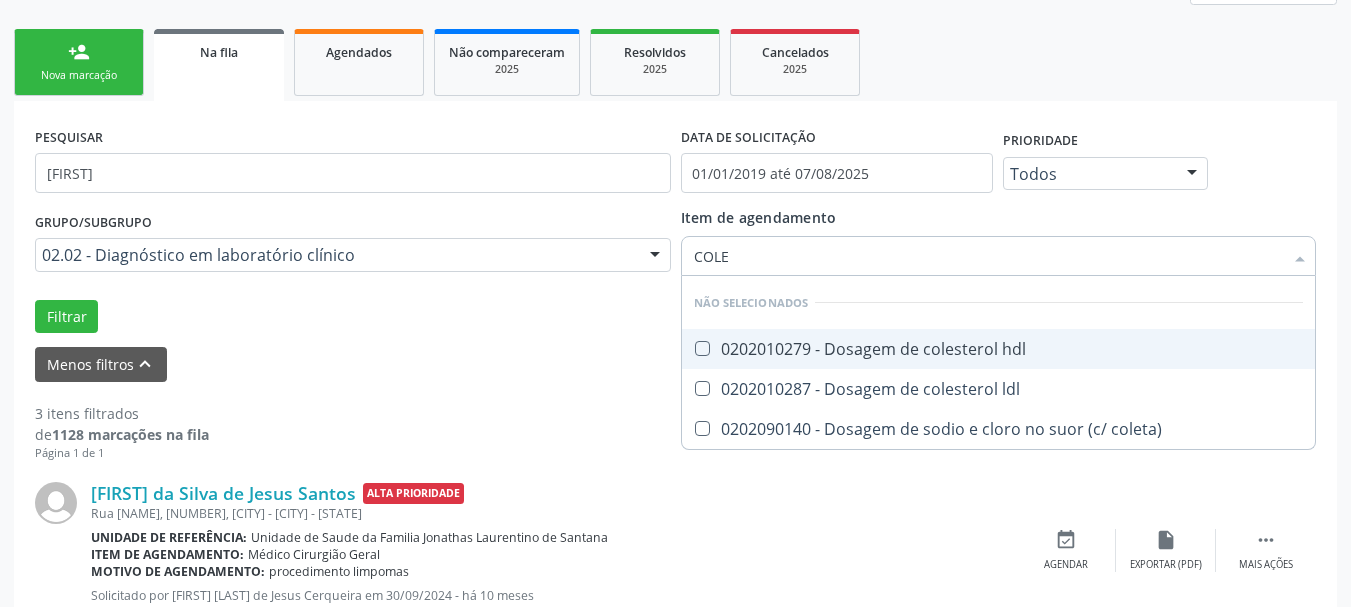 click on "0202010279 - Dosagem de colesterol hdl" at bounding box center (999, 349) 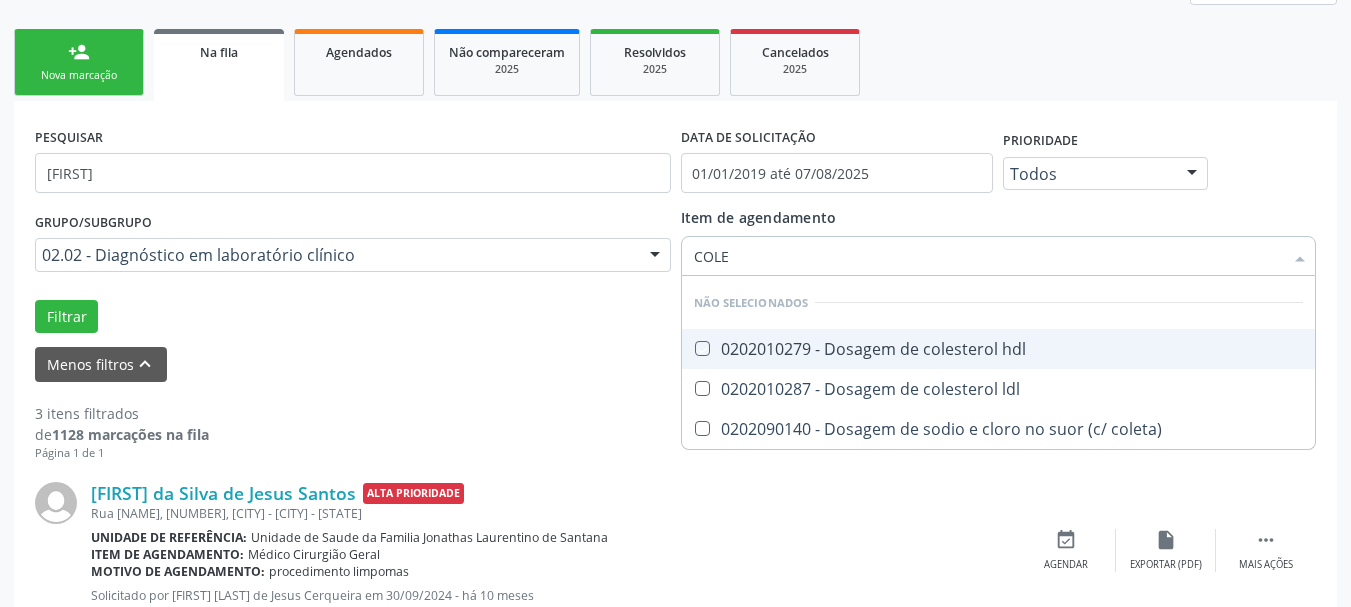 checkbox on "true" 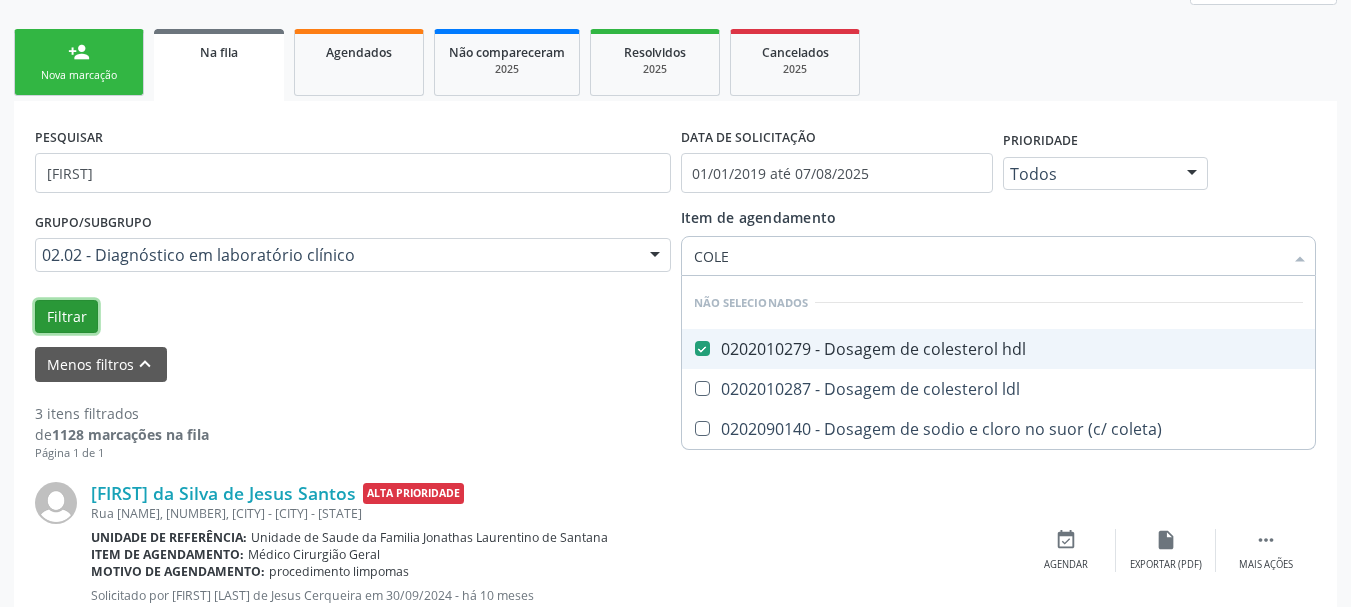click on "Filtrar" at bounding box center [66, 317] 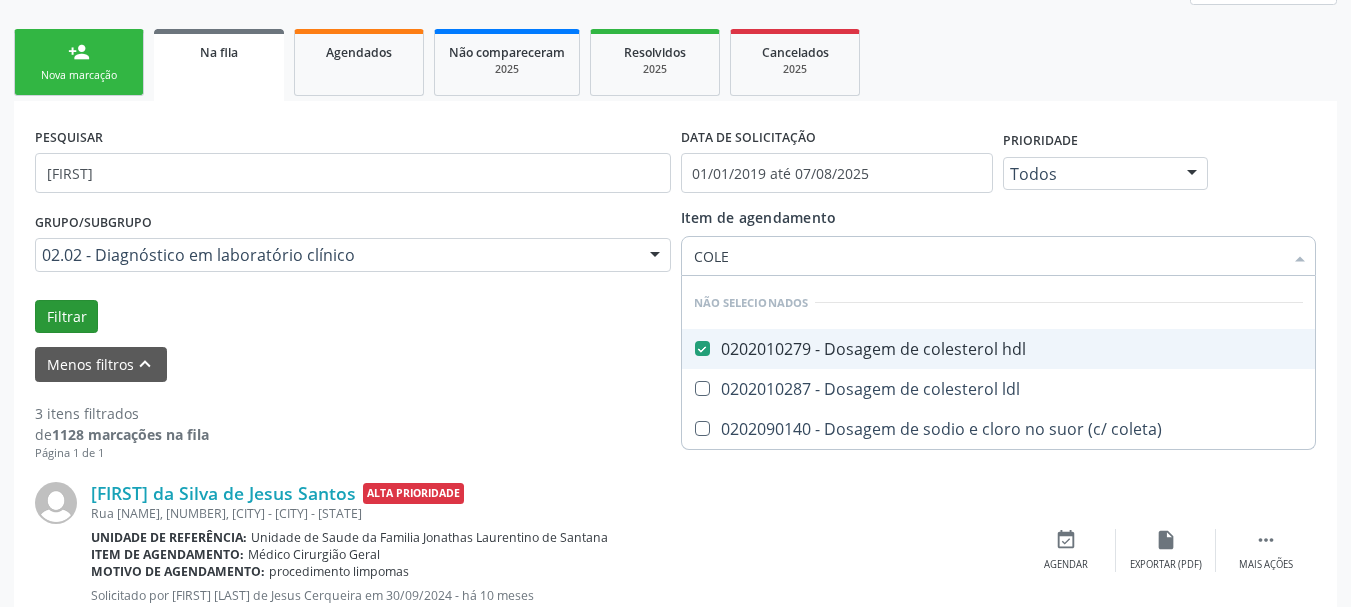 checkbox on "true" 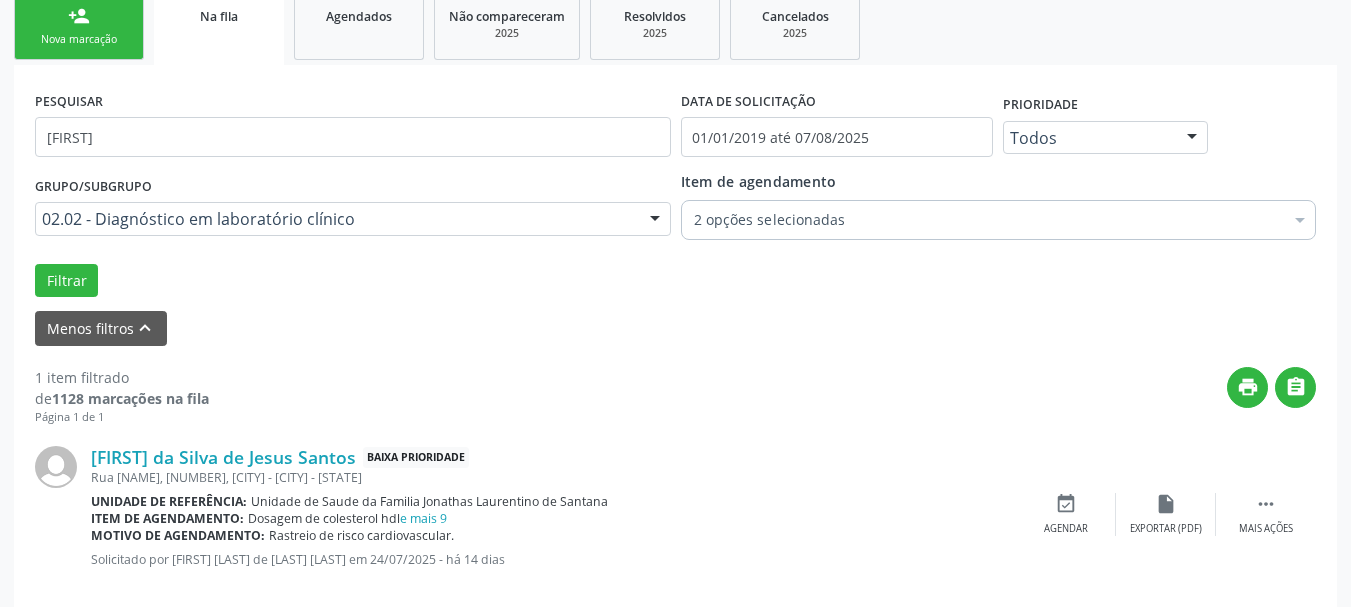 scroll, scrollTop: 338, scrollLeft: 0, axis: vertical 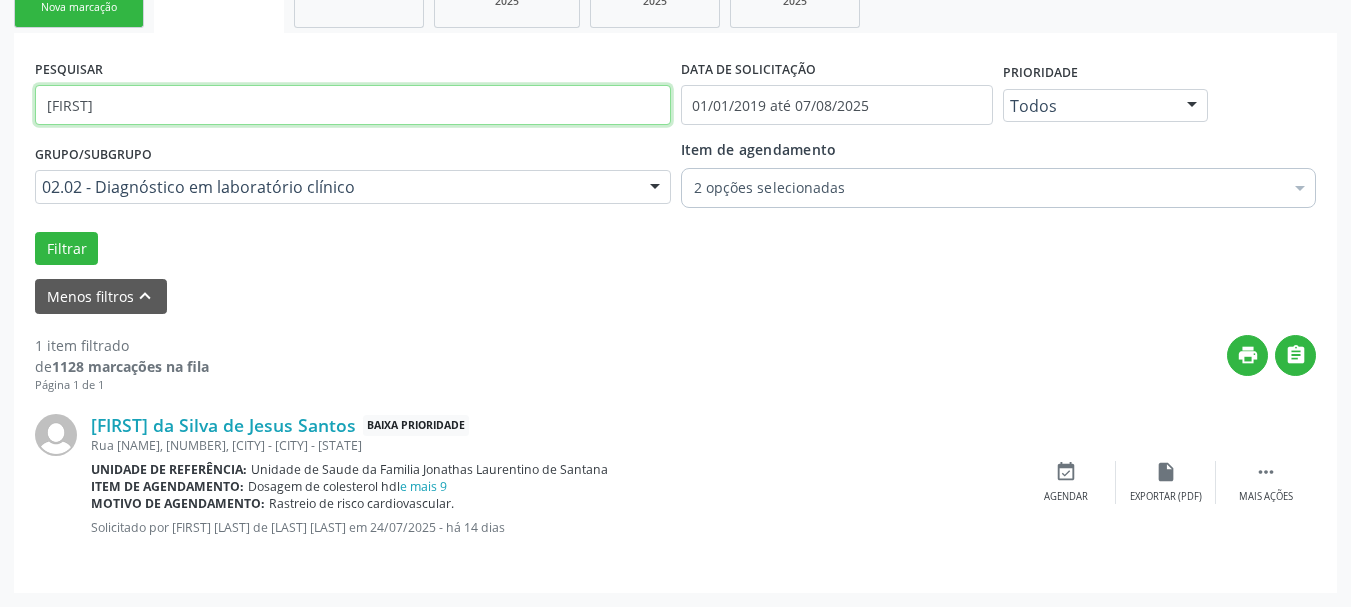 drag, startPoint x: 155, startPoint y: 103, endPoint x: 0, endPoint y: 111, distance: 155.20631 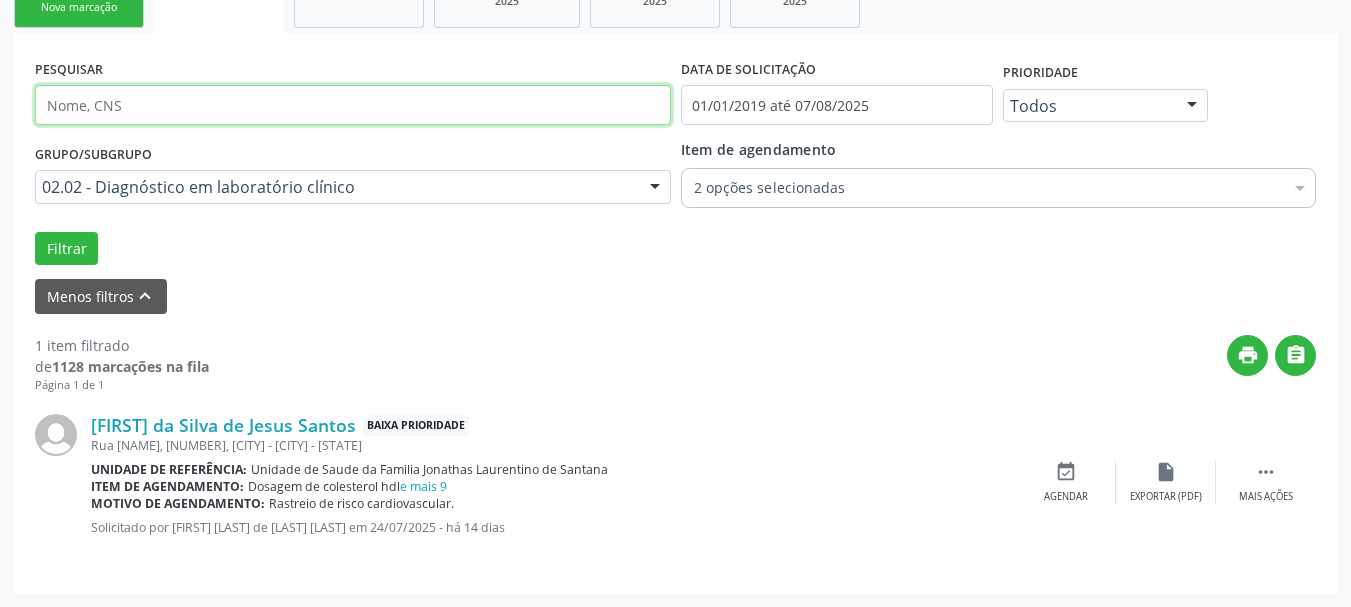 type 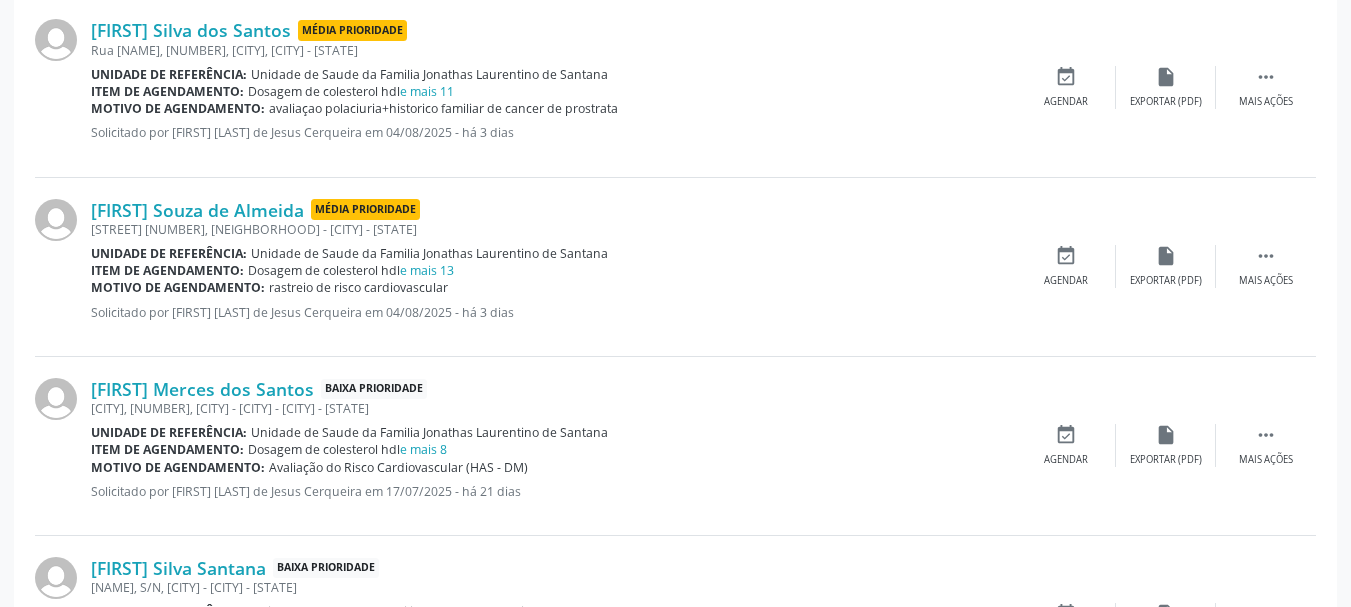 scroll, scrollTop: 2725, scrollLeft: 0, axis: vertical 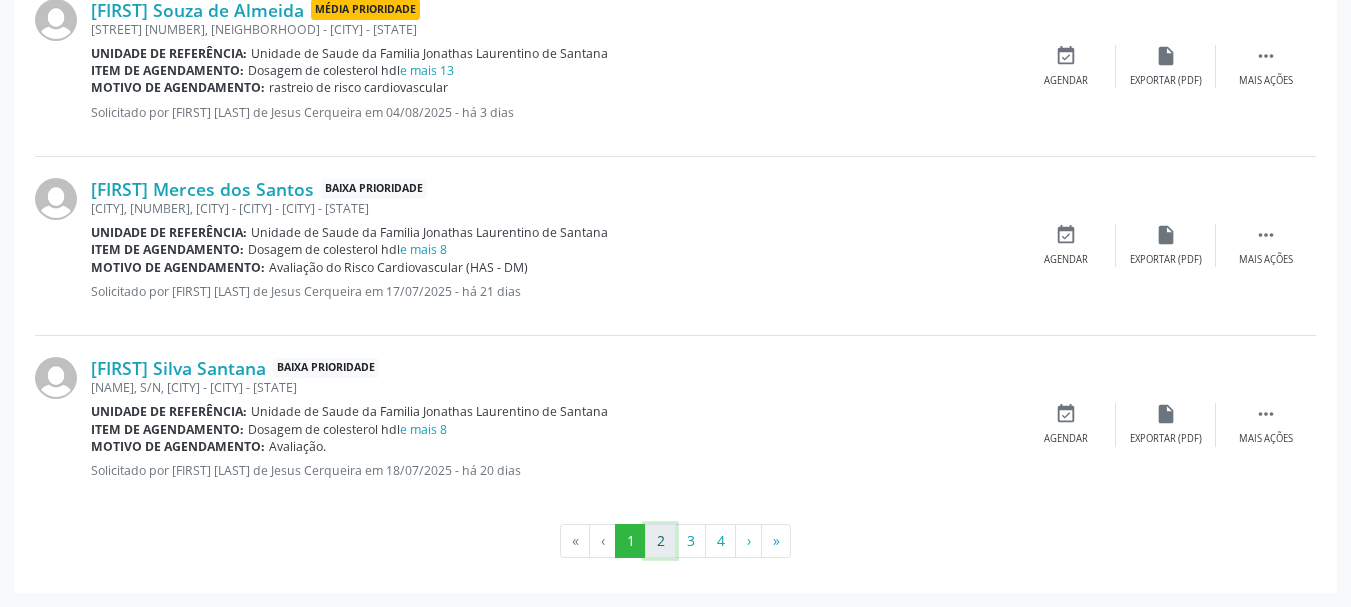 click on "2" at bounding box center [660, 541] 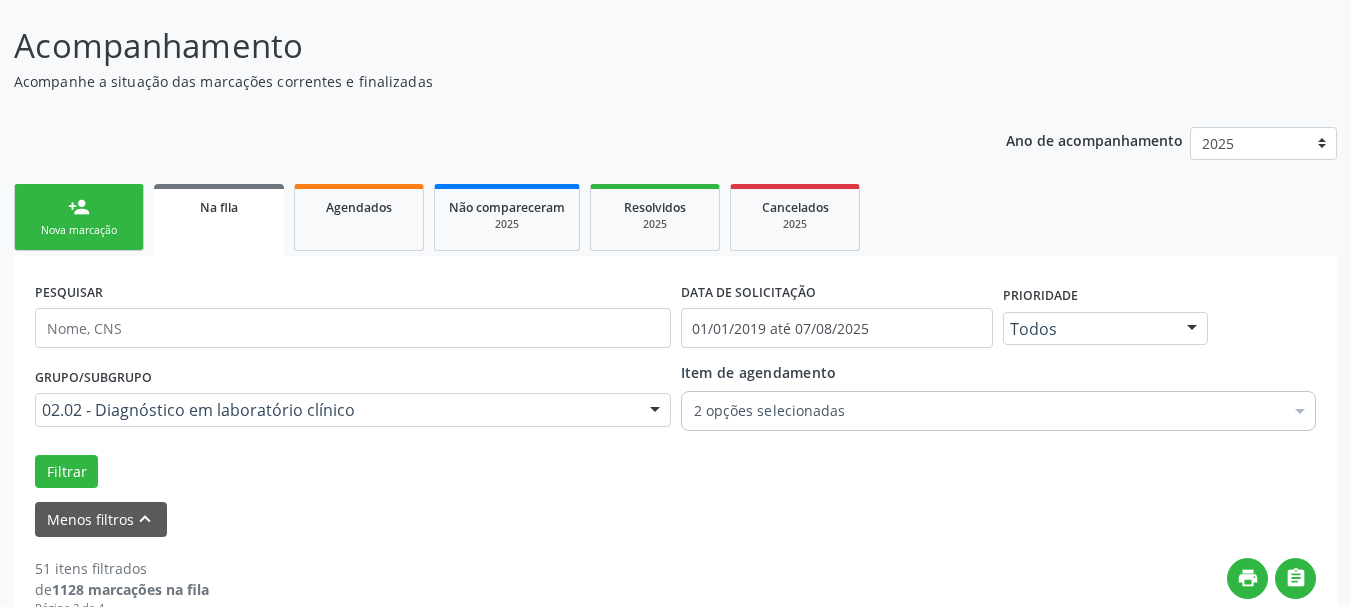 scroll, scrollTop: 0, scrollLeft: 0, axis: both 